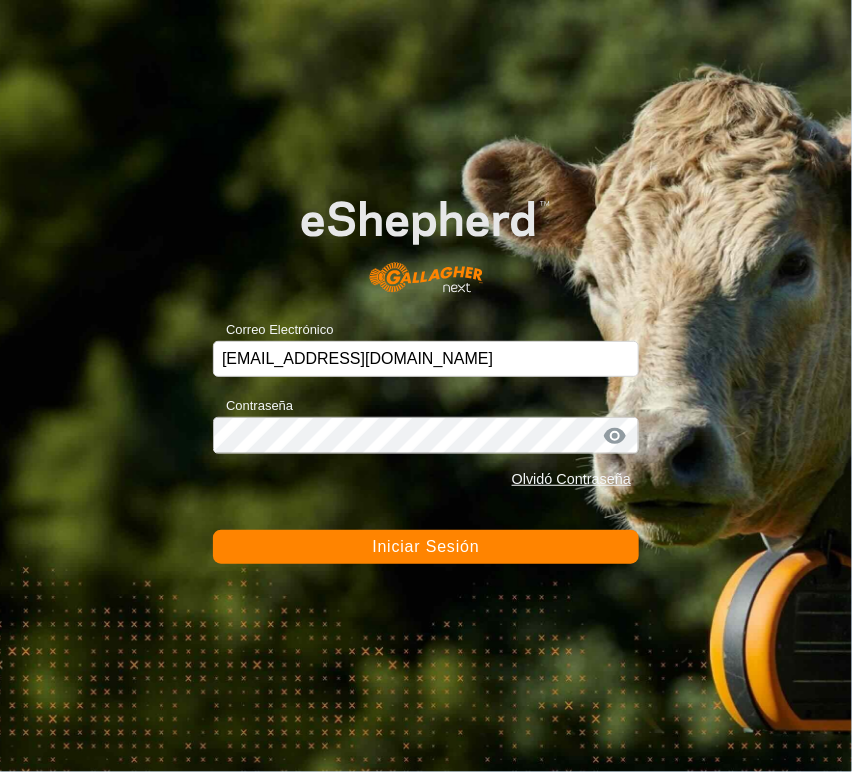 scroll, scrollTop: 0, scrollLeft: 0, axis: both 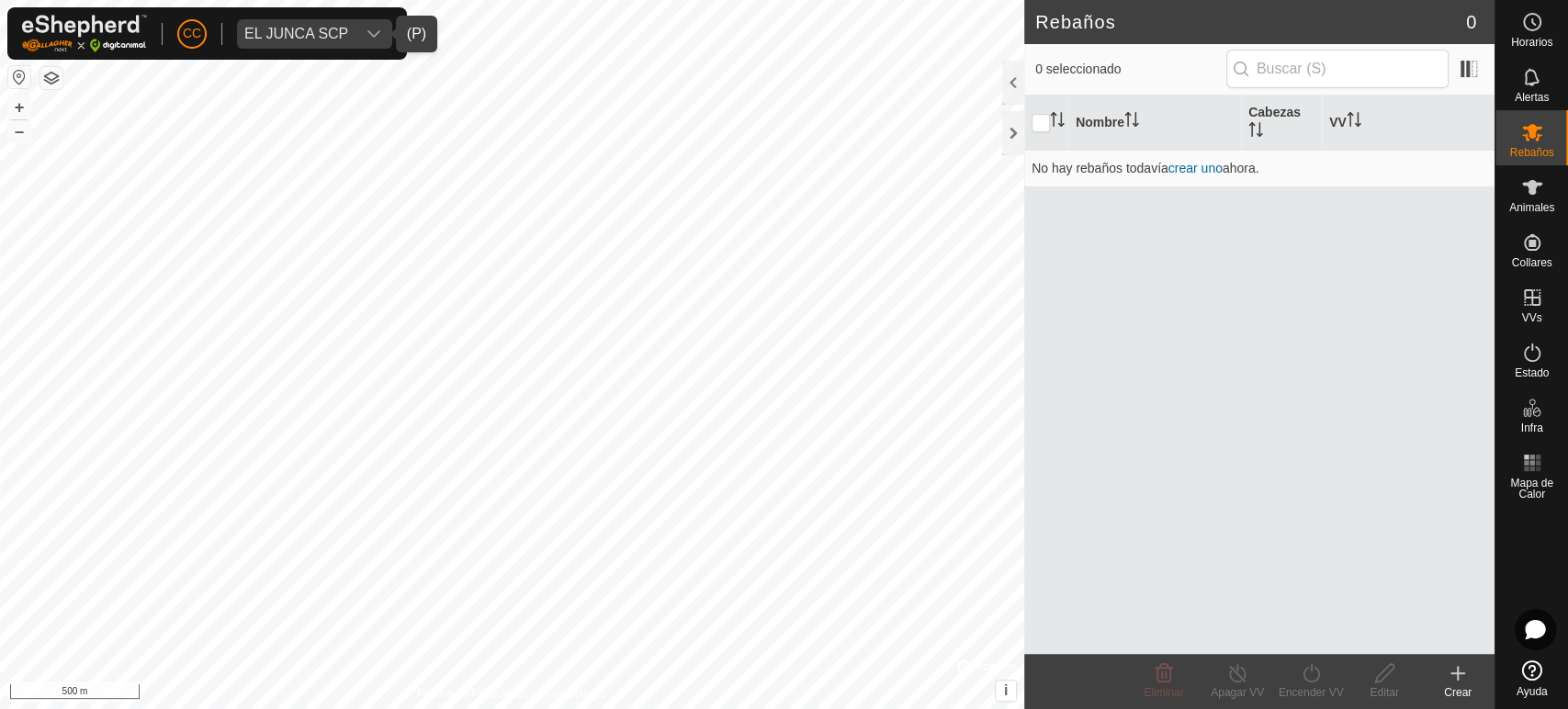 click on "EL JUNCA SCP" at bounding box center [296, 34] 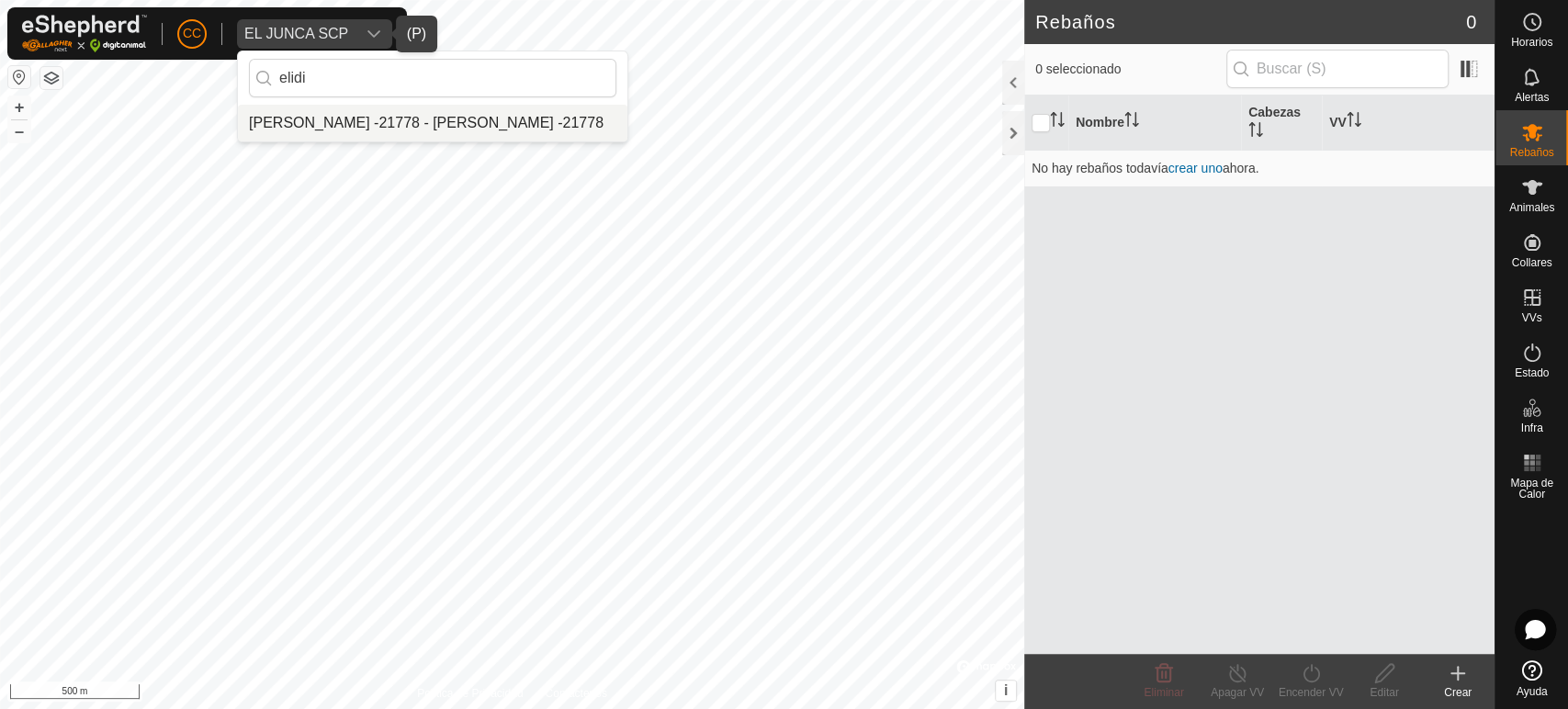 type on "elidi" 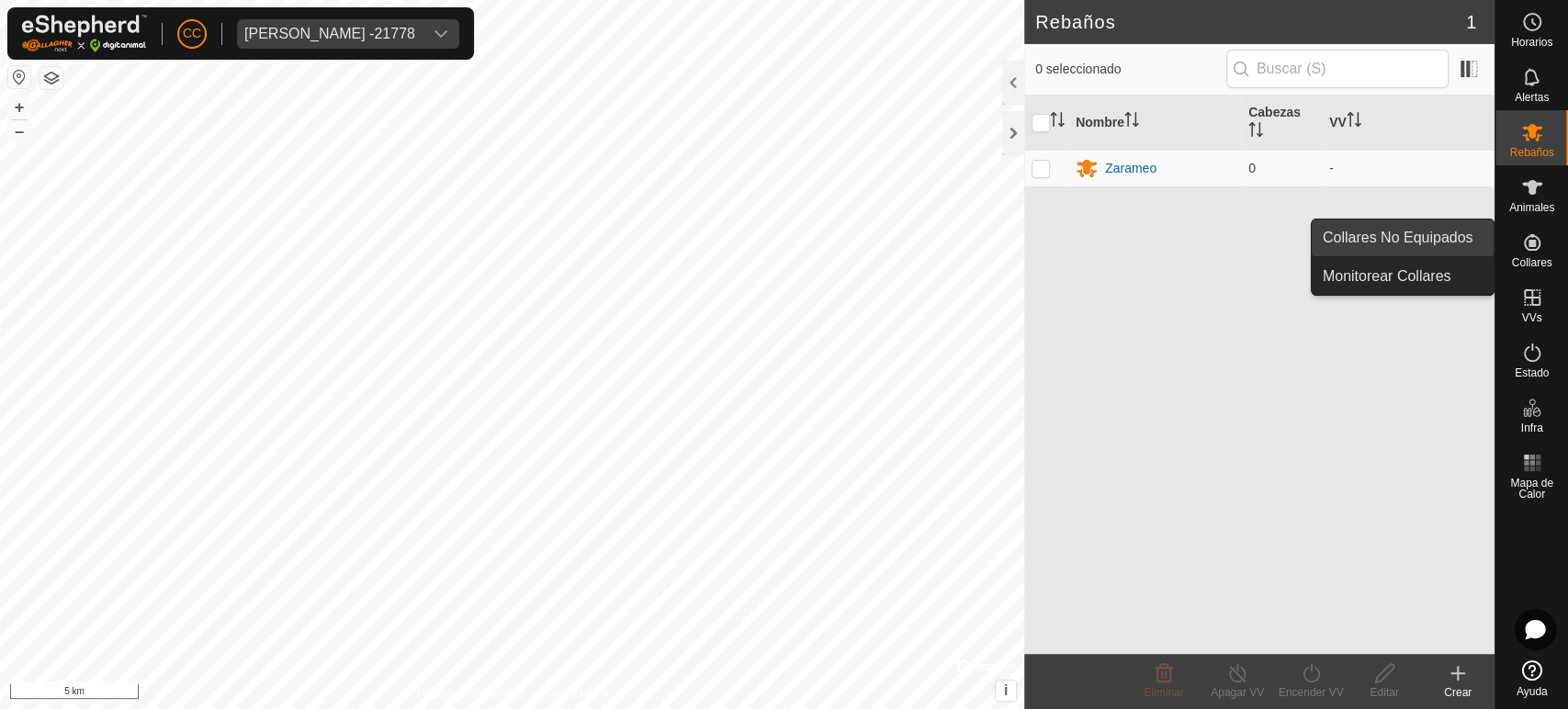 click on "Collares No Equipados" at bounding box center (1403, 238) 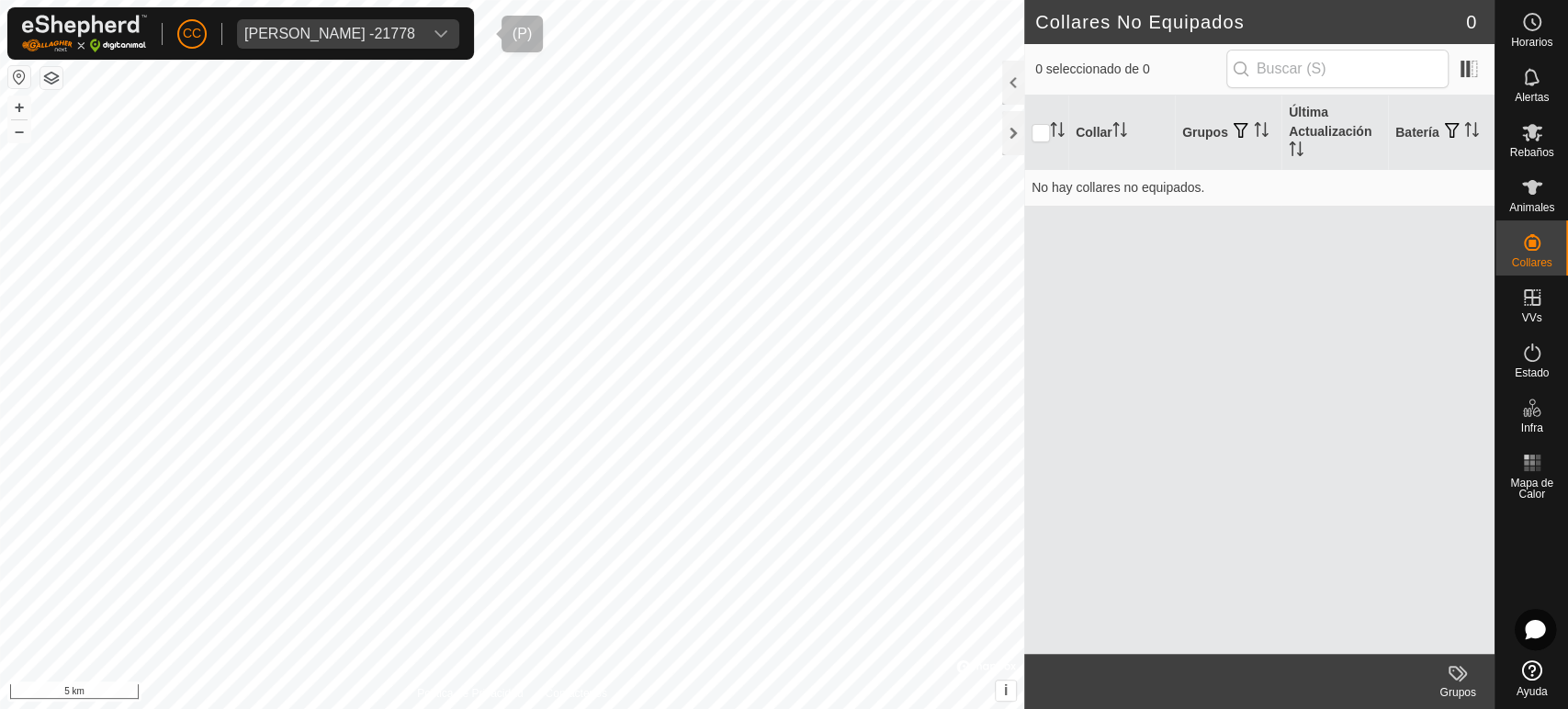 click on "[PERSON_NAME] -21778" at bounding box center (330, 34) 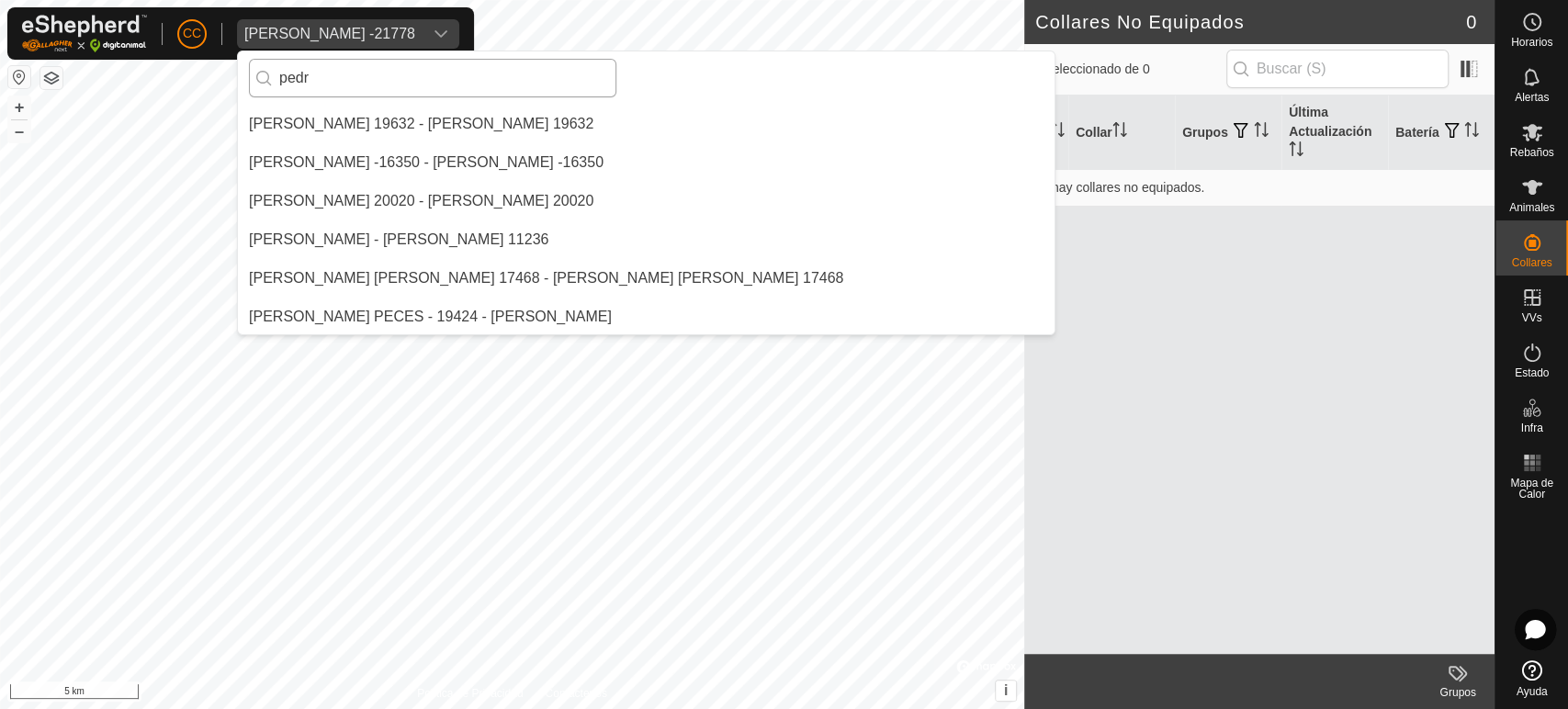 scroll, scrollTop: 0, scrollLeft: 0, axis: both 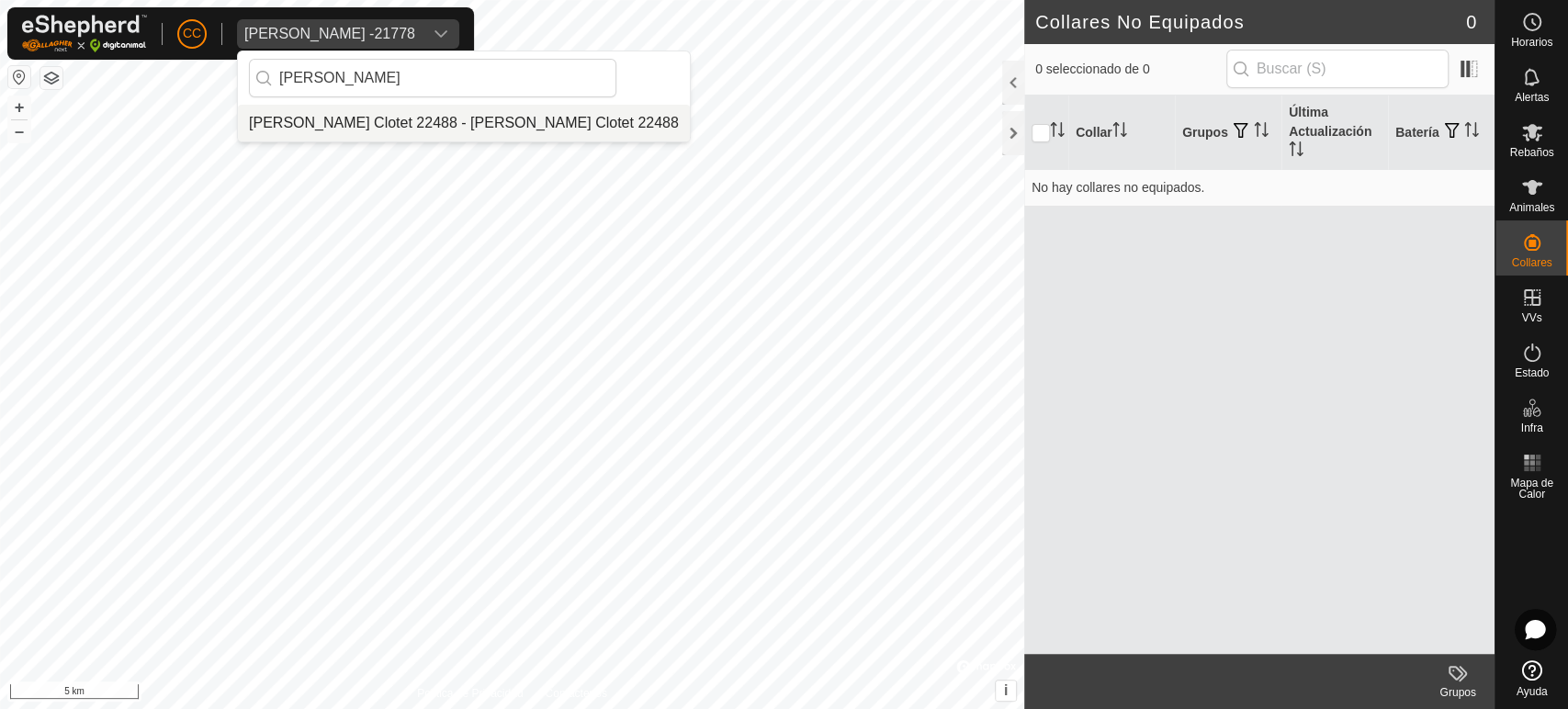 type on "[PERSON_NAME]" 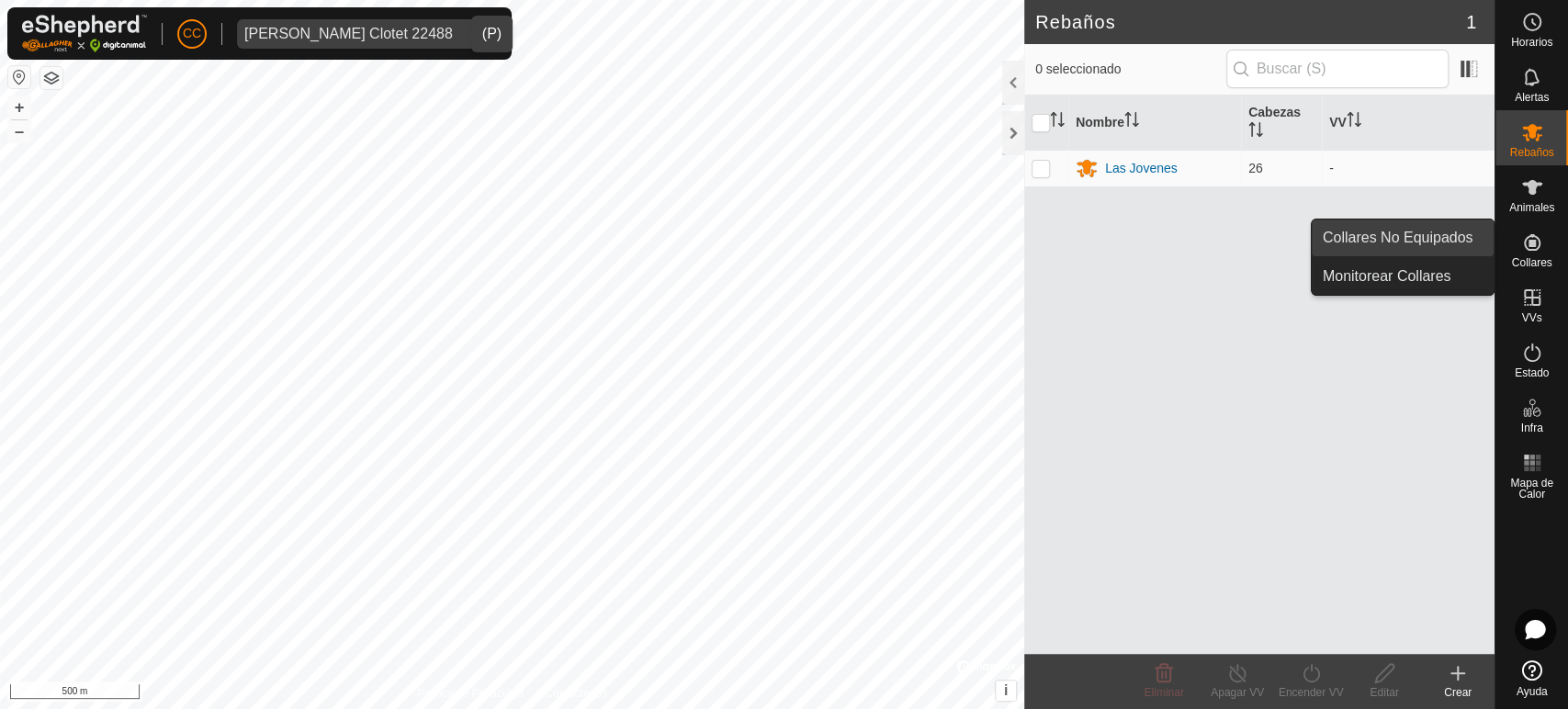click on "Collares No Equipados" at bounding box center (1403, 238) 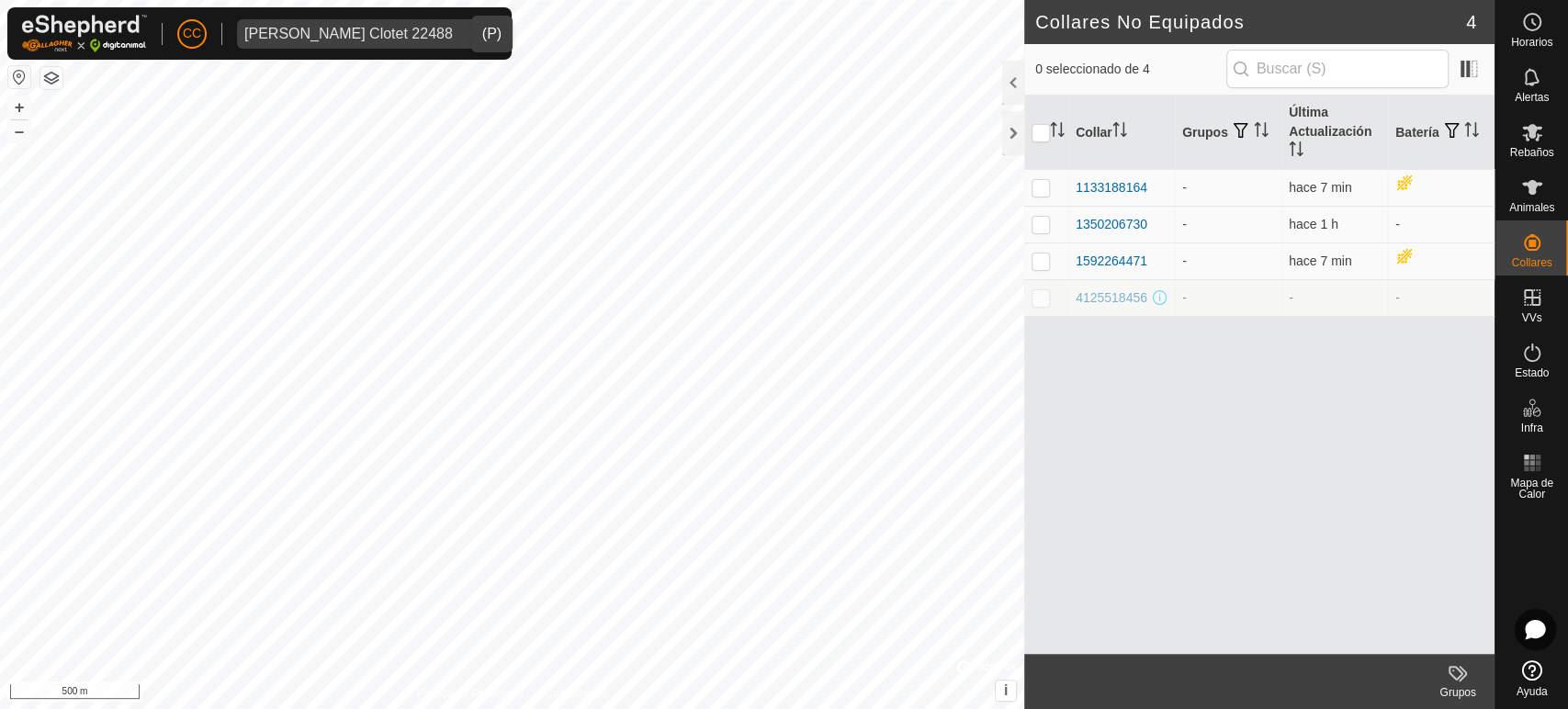 click at bounding box center (1046, 298) 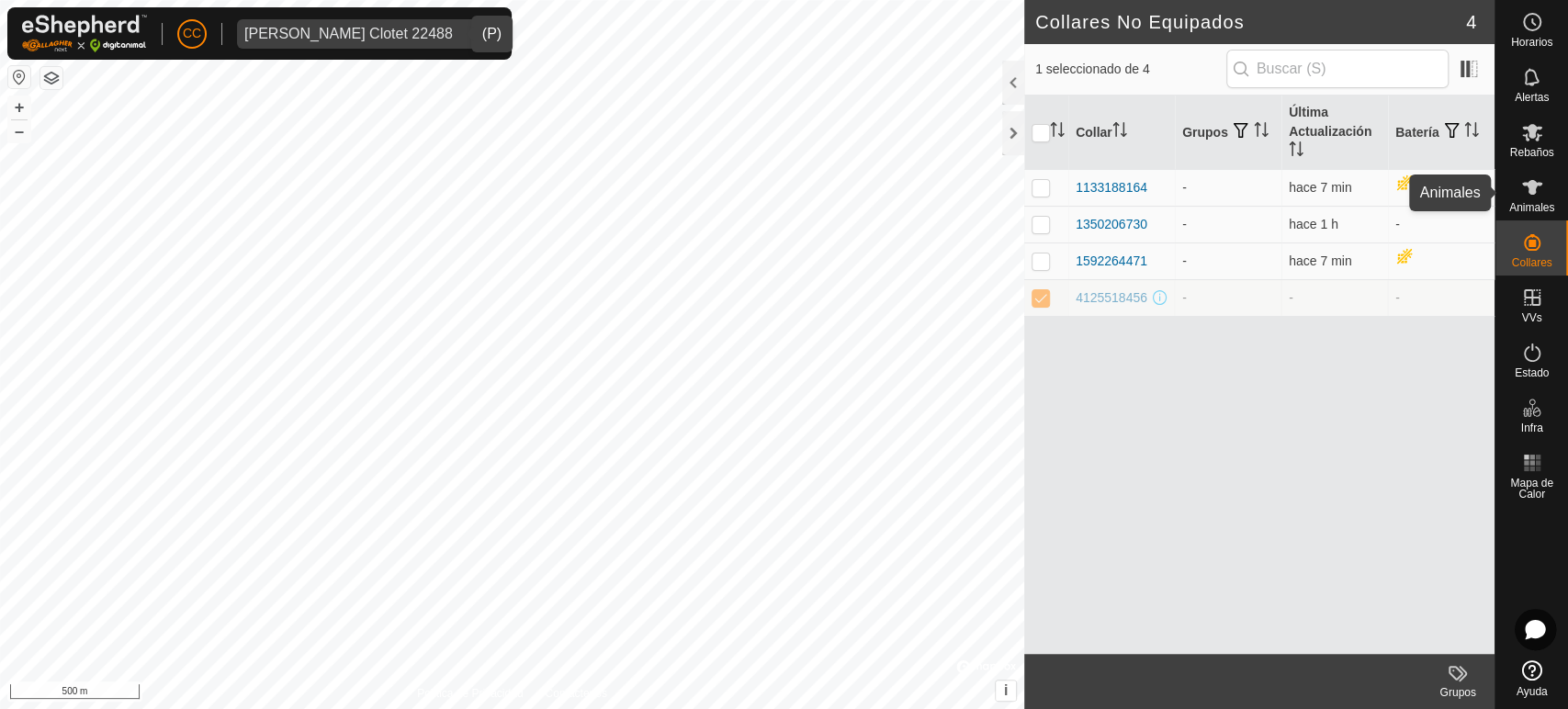 click 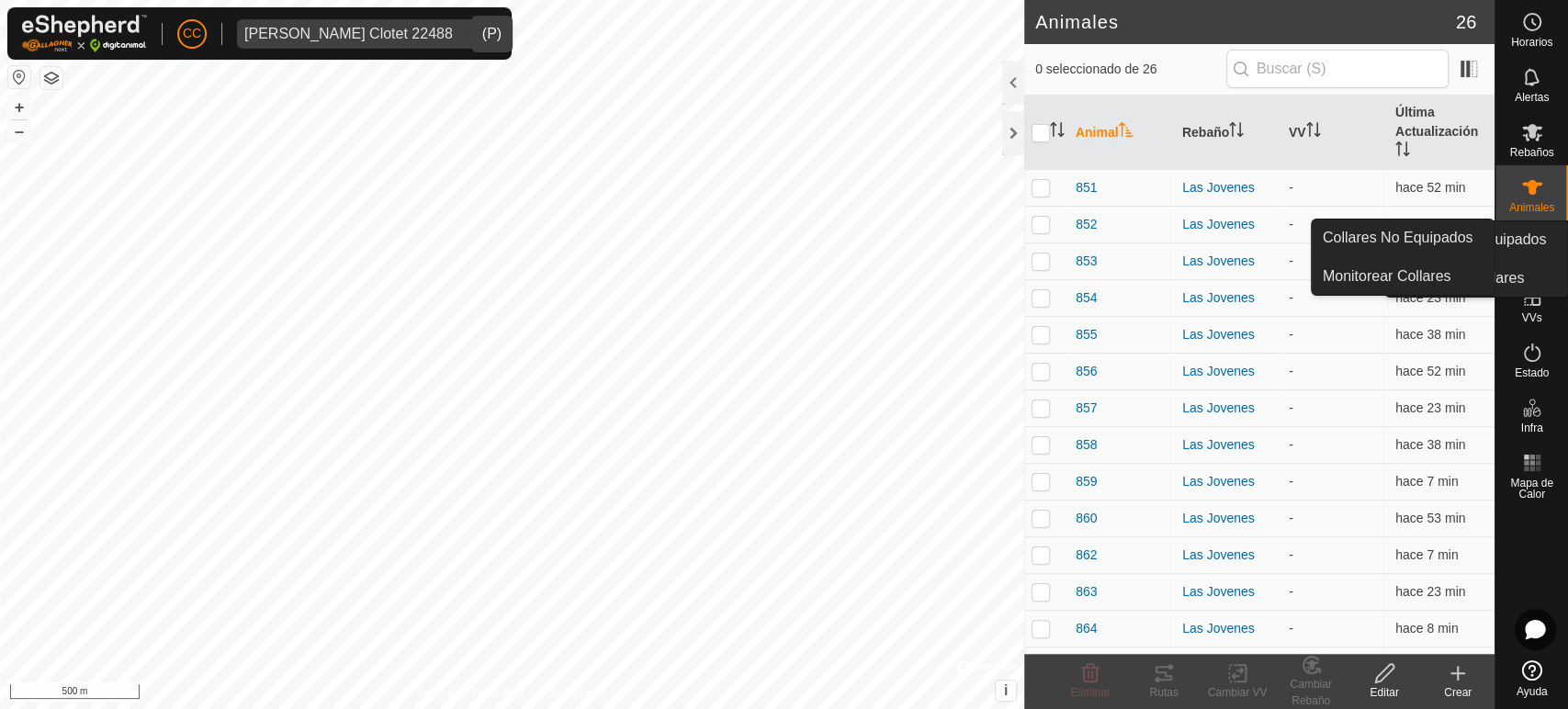 click 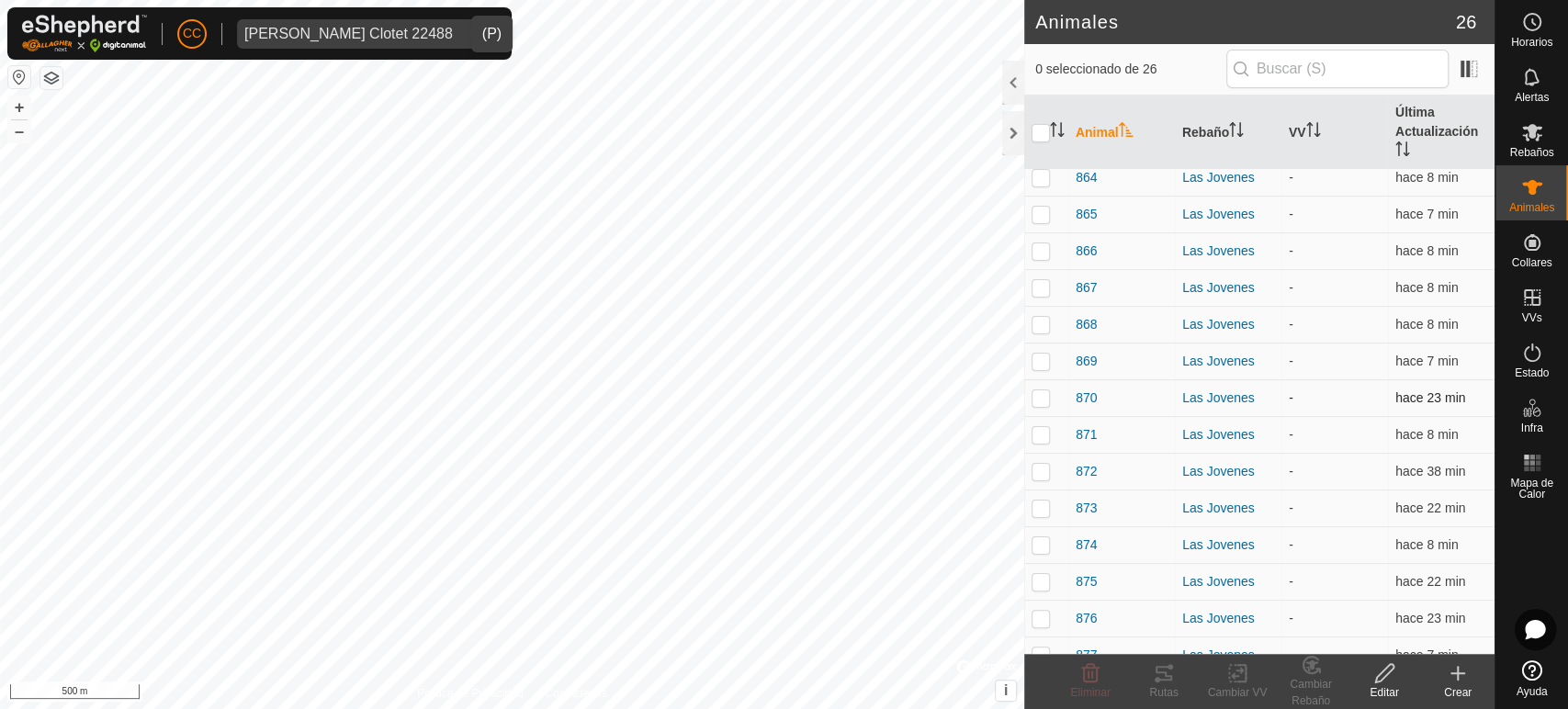 scroll, scrollTop: 469, scrollLeft: 0, axis: vertical 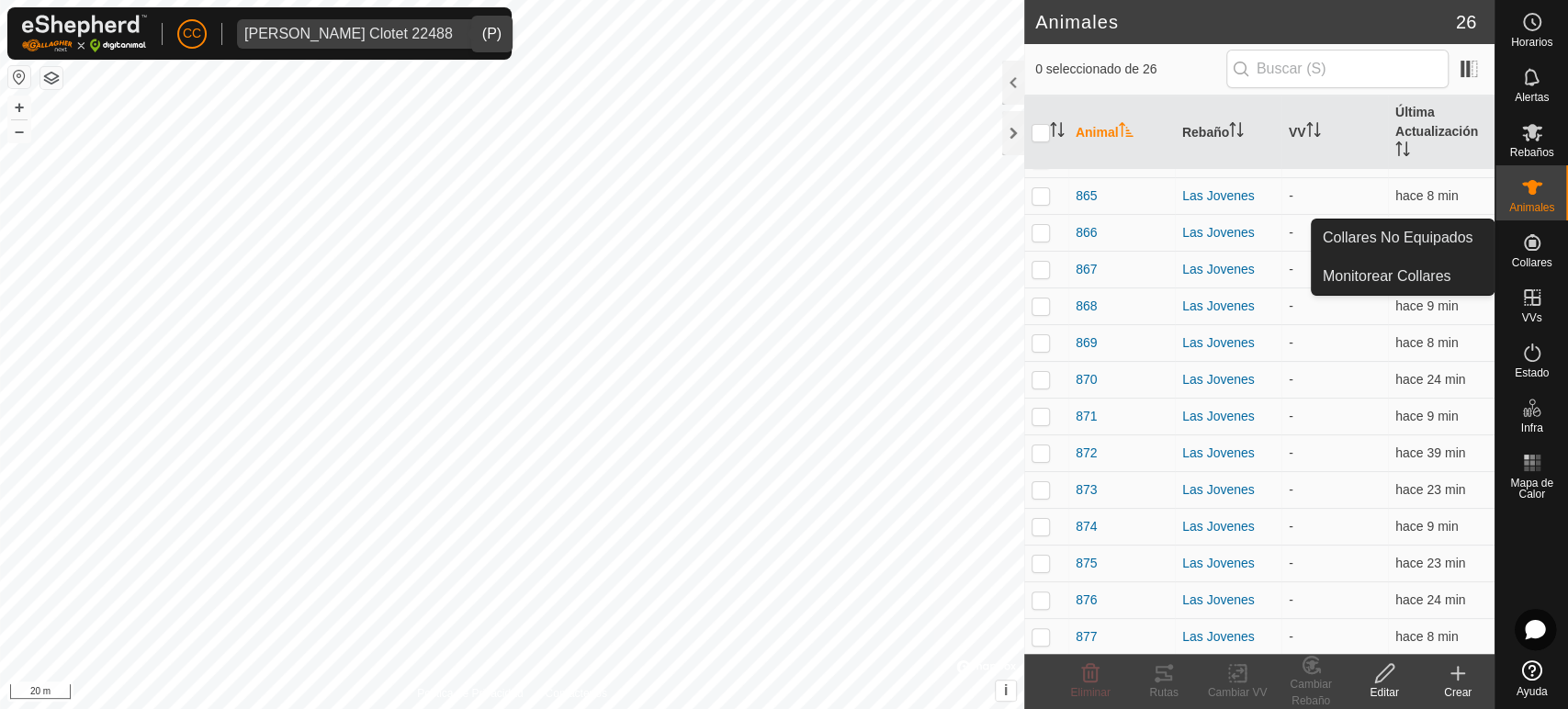 click 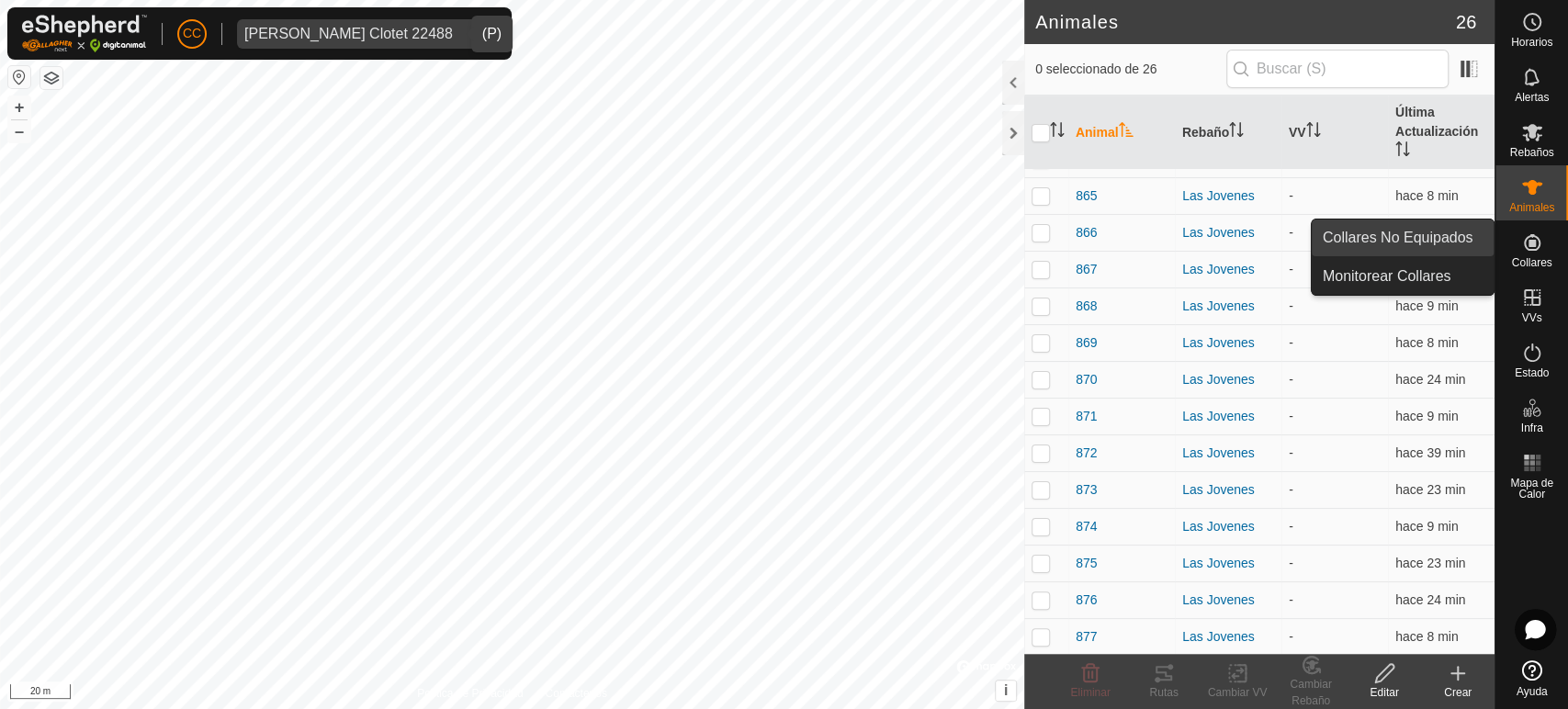 click on "Collares No Equipados" at bounding box center (1403, 238) 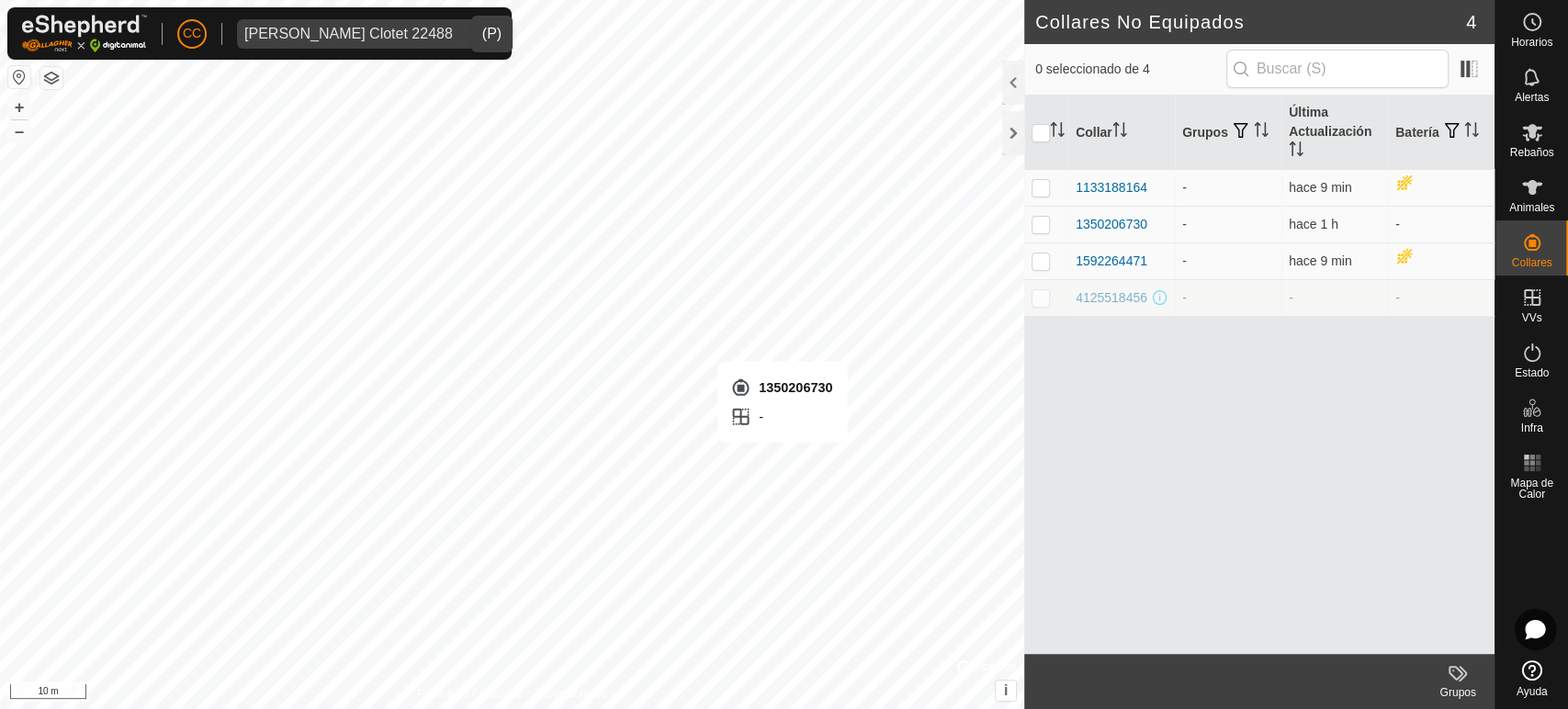 checkbox on "true" 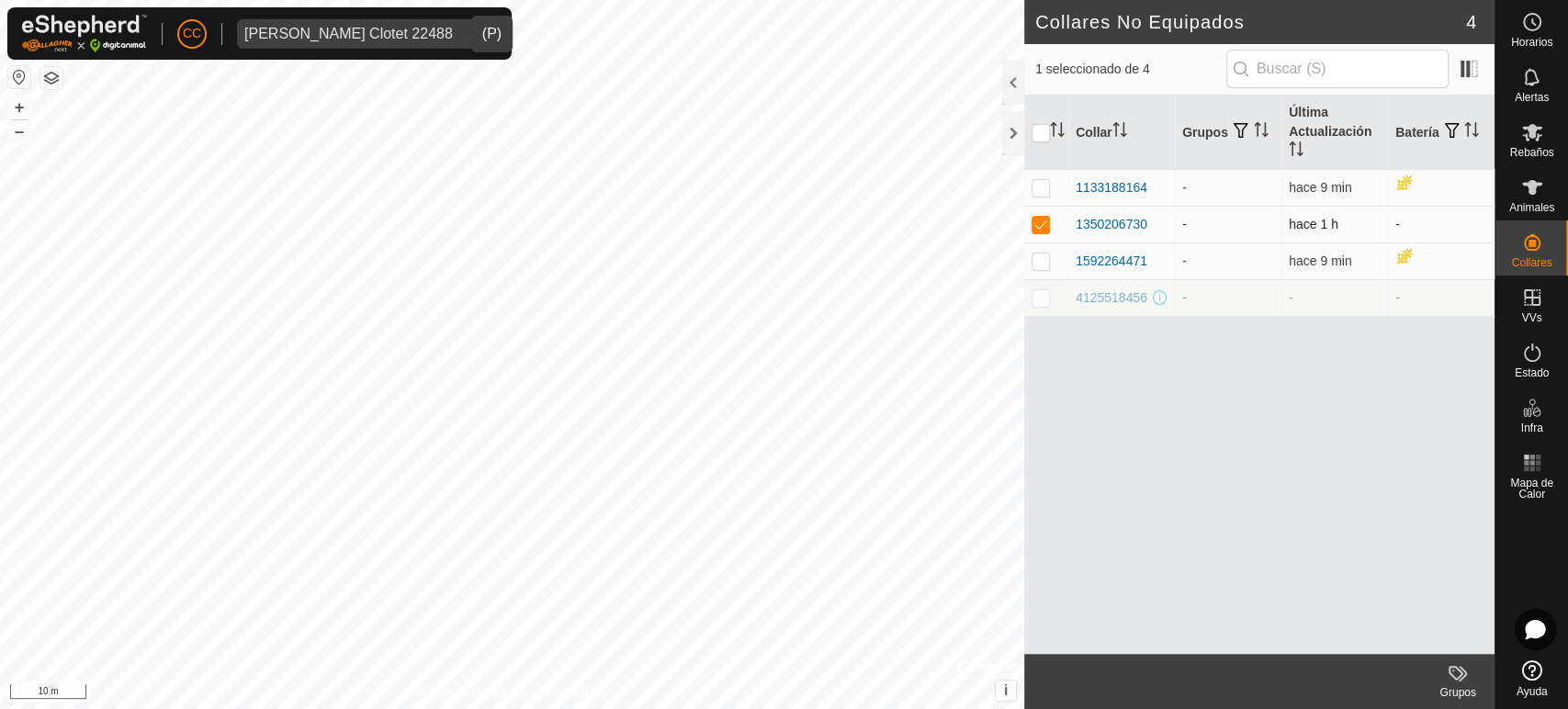 drag, startPoint x: 1152, startPoint y: 222, endPoint x: 1074, endPoint y: 226, distance: 78.1025 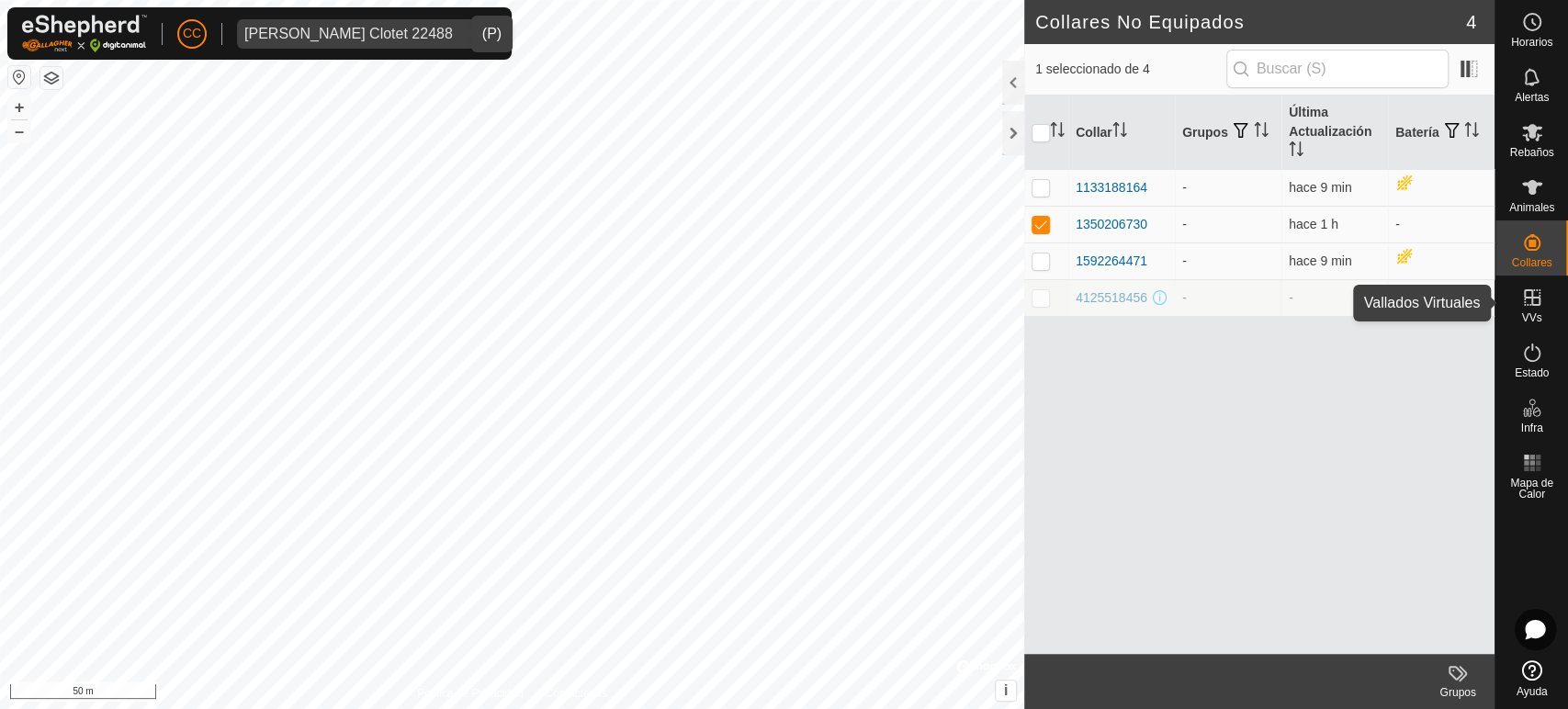 copy on "1350206730" 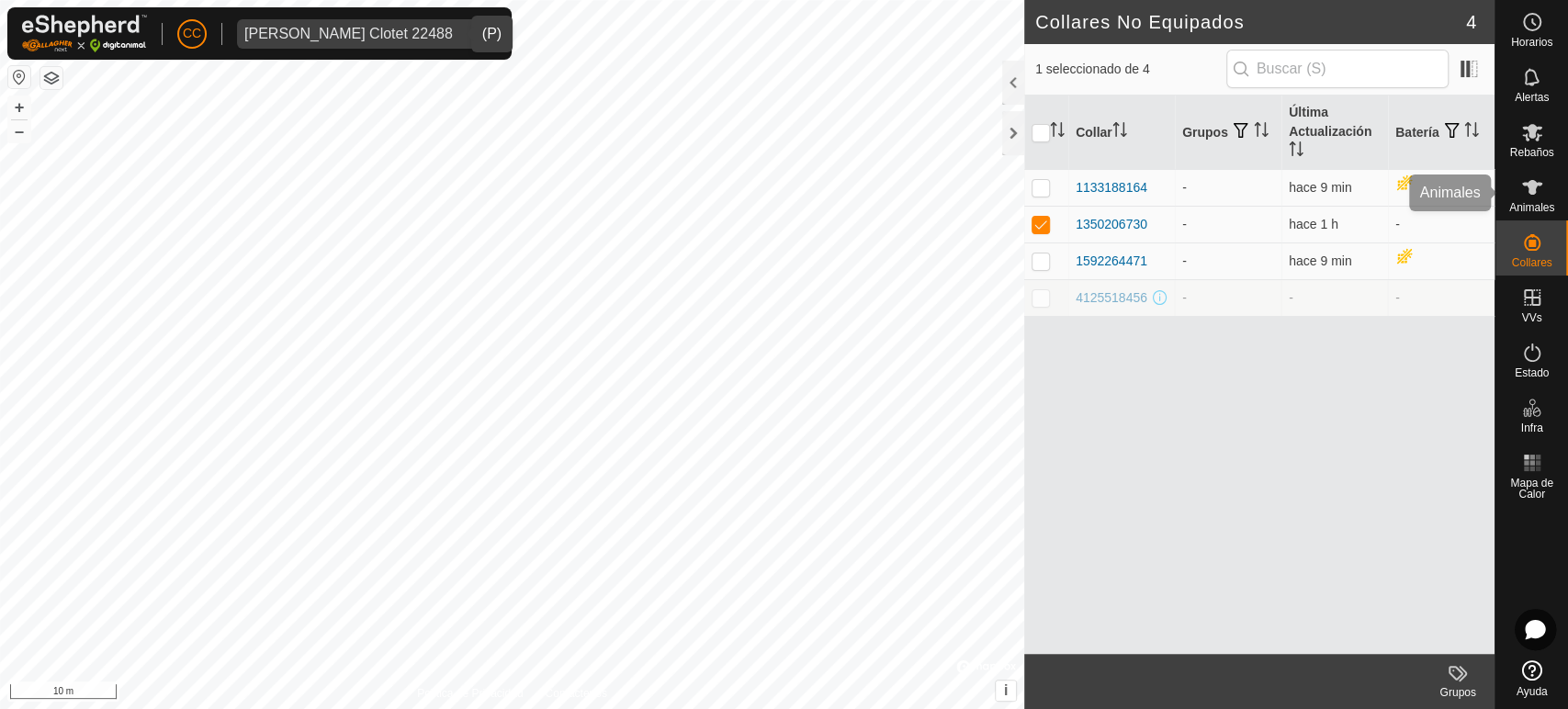 click at bounding box center [1532, 187] 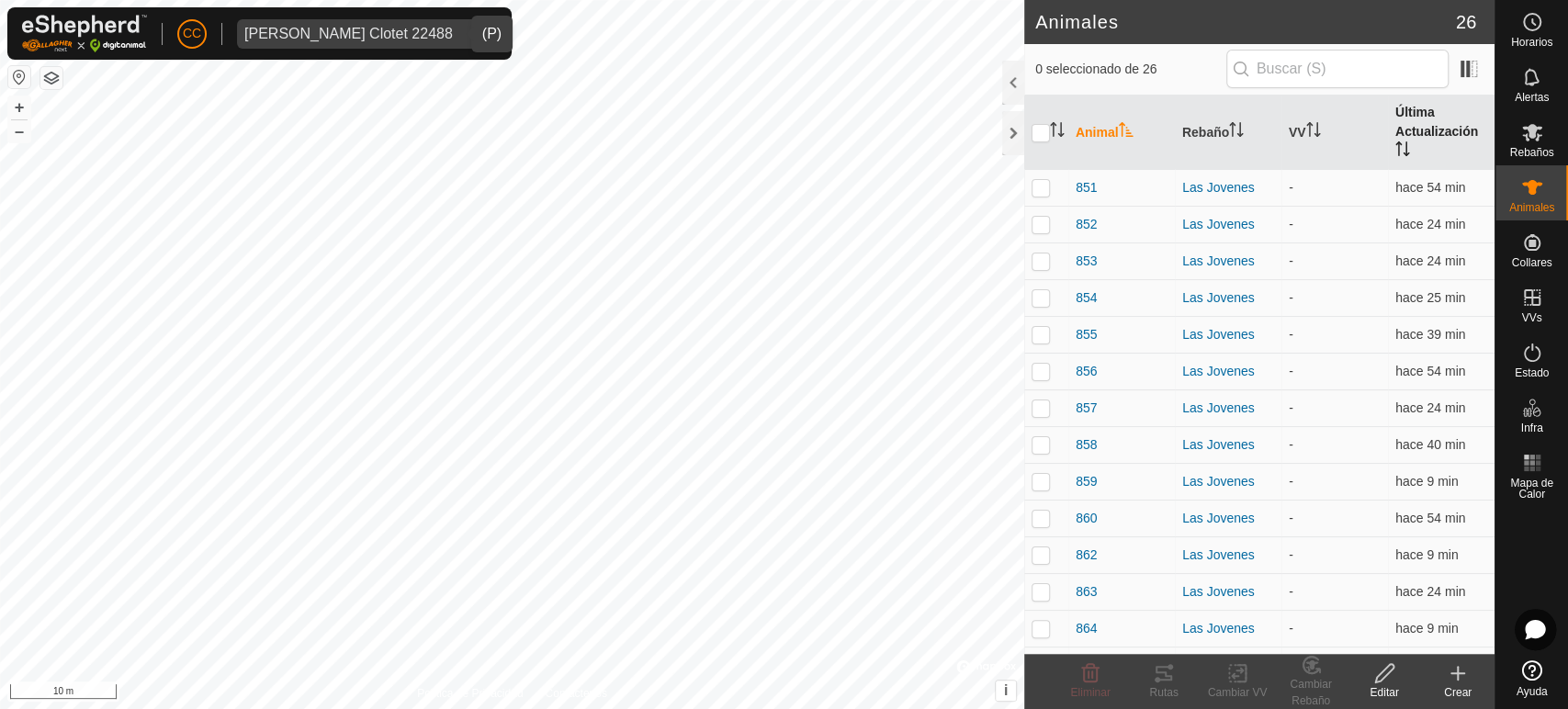 click on "Última Actualización" at bounding box center [1441, 132] 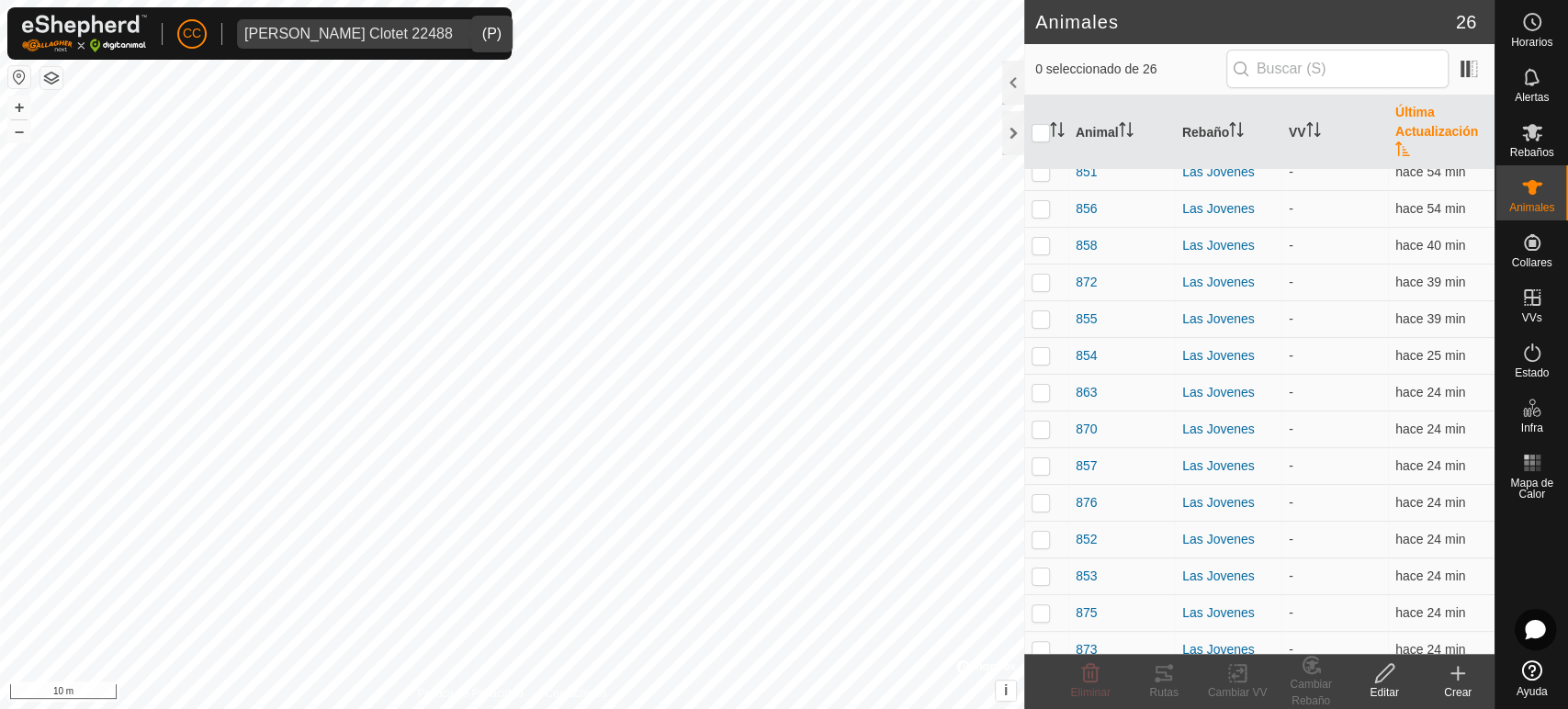 scroll, scrollTop: 0, scrollLeft: 0, axis: both 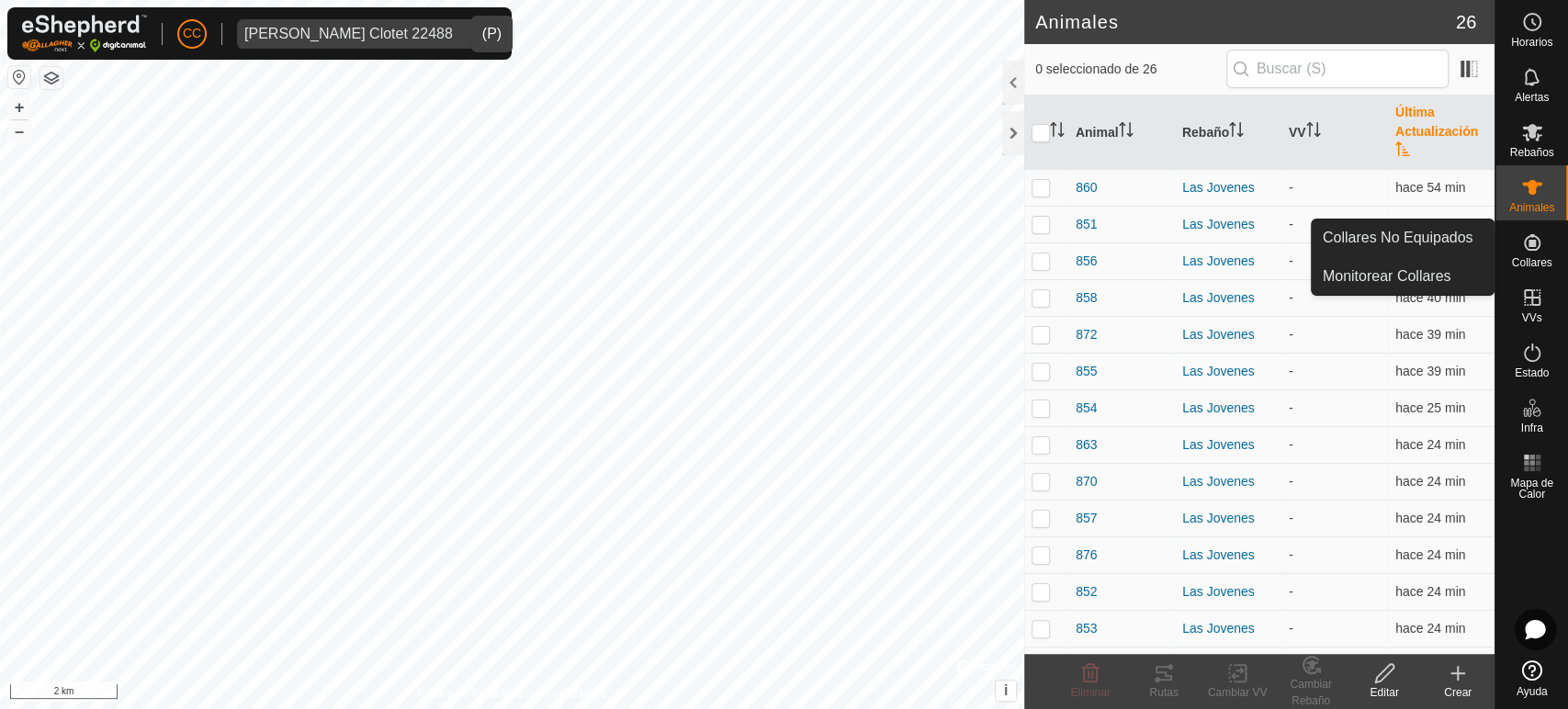 click at bounding box center (1532, 242) 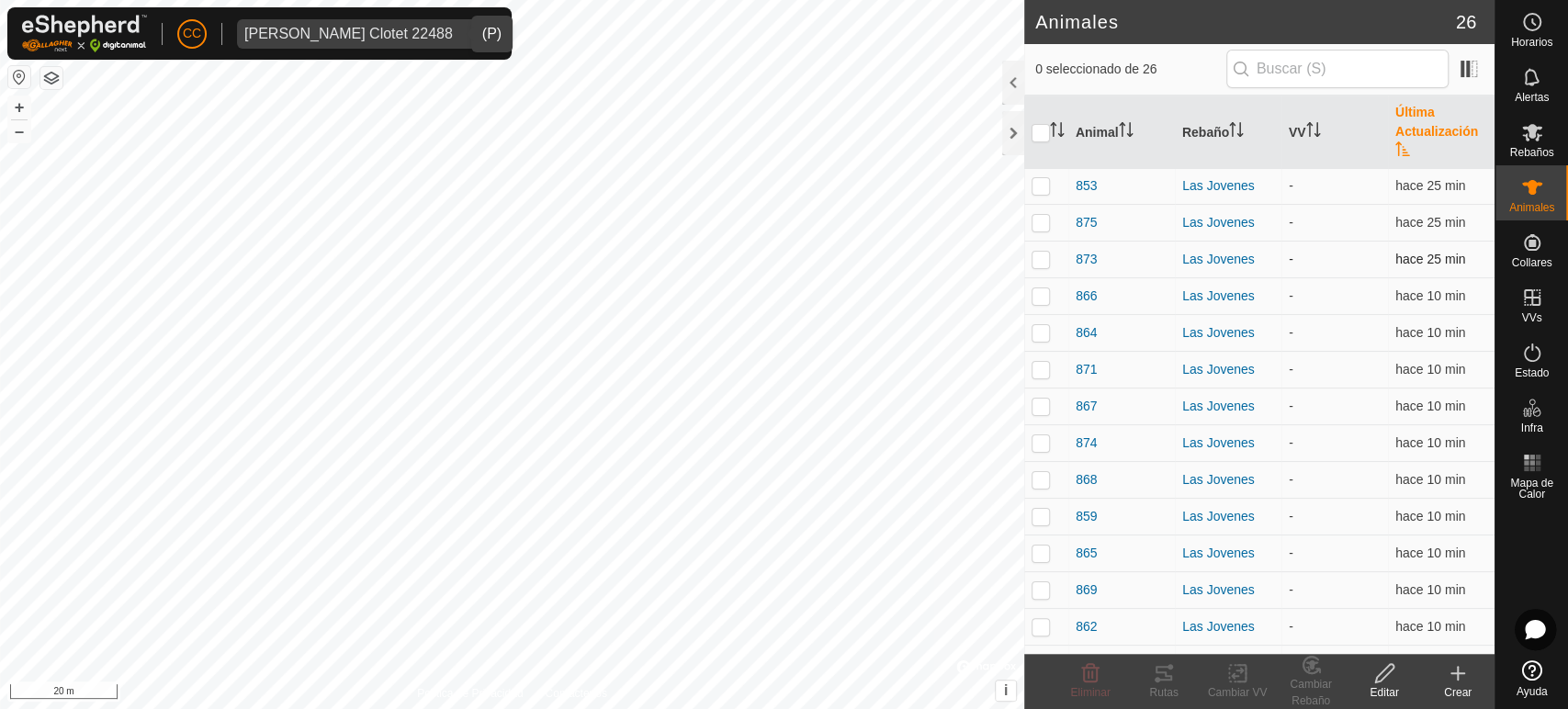 scroll, scrollTop: 469, scrollLeft: 0, axis: vertical 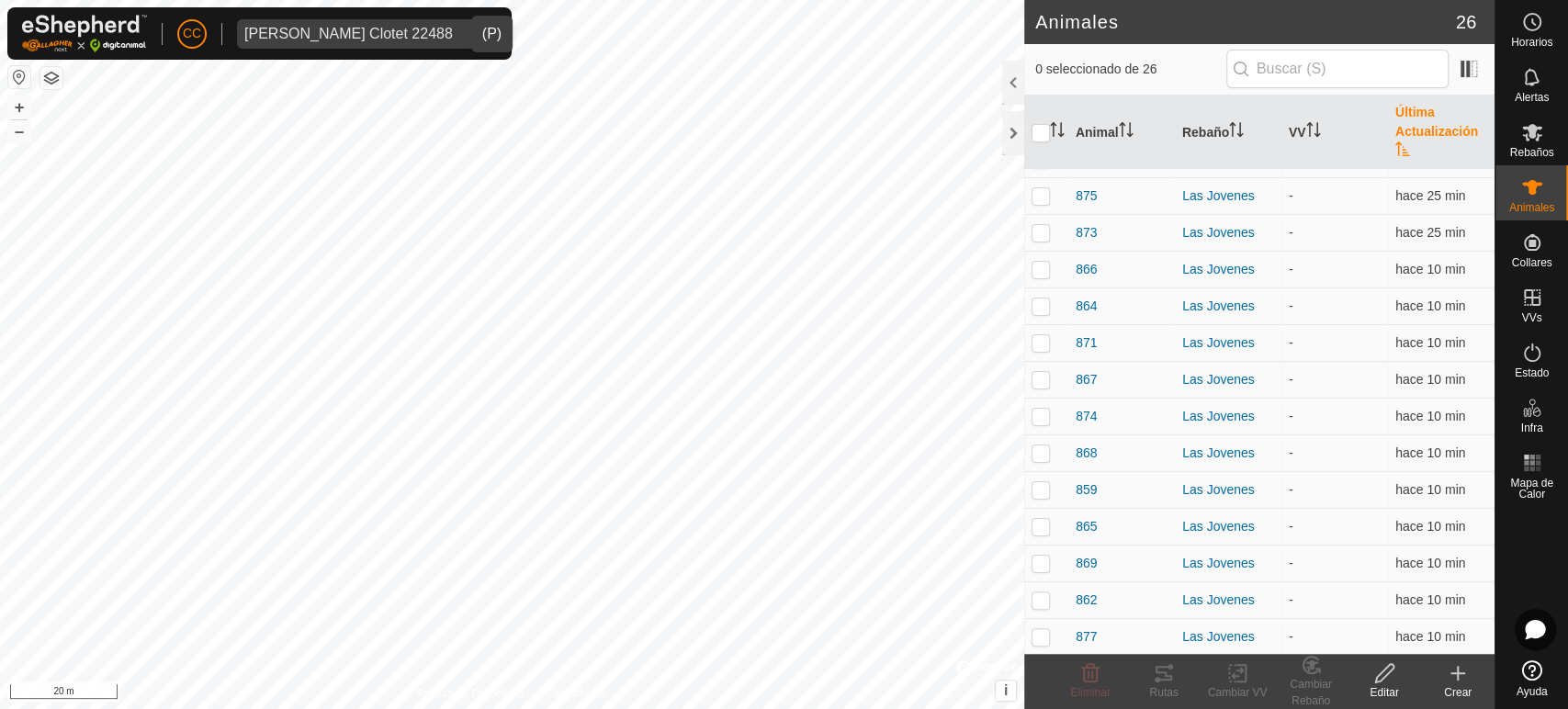 click 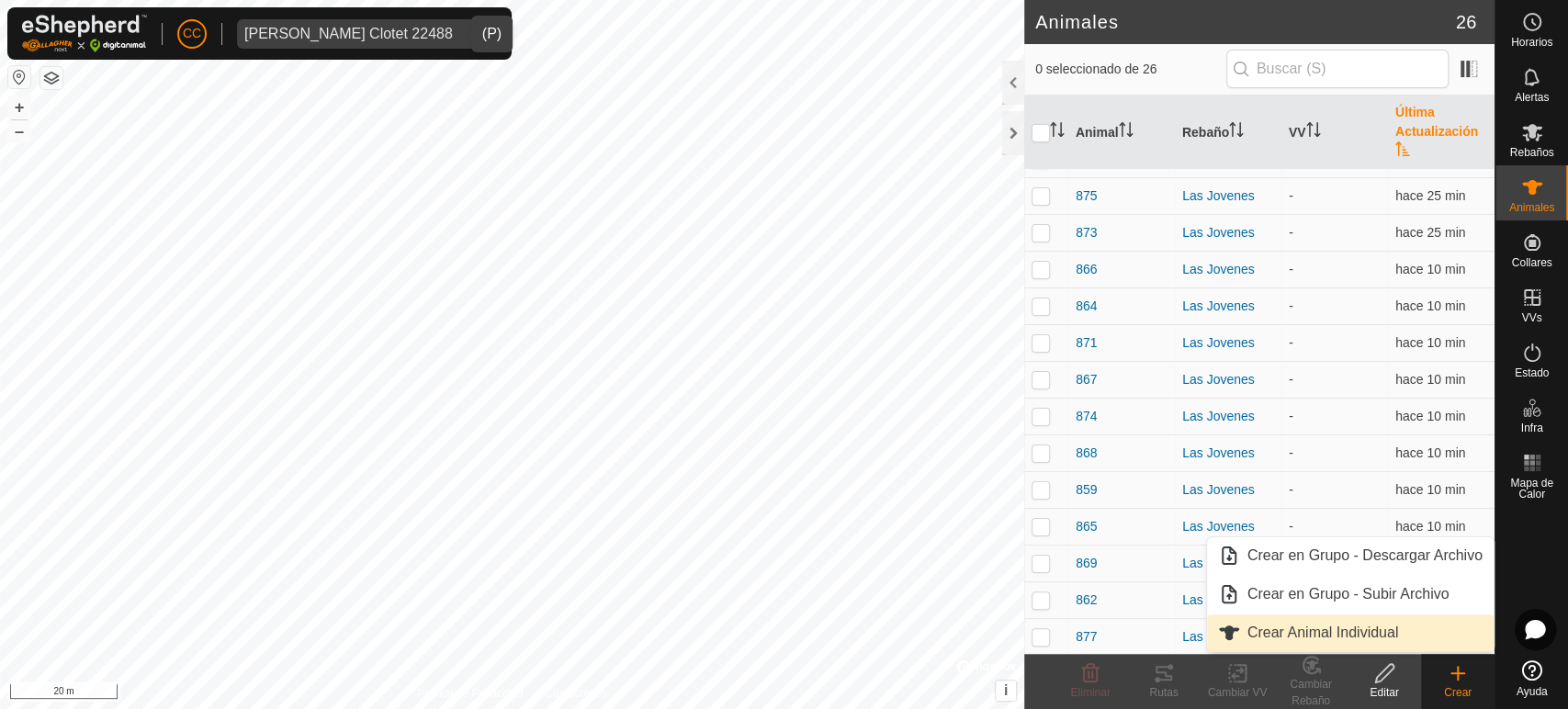 click on "Crear Animal Individual" at bounding box center (1350, 633) 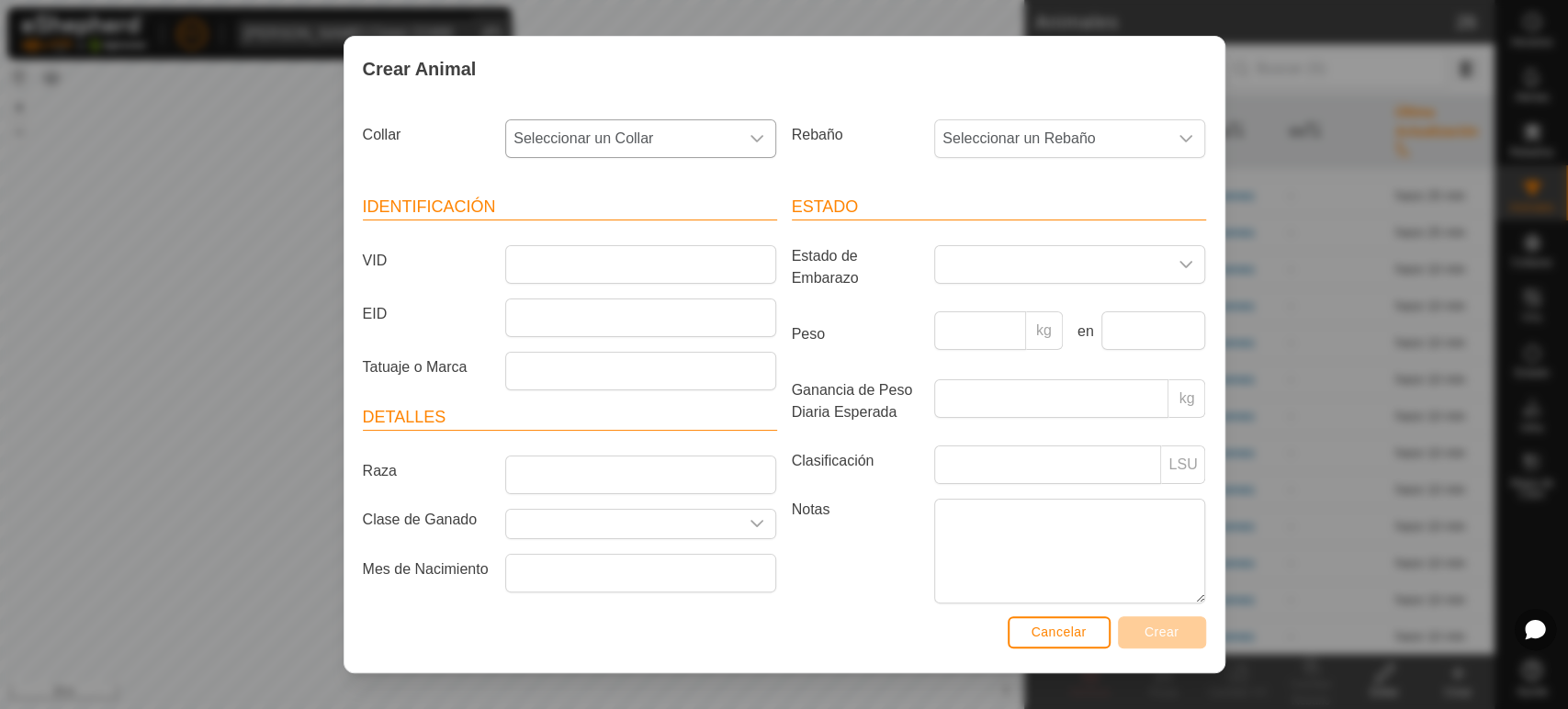 click at bounding box center [757, 139] 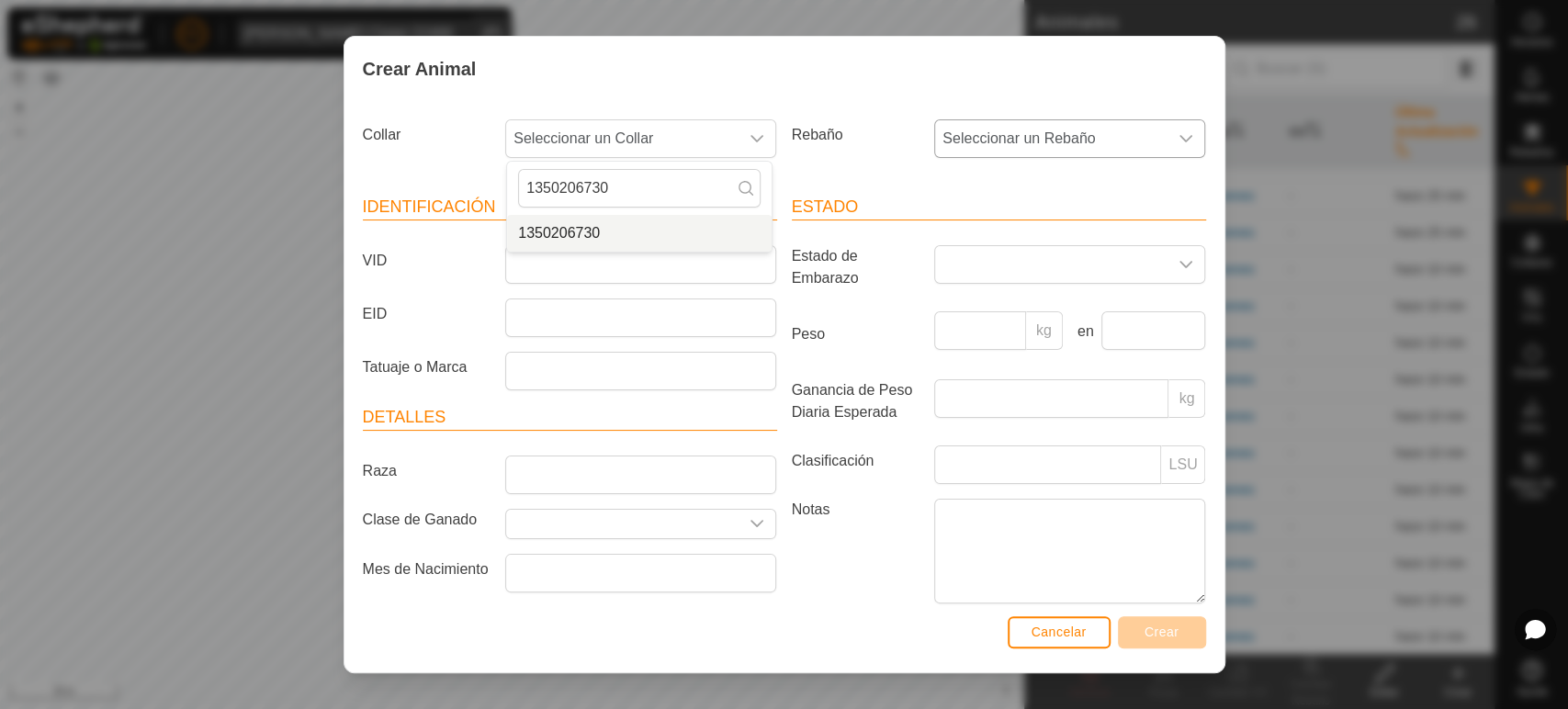 type on "1350206730" 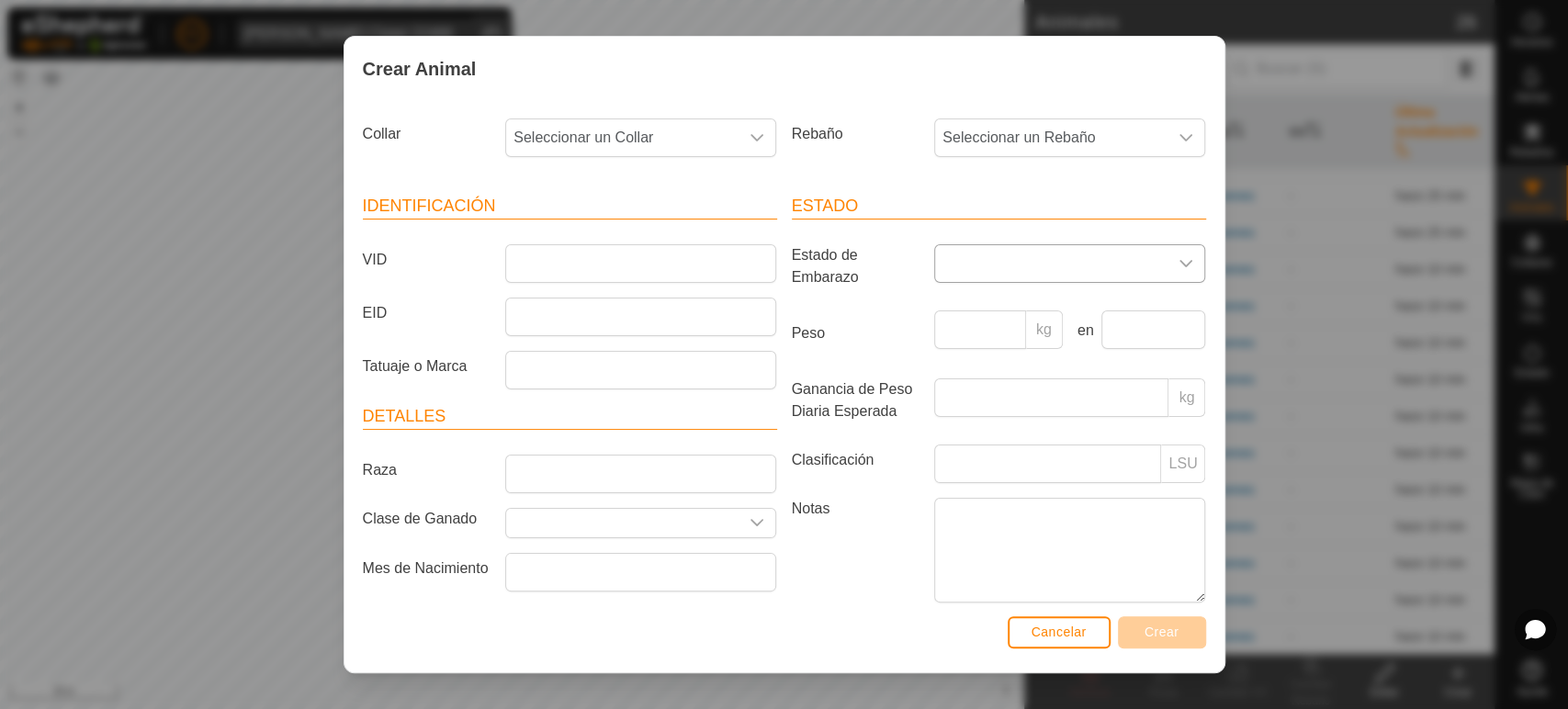 scroll, scrollTop: 0, scrollLeft: 0, axis: both 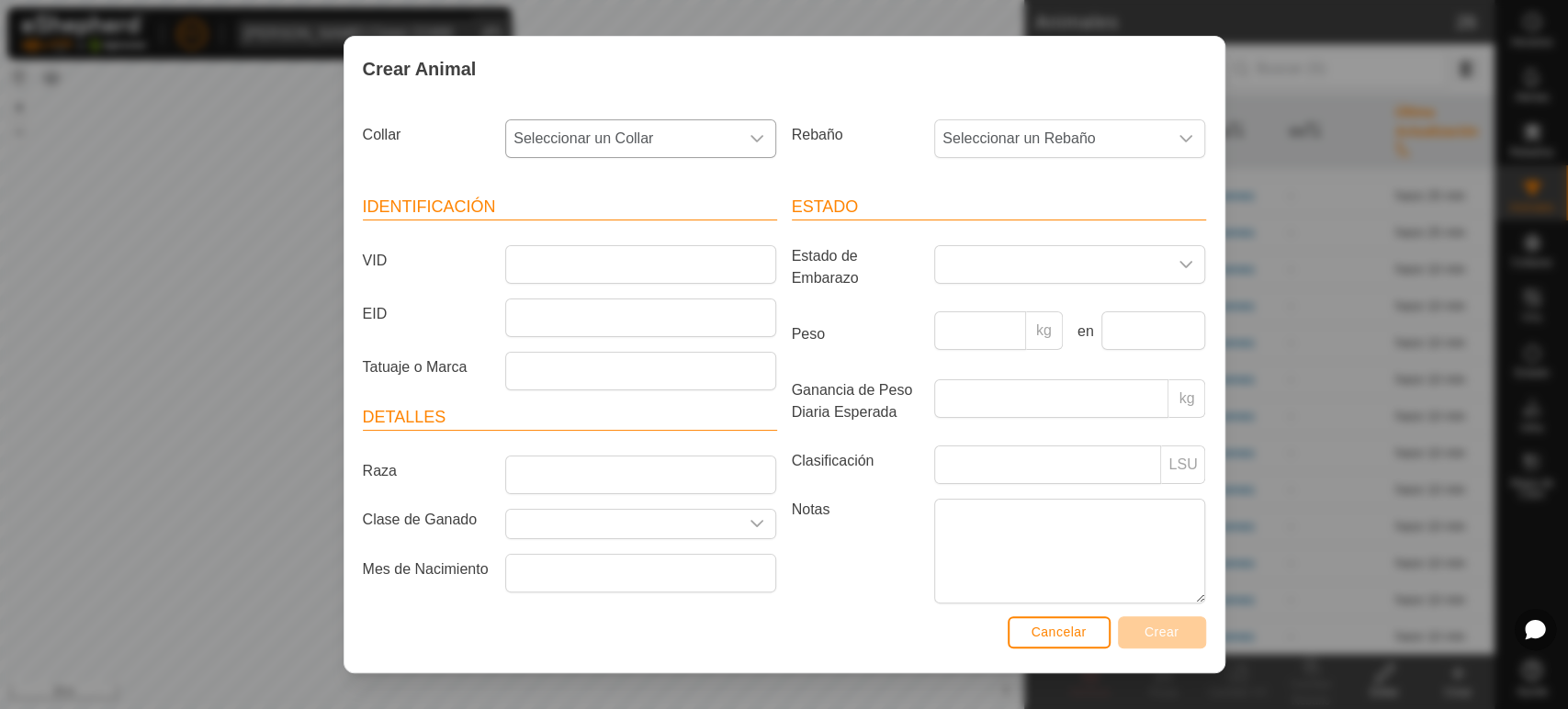 click on "Seleccionar un Collar" at bounding box center (622, 139) 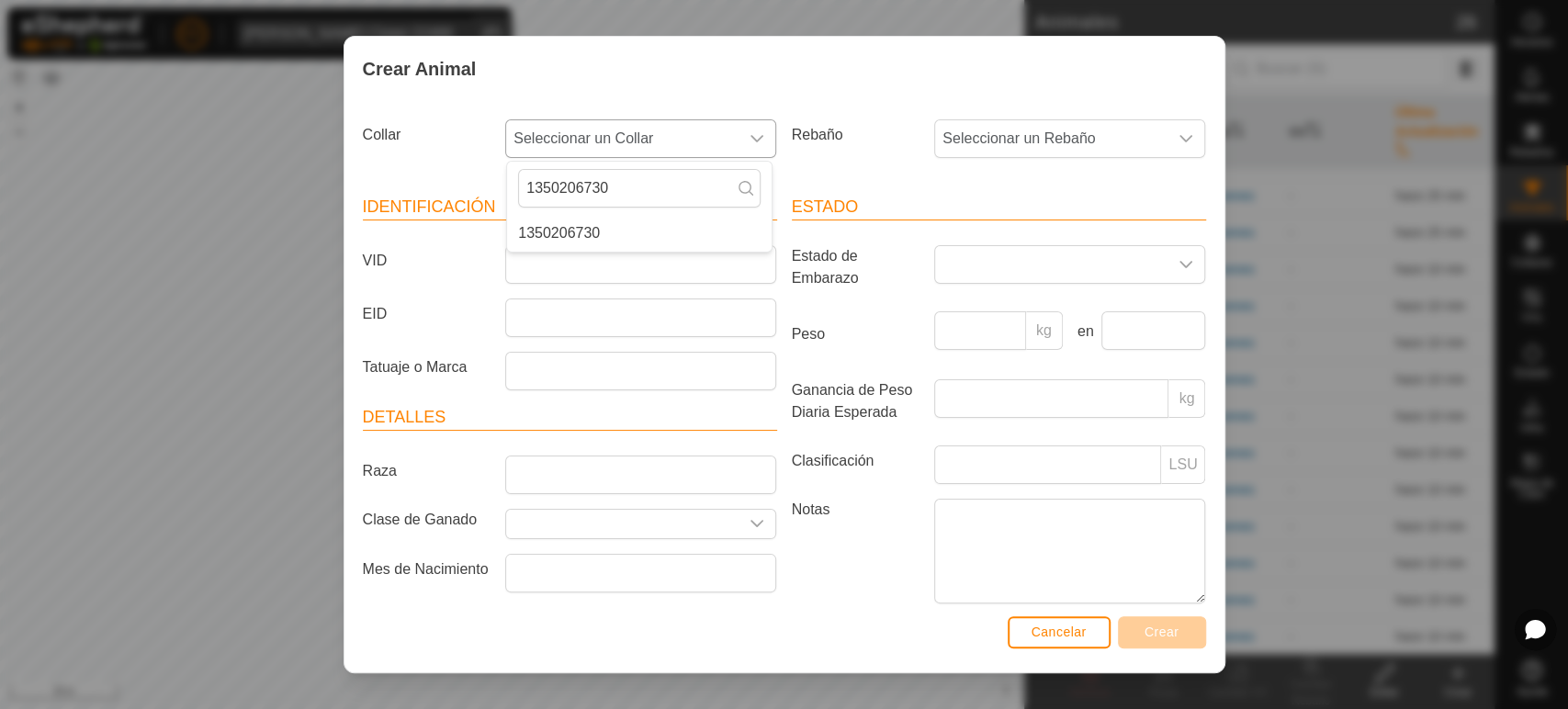 click on "1350206730" at bounding box center (639, 233) 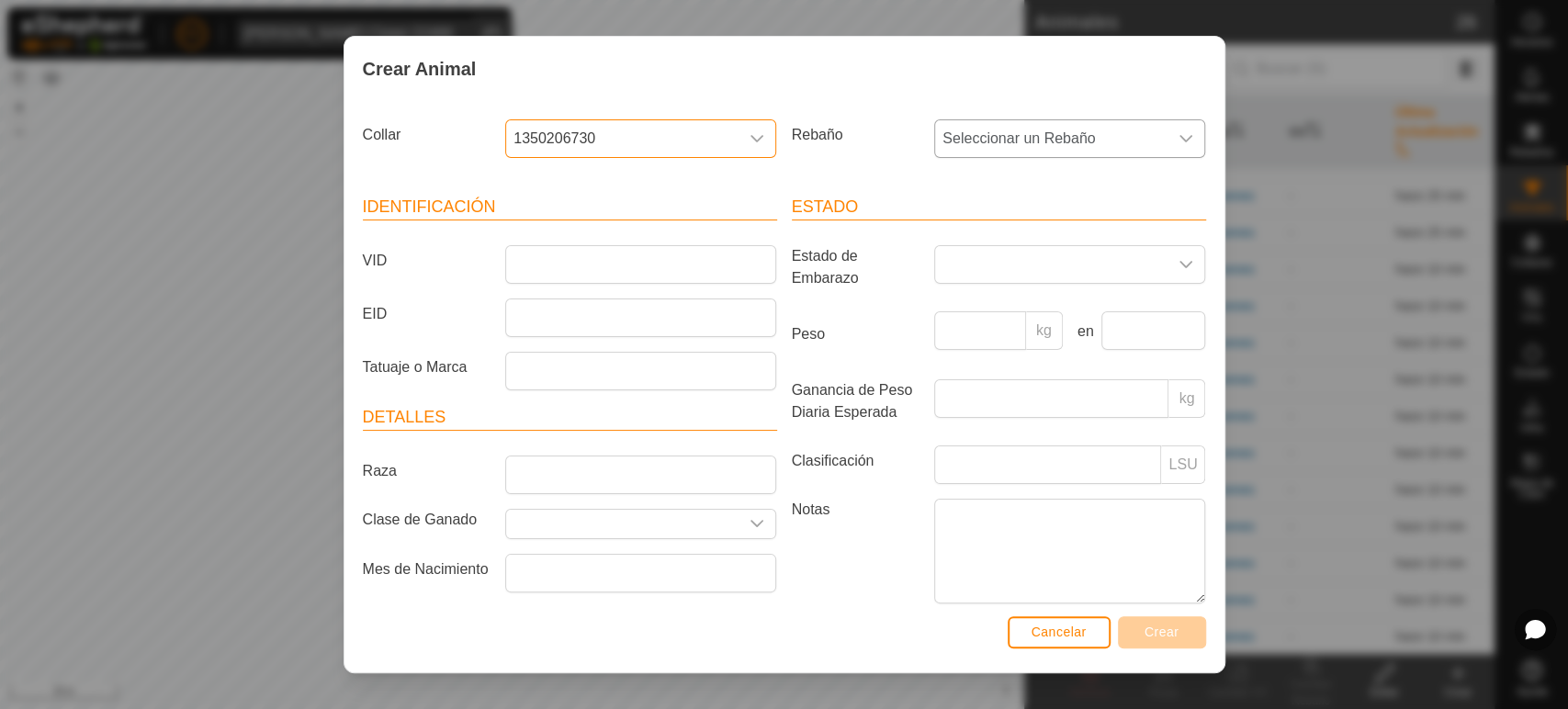 click on "Seleccionar un Rebaño" at bounding box center (1051, 139) 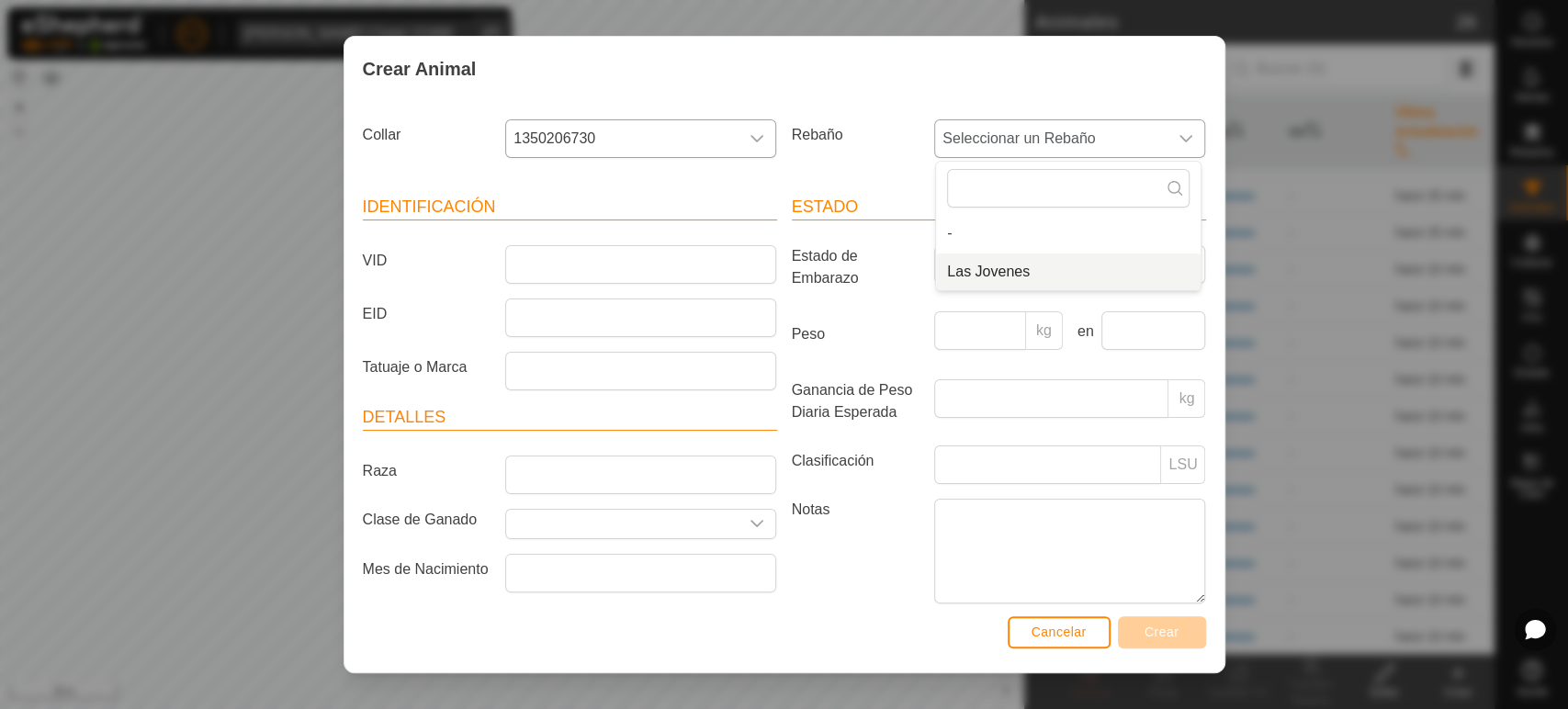 click on "Las Jovenes" at bounding box center [1068, 272] 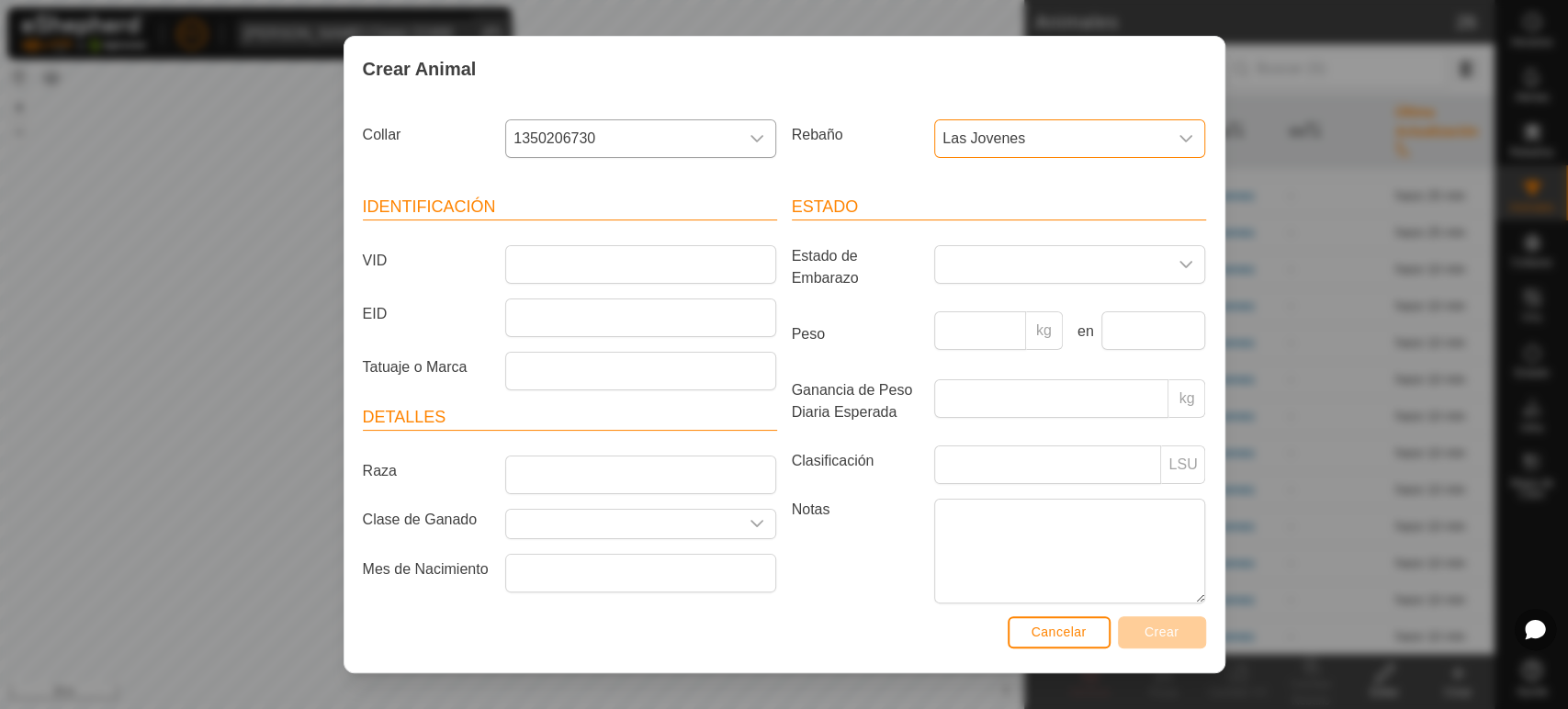drag, startPoint x: 1042, startPoint y: 115, endPoint x: 1042, endPoint y: 125, distance: 10 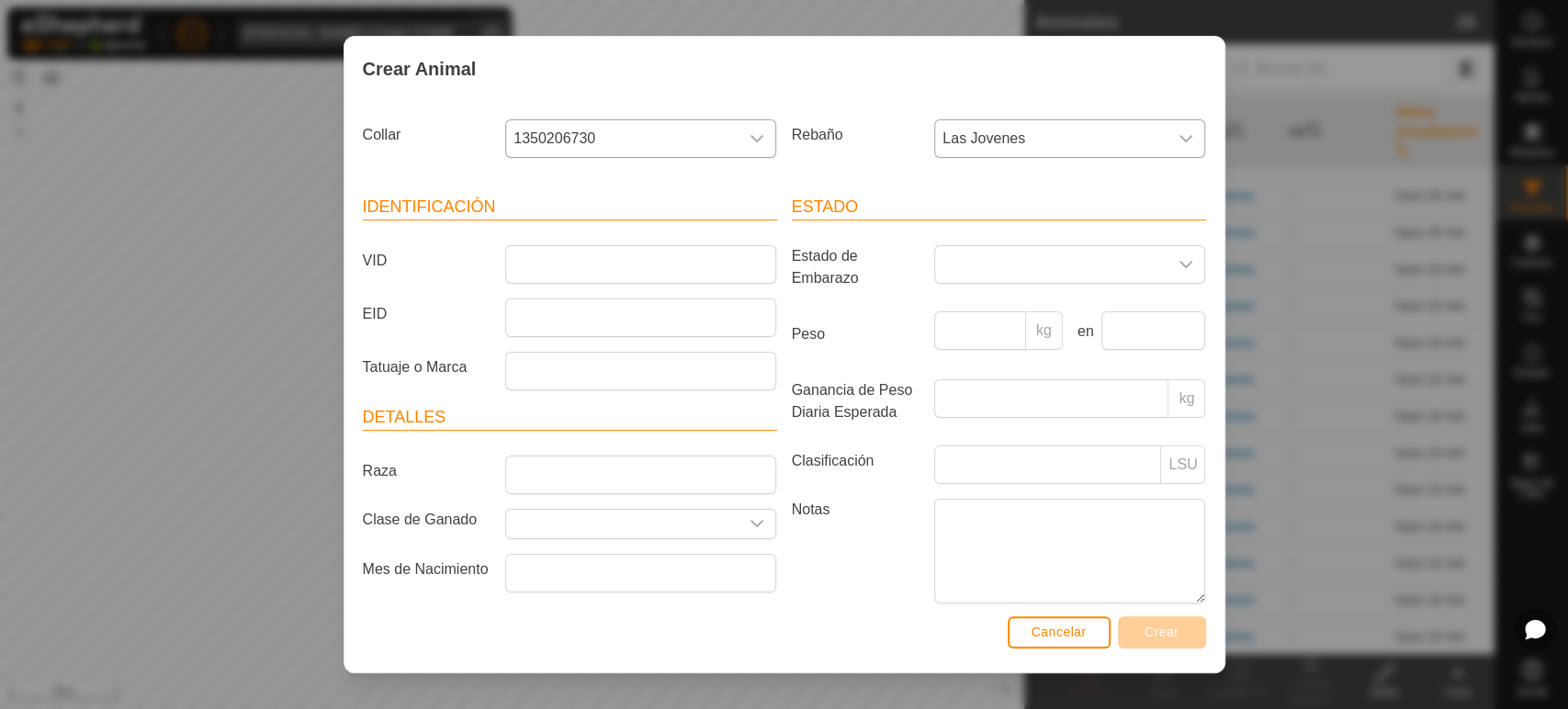 click on "Las Jovenes" at bounding box center [1051, 139] 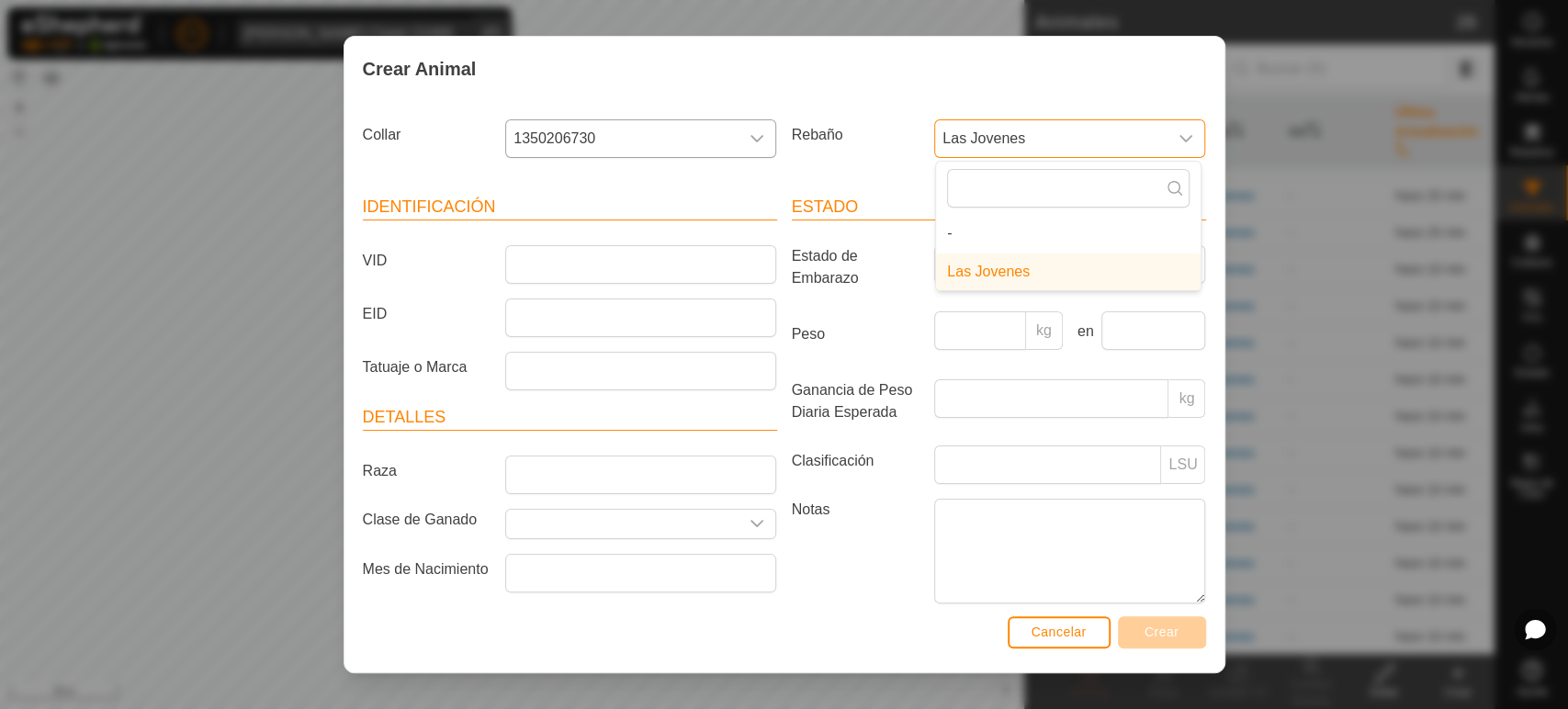 click on "Las Jovenes" at bounding box center [1051, 139] 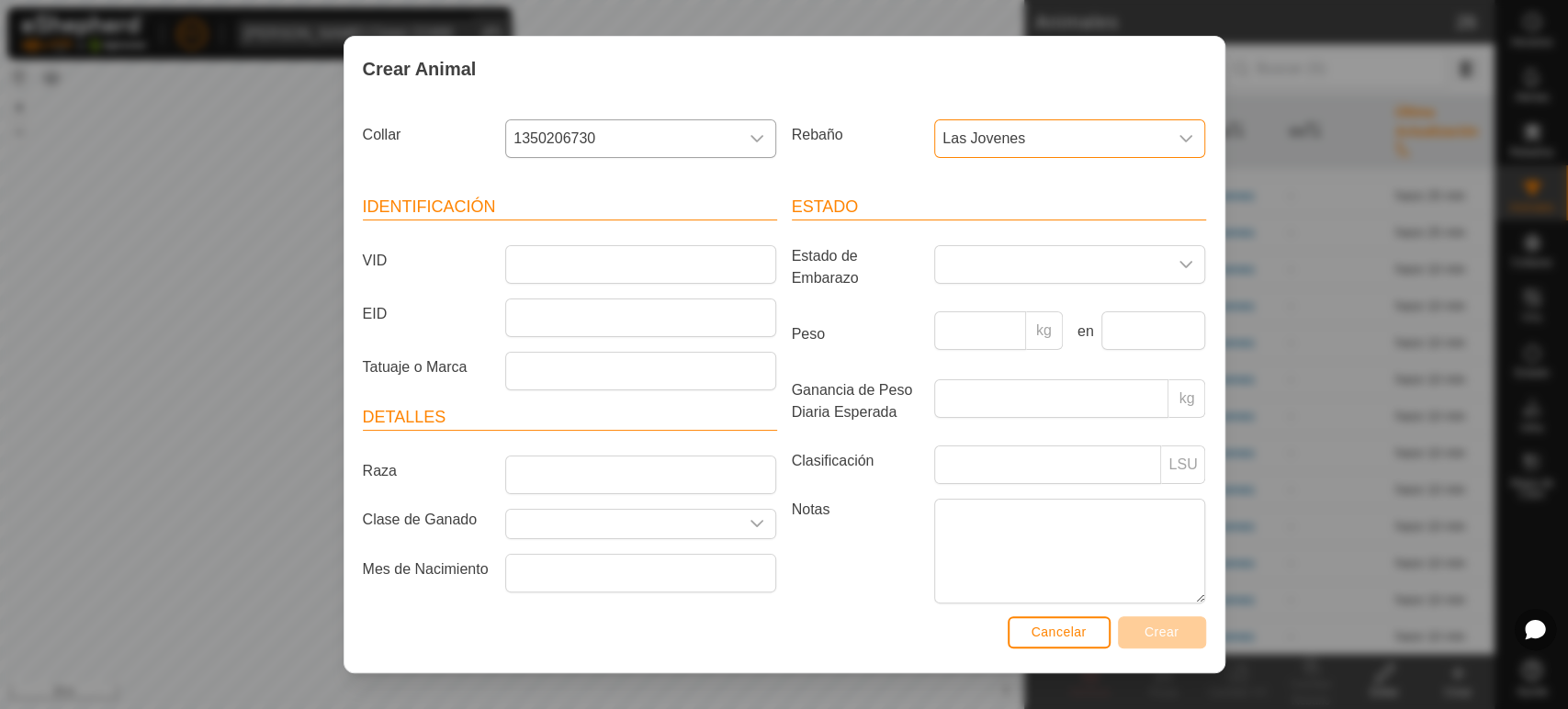 click on "Las Jovenes" at bounding box center (1051, 139) 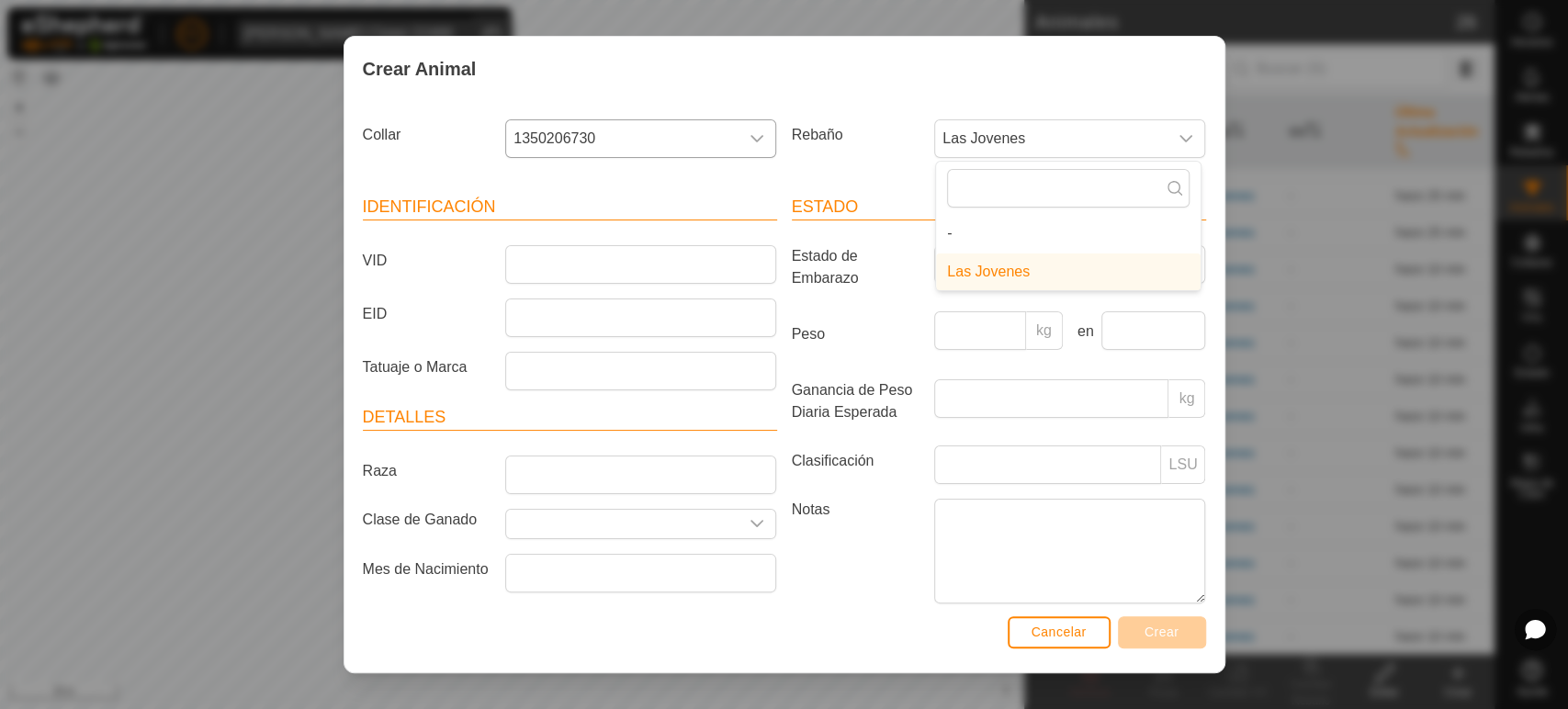 click on "Las Jovenes" at bounding box center (1068, 272) 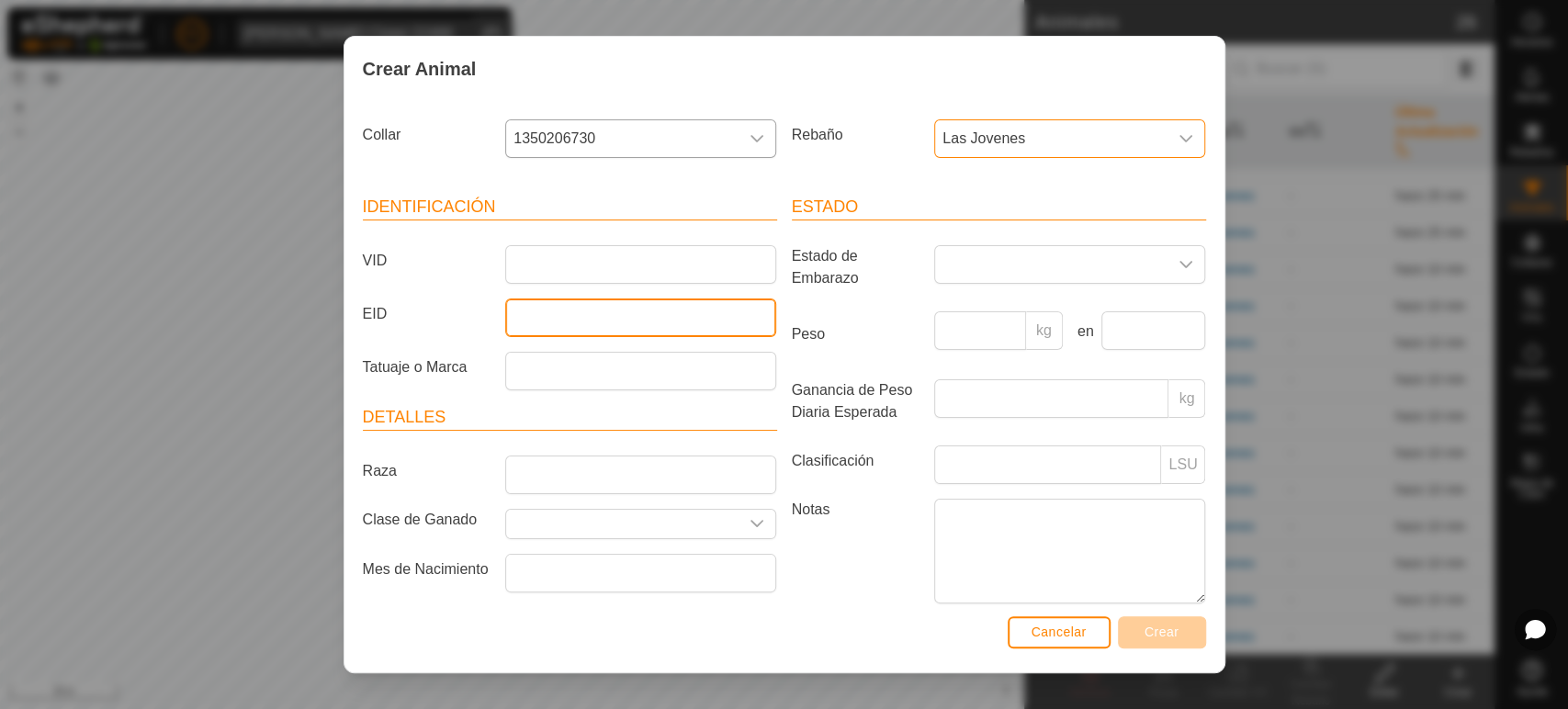 click on "EID" at bounding box center (640, 318) 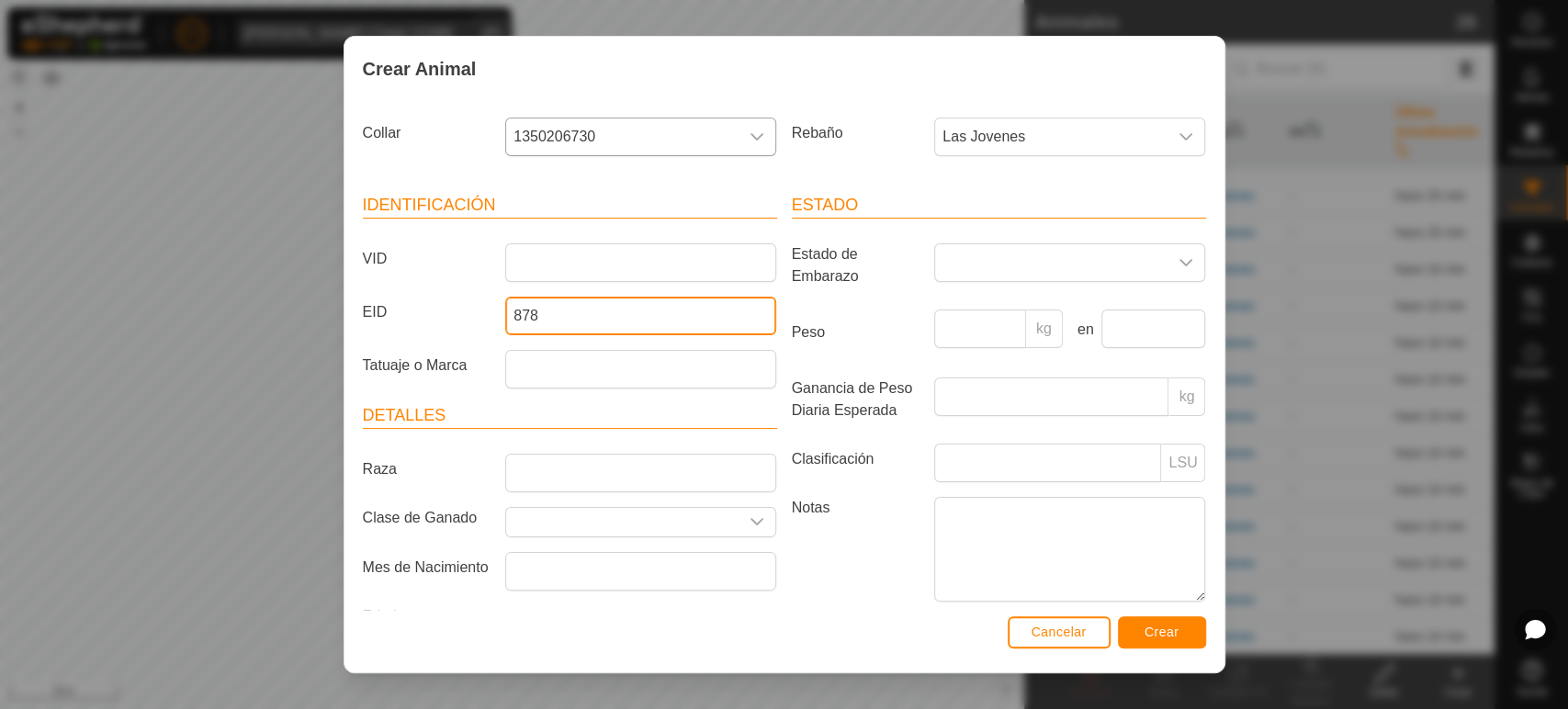 scroll, scrollTop: 0, scrollLeft: 0, axis: both 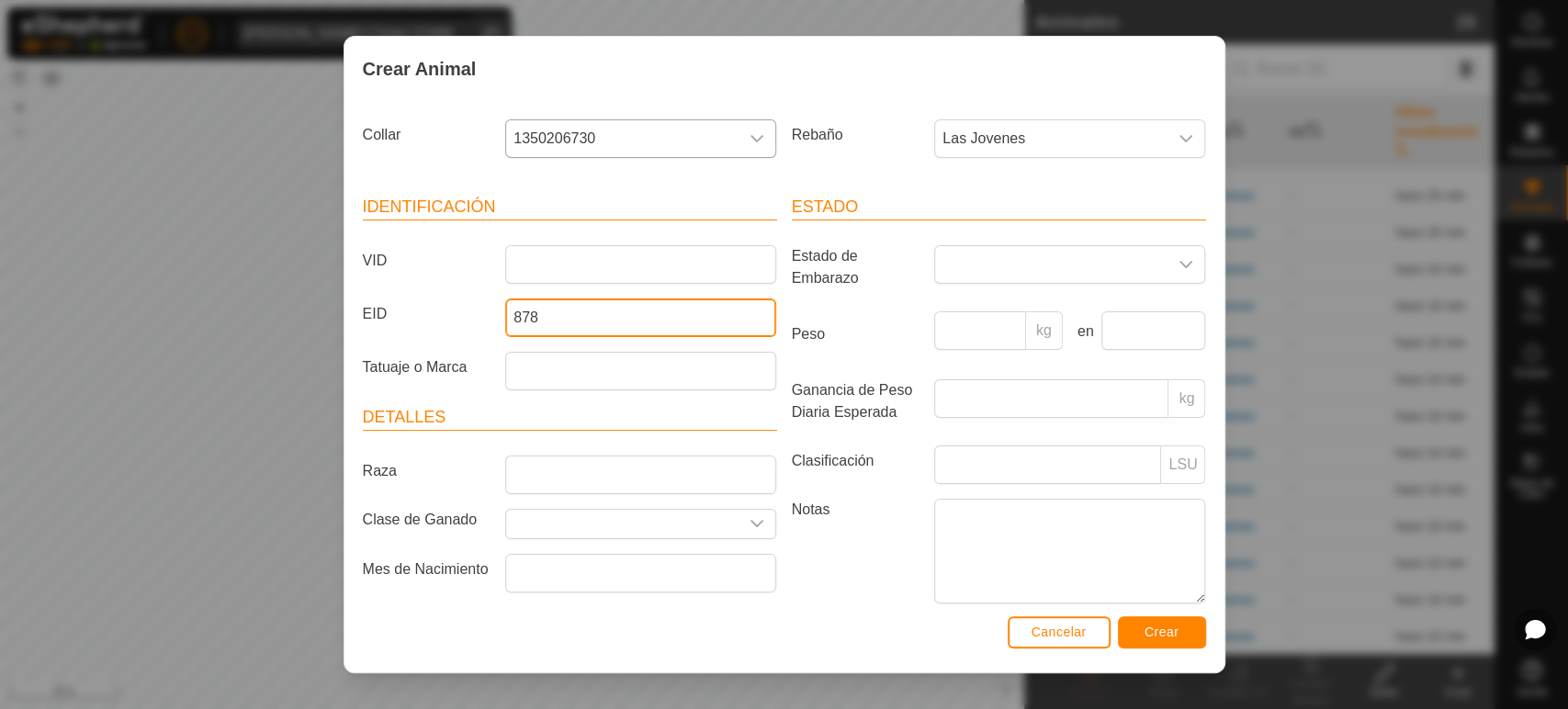 type on "878" 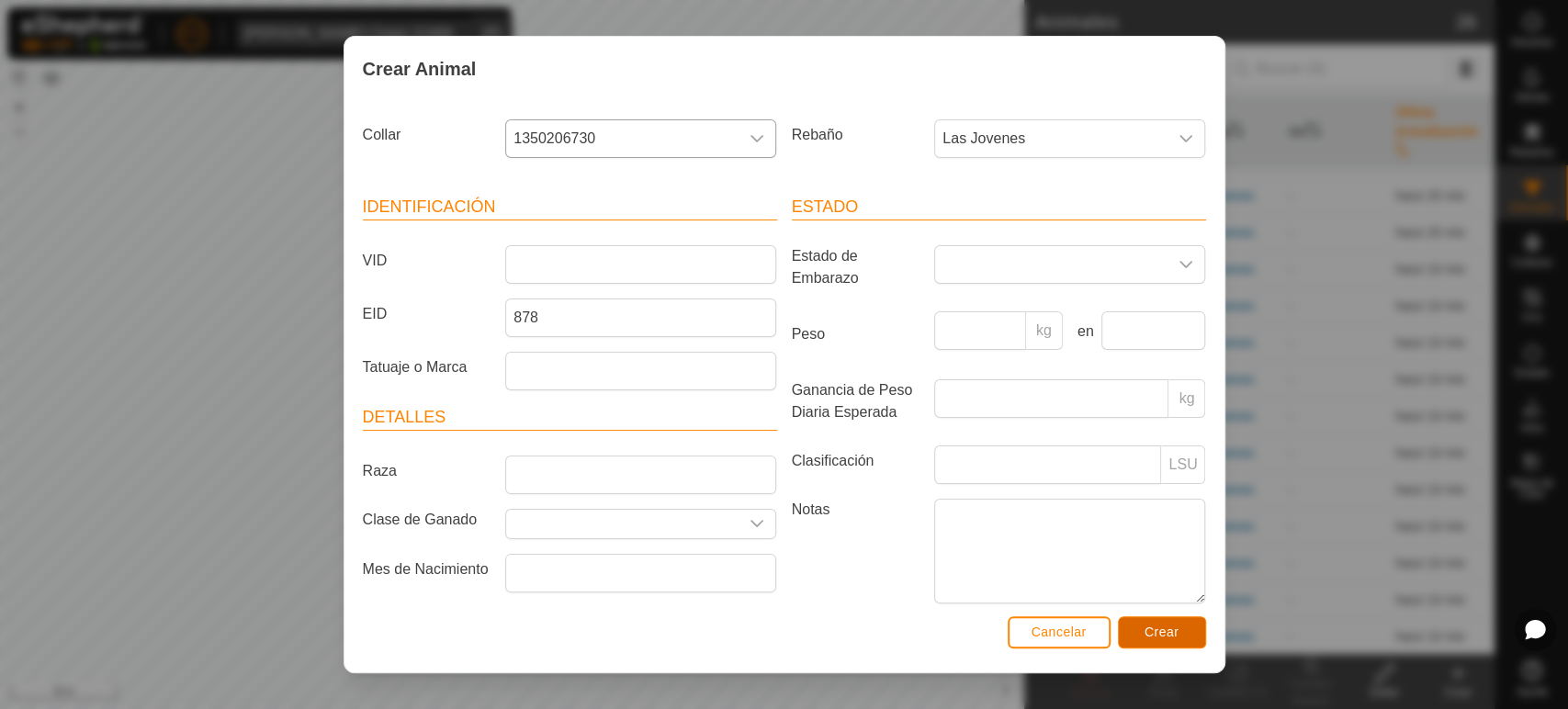 click on "Crear" at bounding box center [1162, 632] 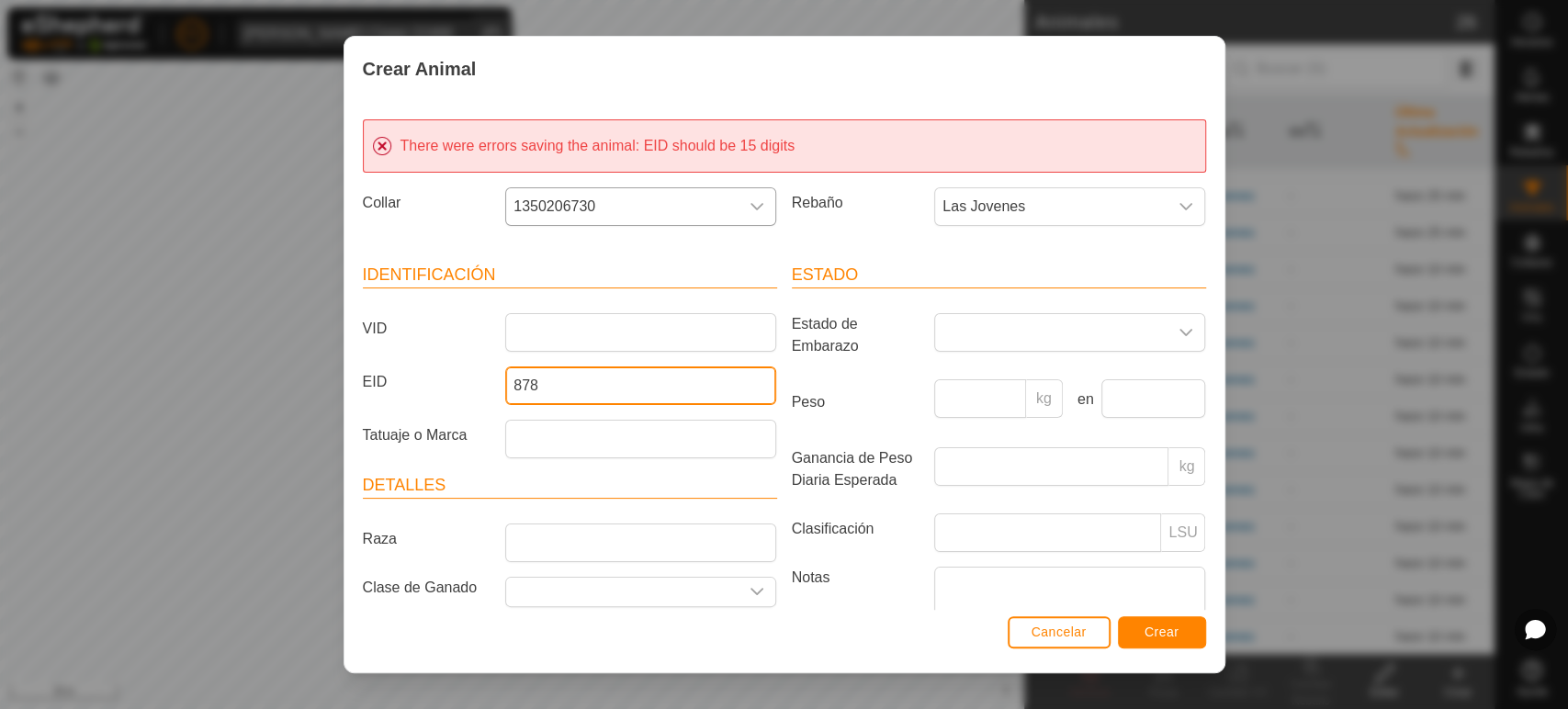 drag, startPoint x: 535, startPoint y: 388, endPoint x: 470, endPoint y: 380, distance: 65.49046 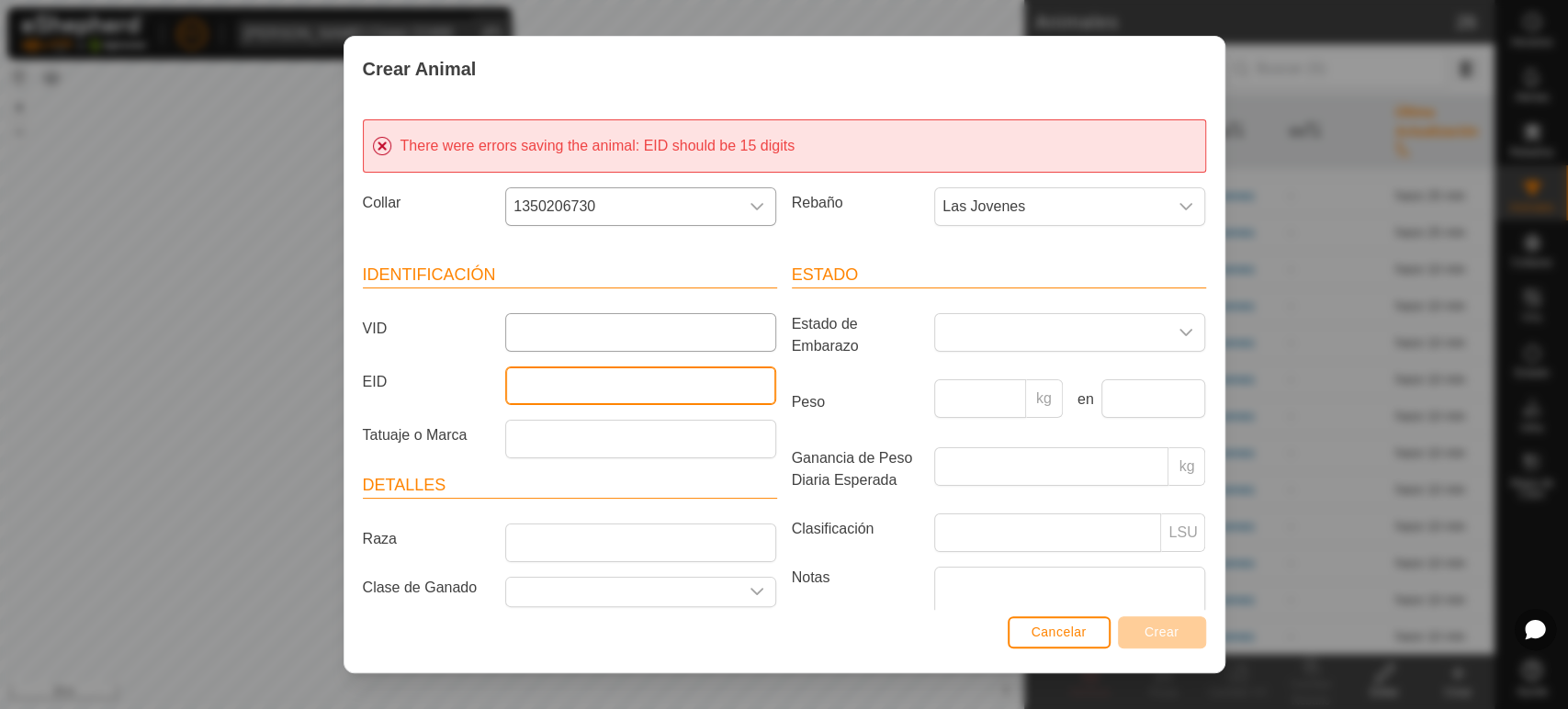 type 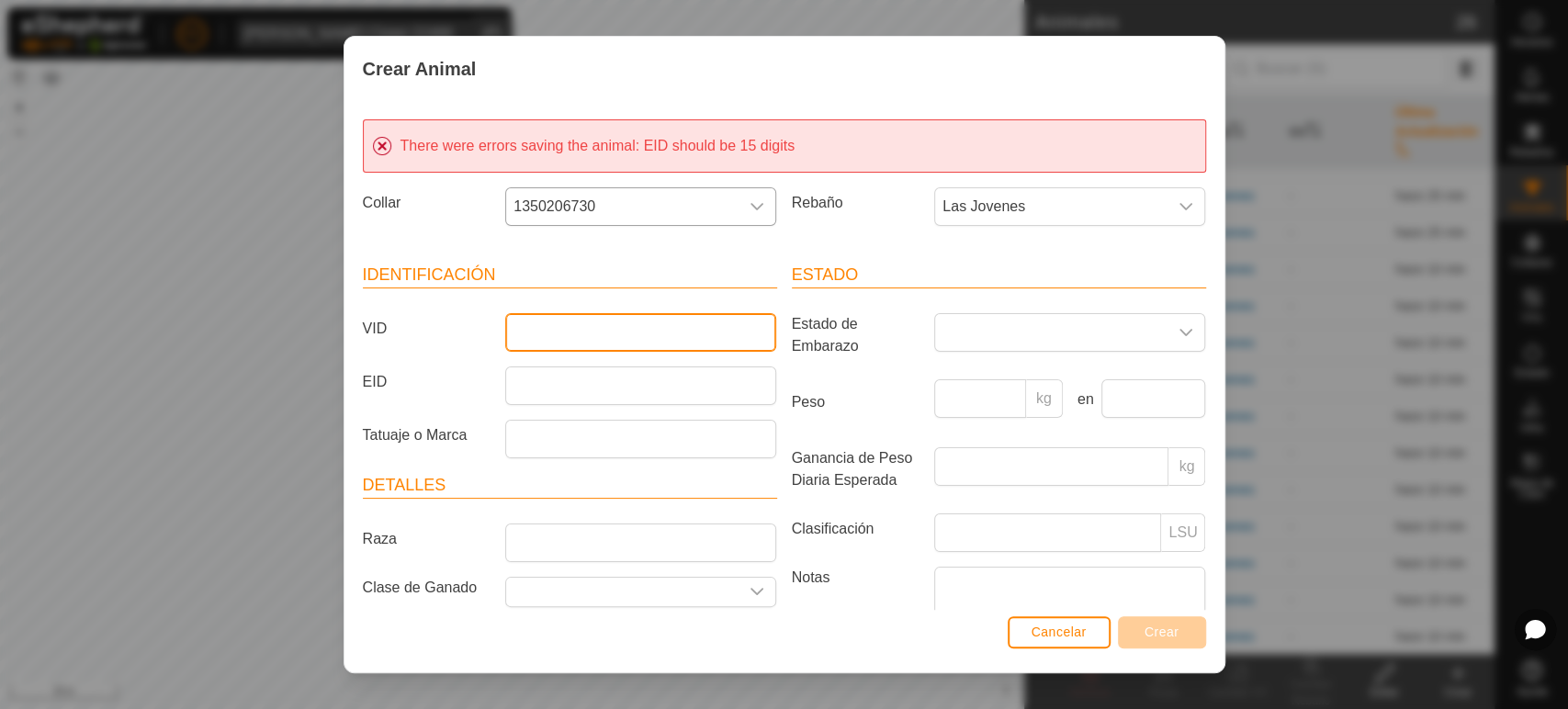 click on "VID" at bounding box center [640, 332] 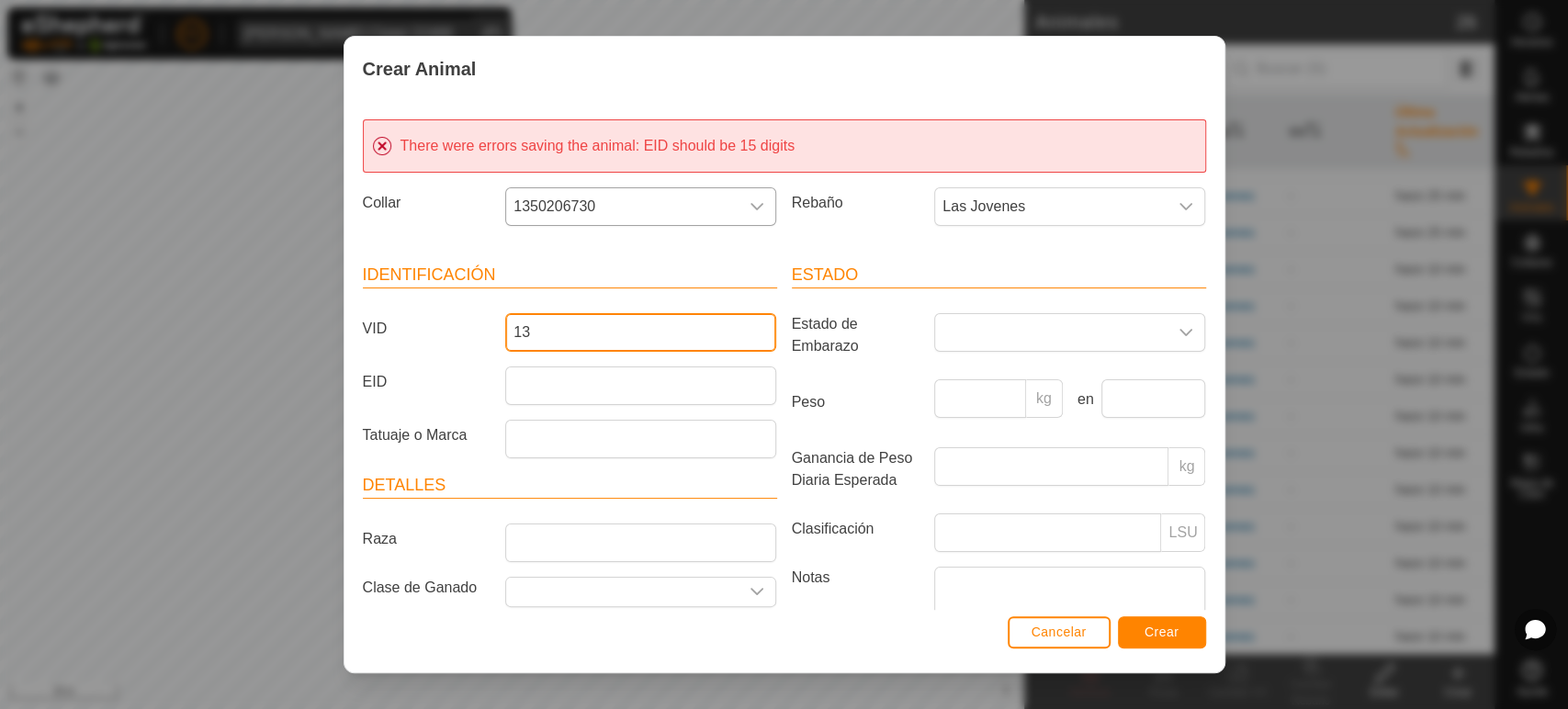 type on "1" 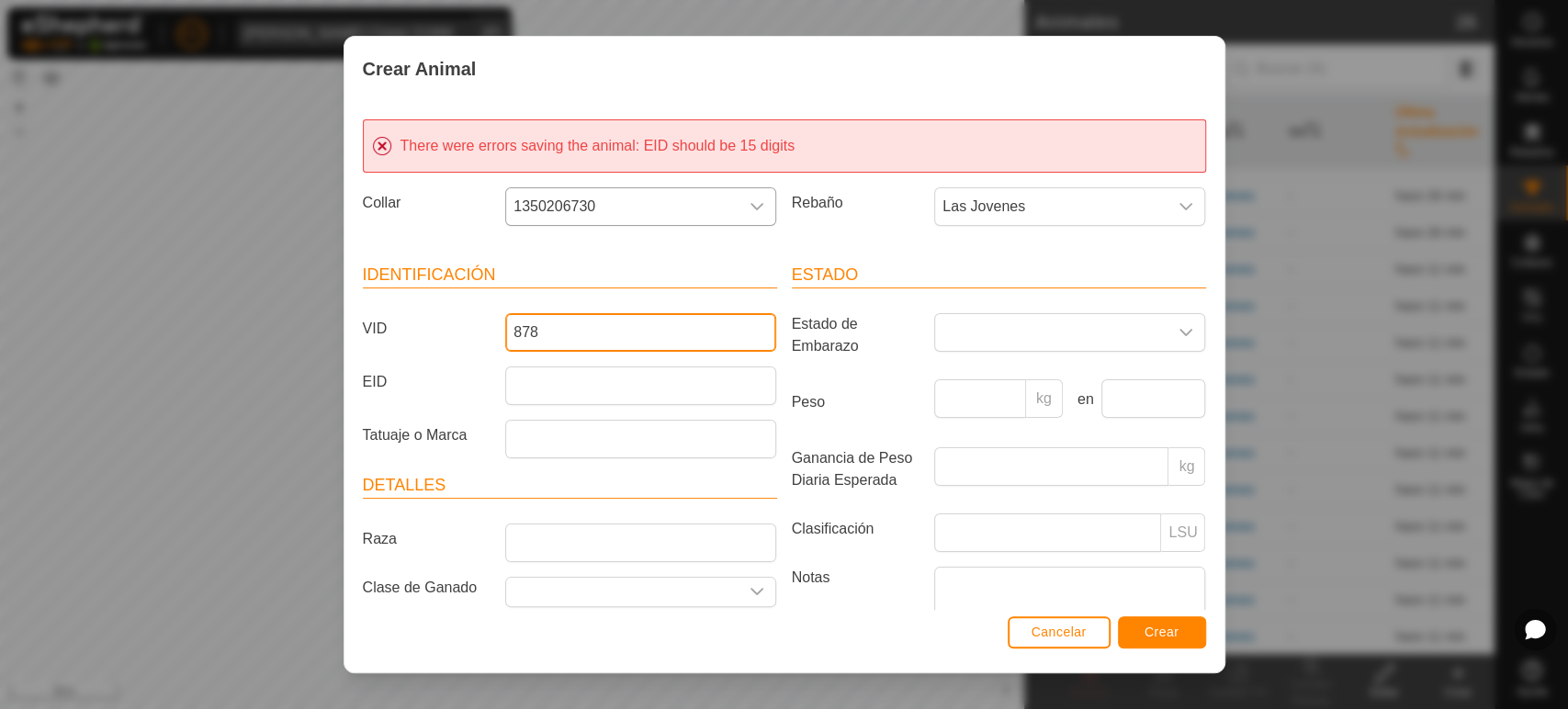 type on "878" 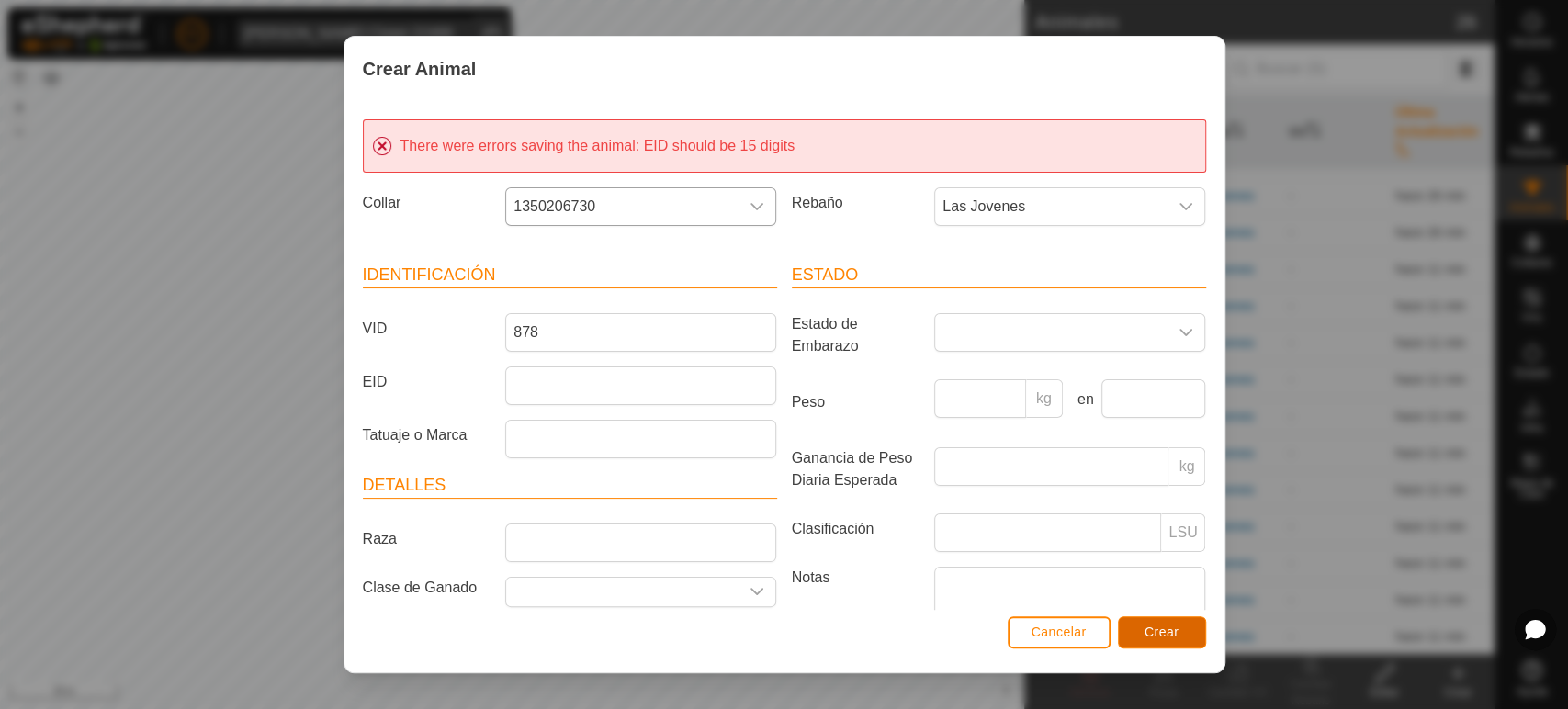 click on "Crear" at bounding box center [1162, 632] 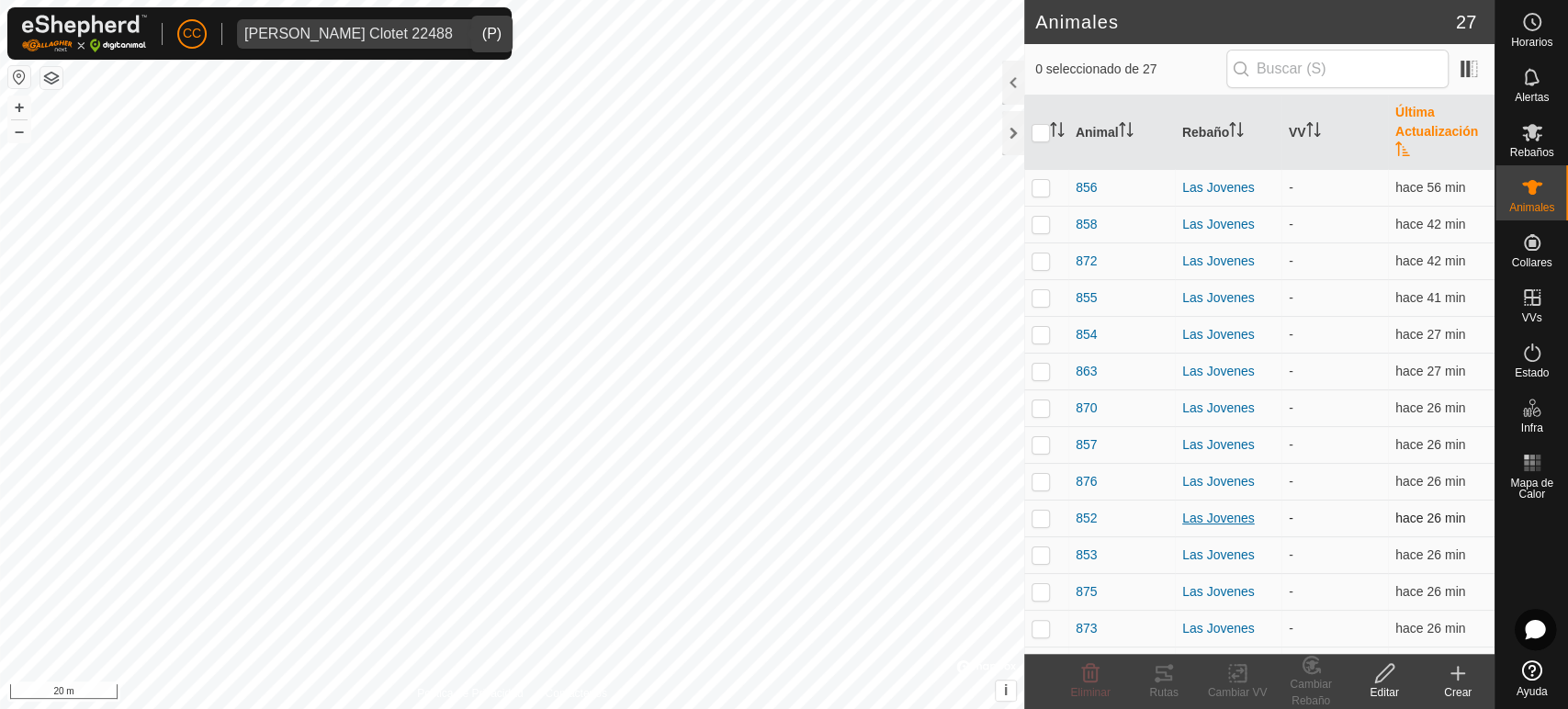 scroll, scrollTop: 0, scrollLeft: 0, axis: both 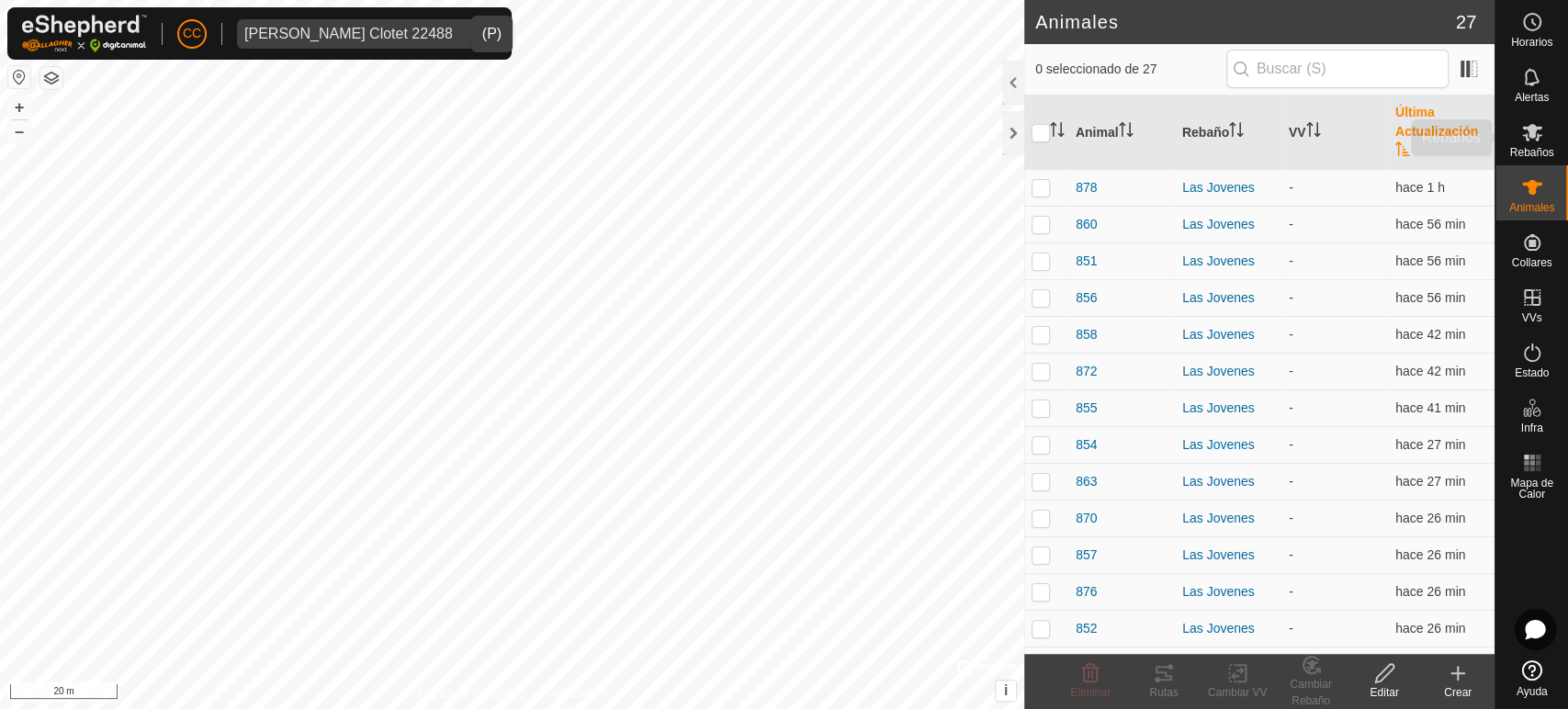 click 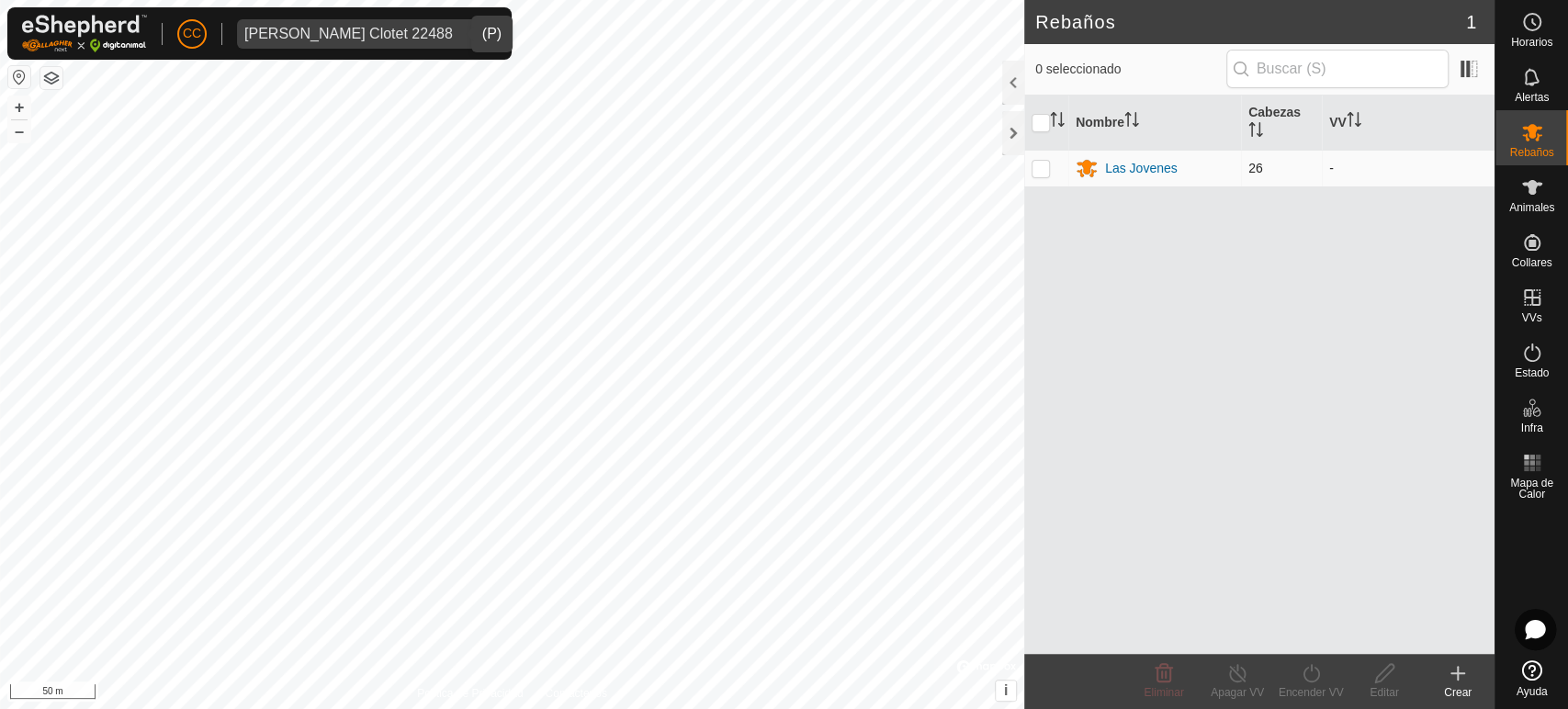 click at bounding box center [1041, 168] 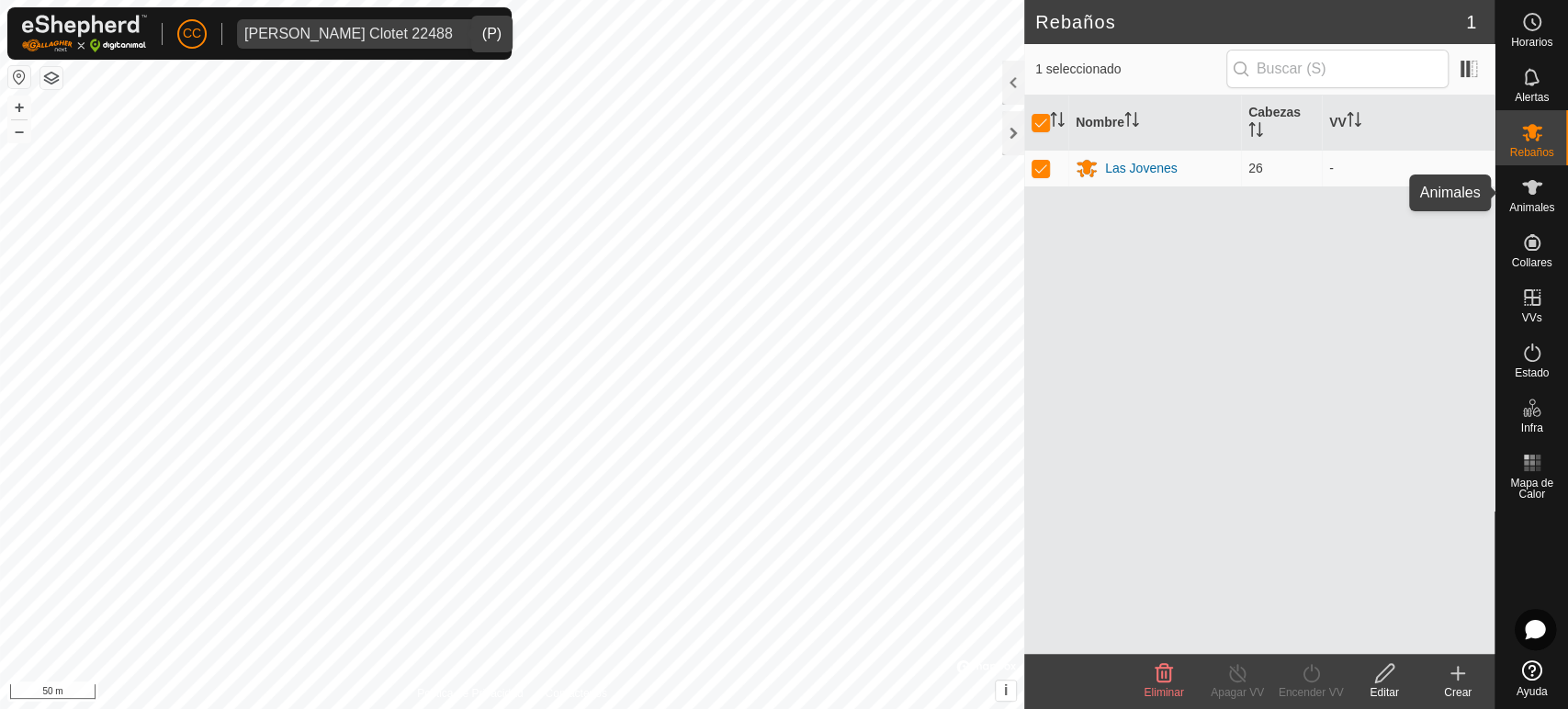 click on "Animales" at bounding box center (1531, 208) 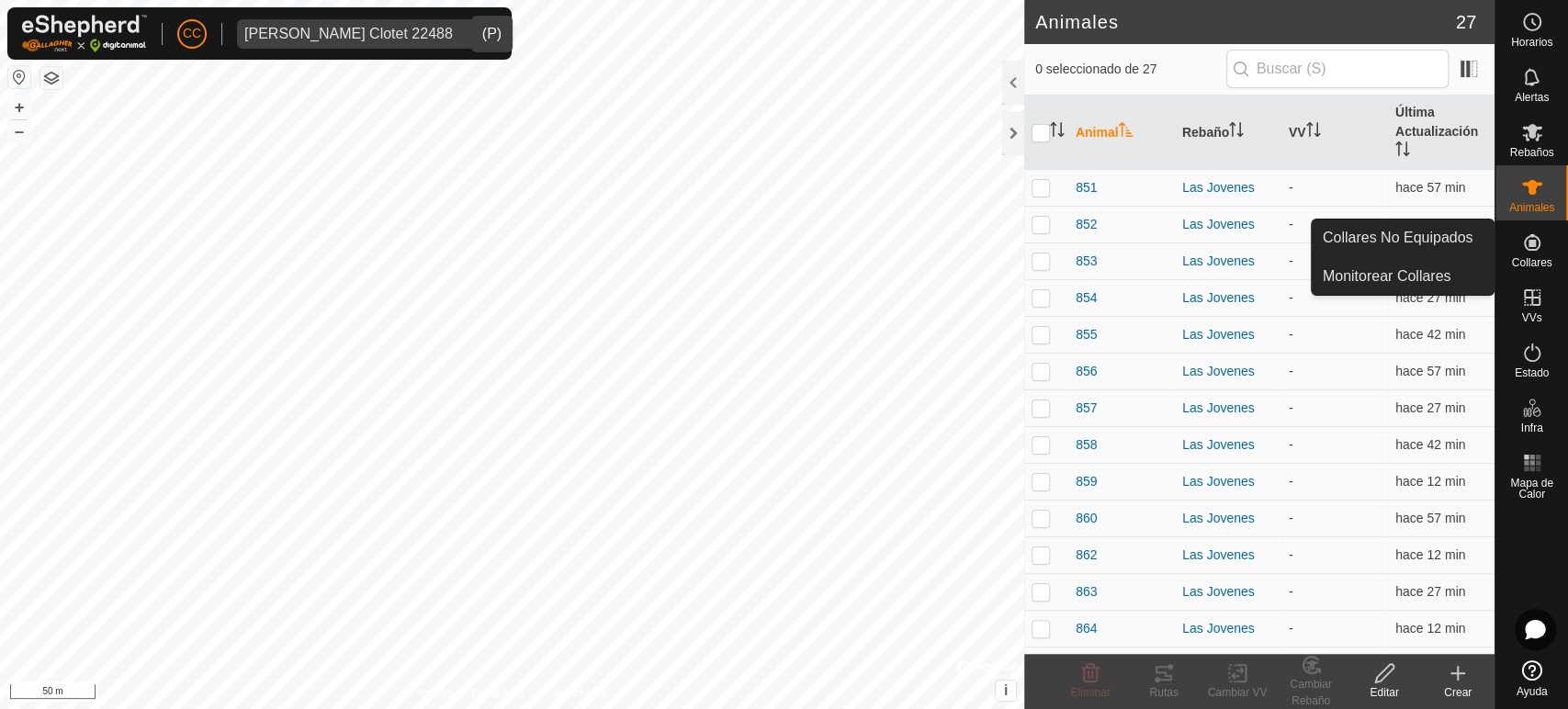 drag, startPoint x: 1545, startPoint y: 221, endPoint x: 1539, endPoint y: 253, distance: 32.557641 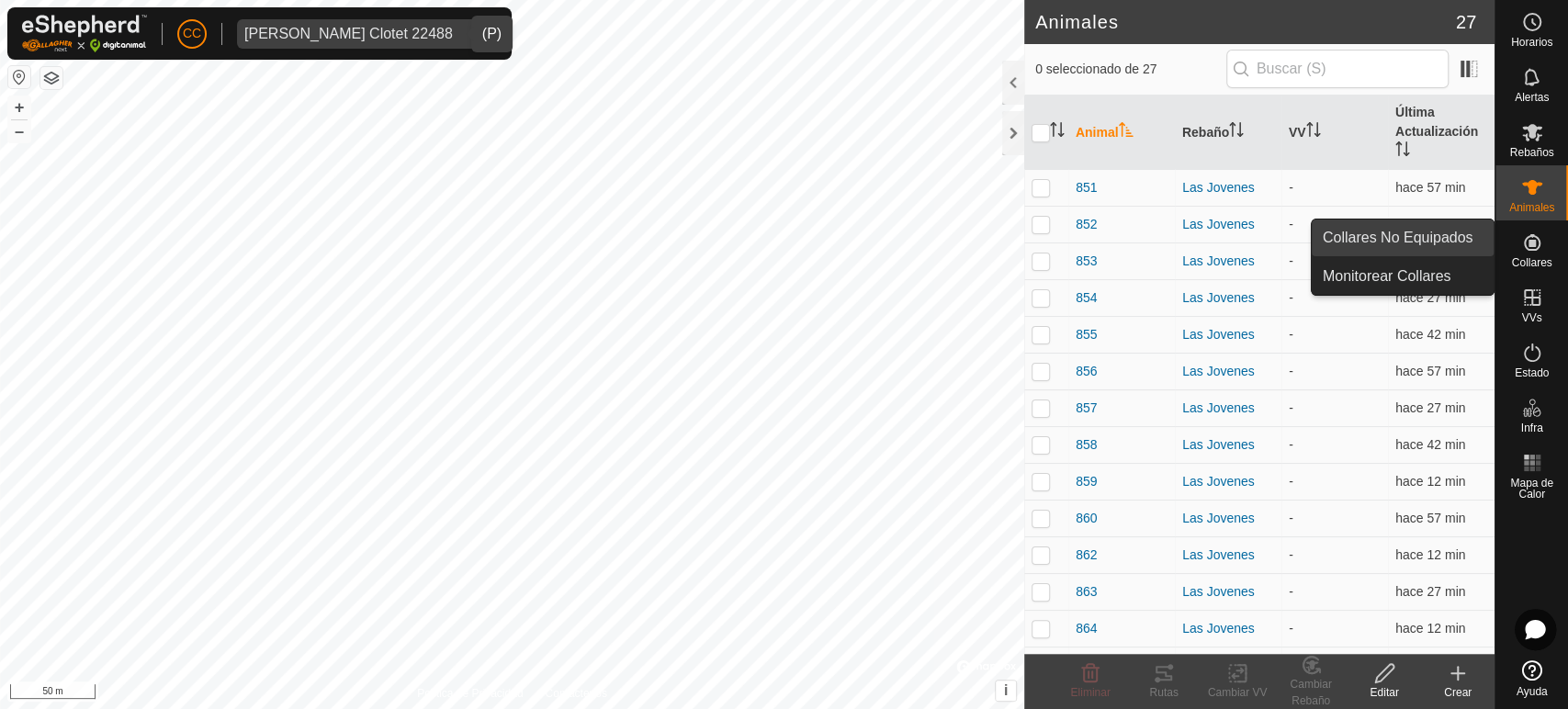 click on "Collares No Equipados" at bounding box center (1403, 238) 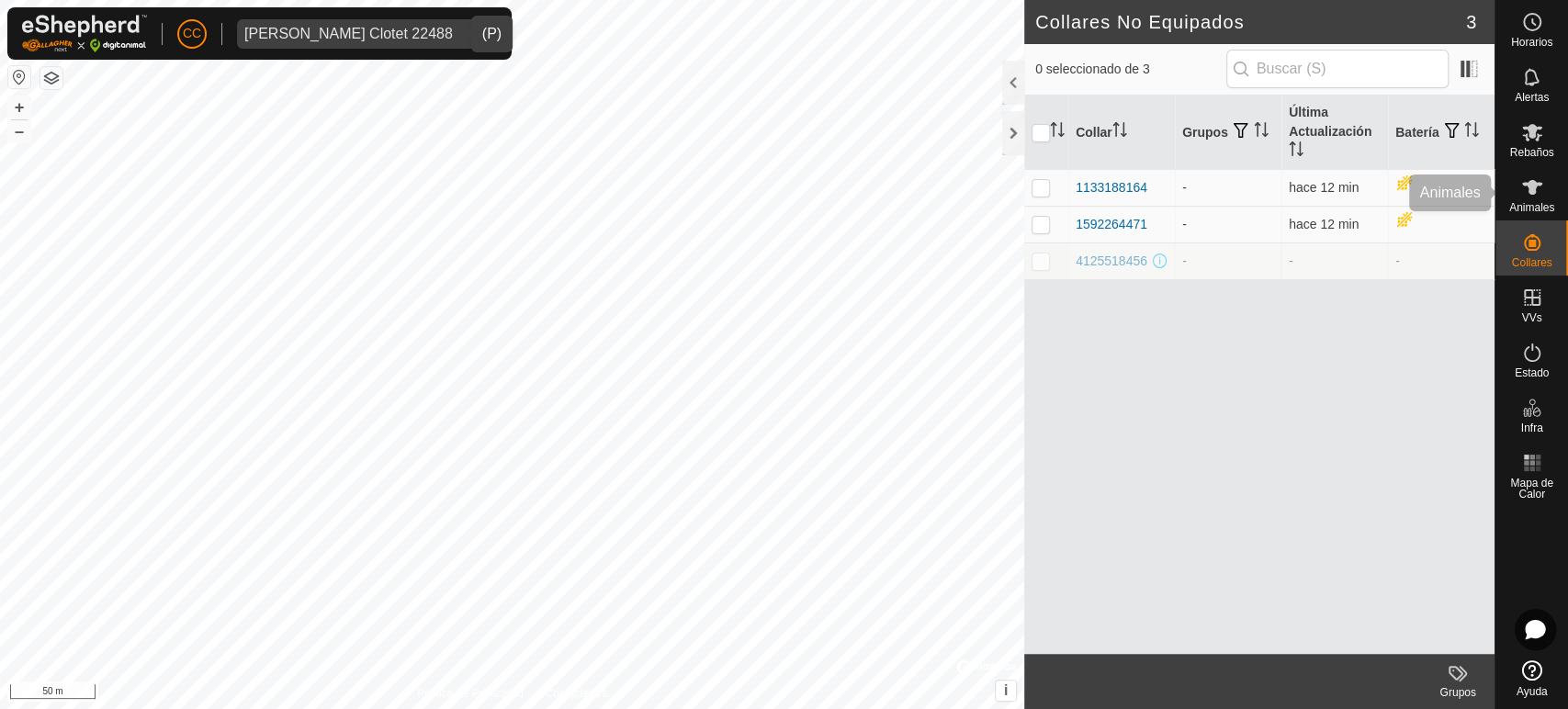 click on "Animales" at bounding box center (1531, 208) 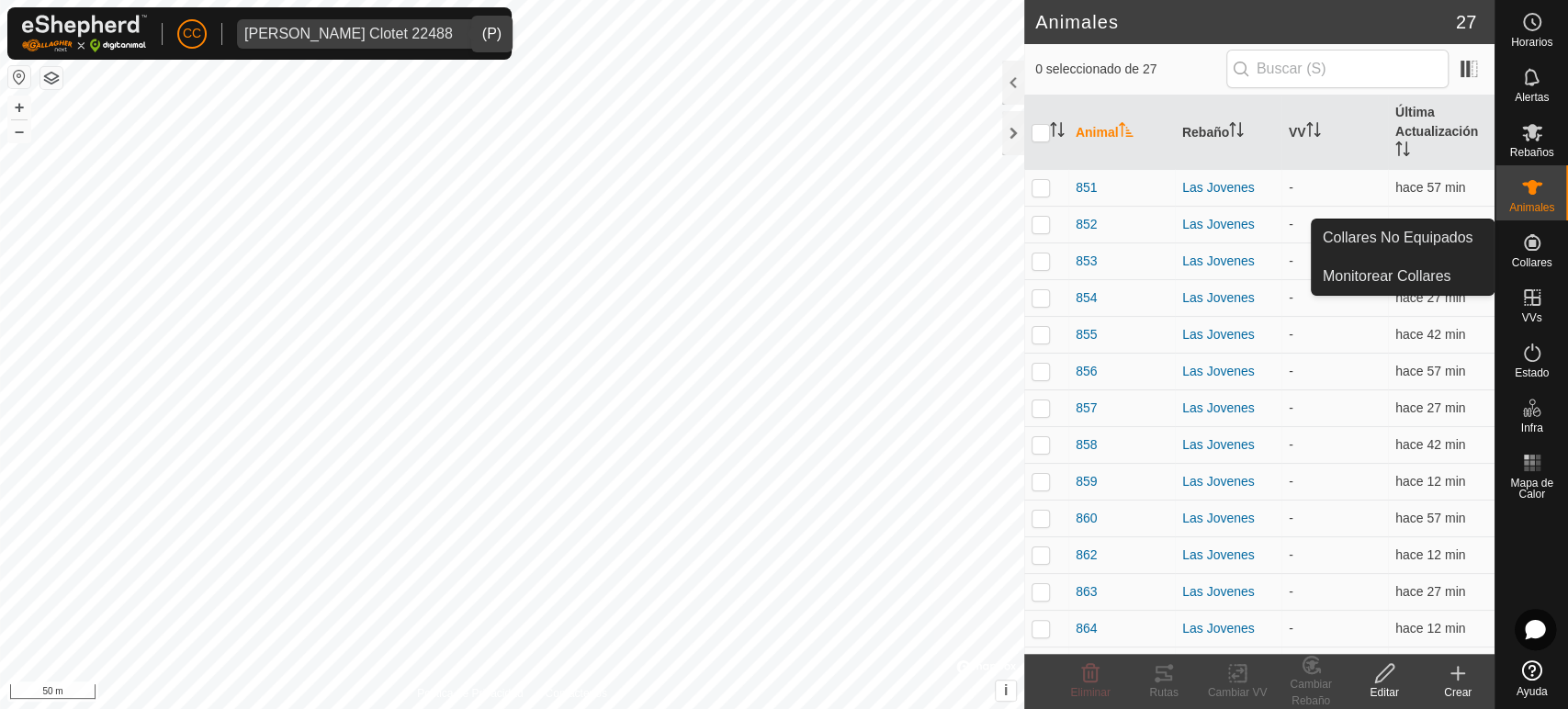 scroll, scrollTop: 506, scrollLeft: 0, axis: vertical 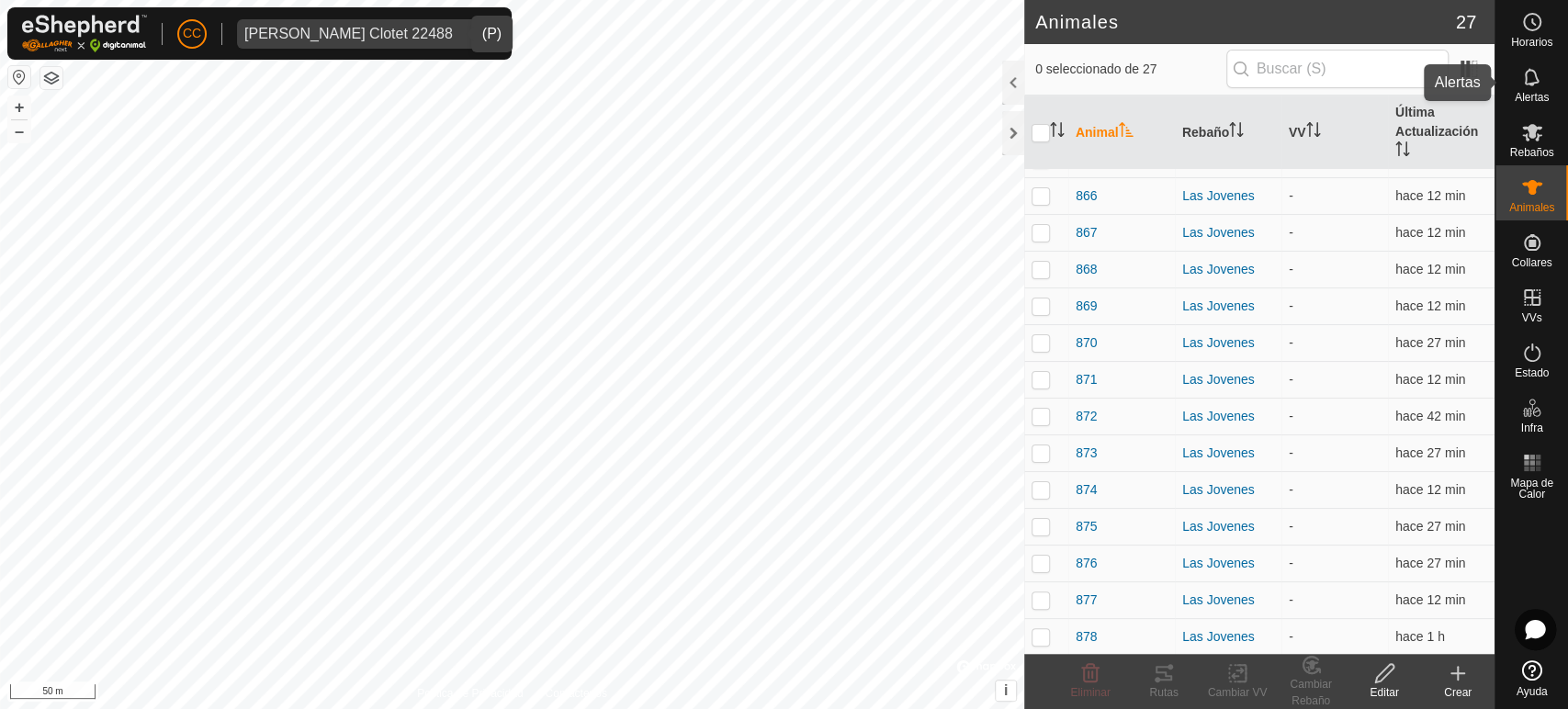 click 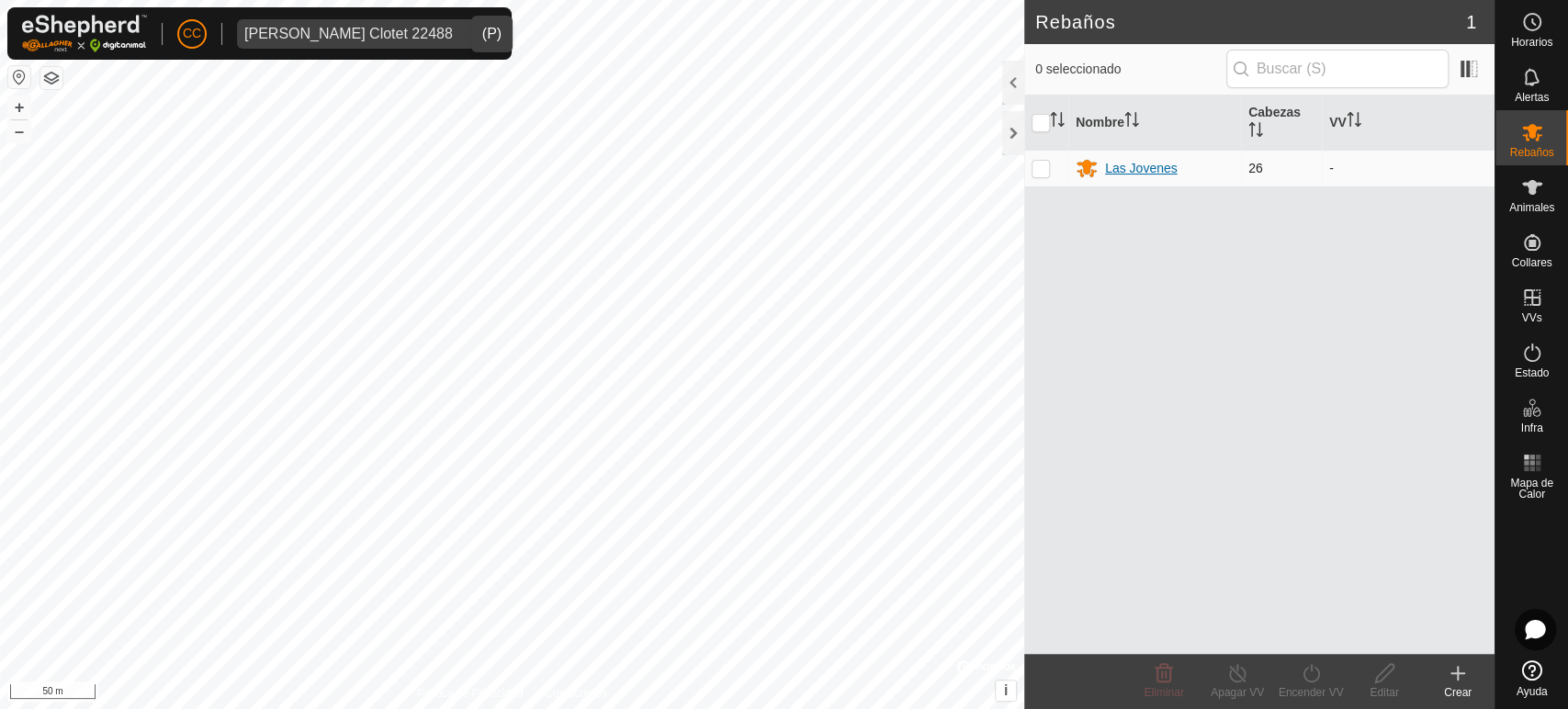 click on "Las Jovenes" at bounding box center (1141, 168) 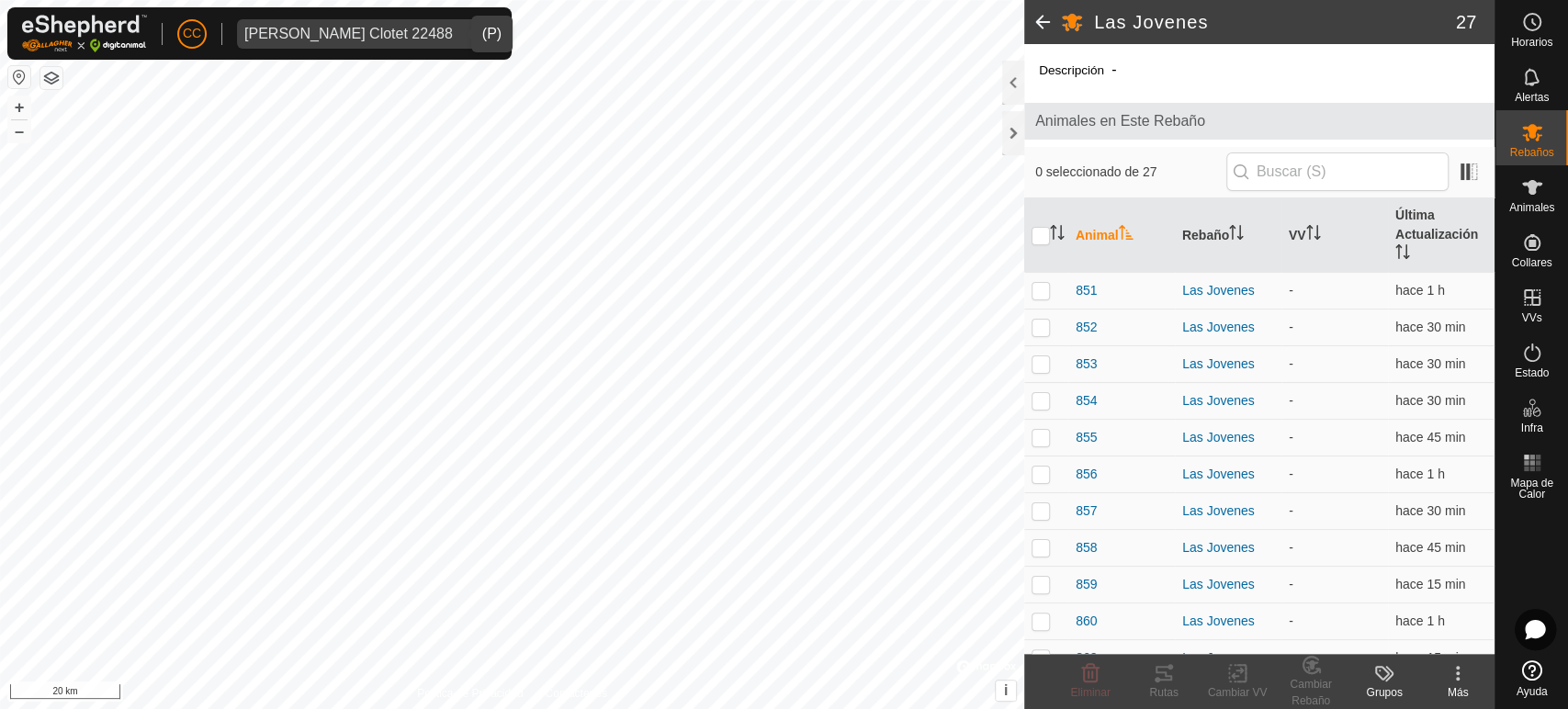 click 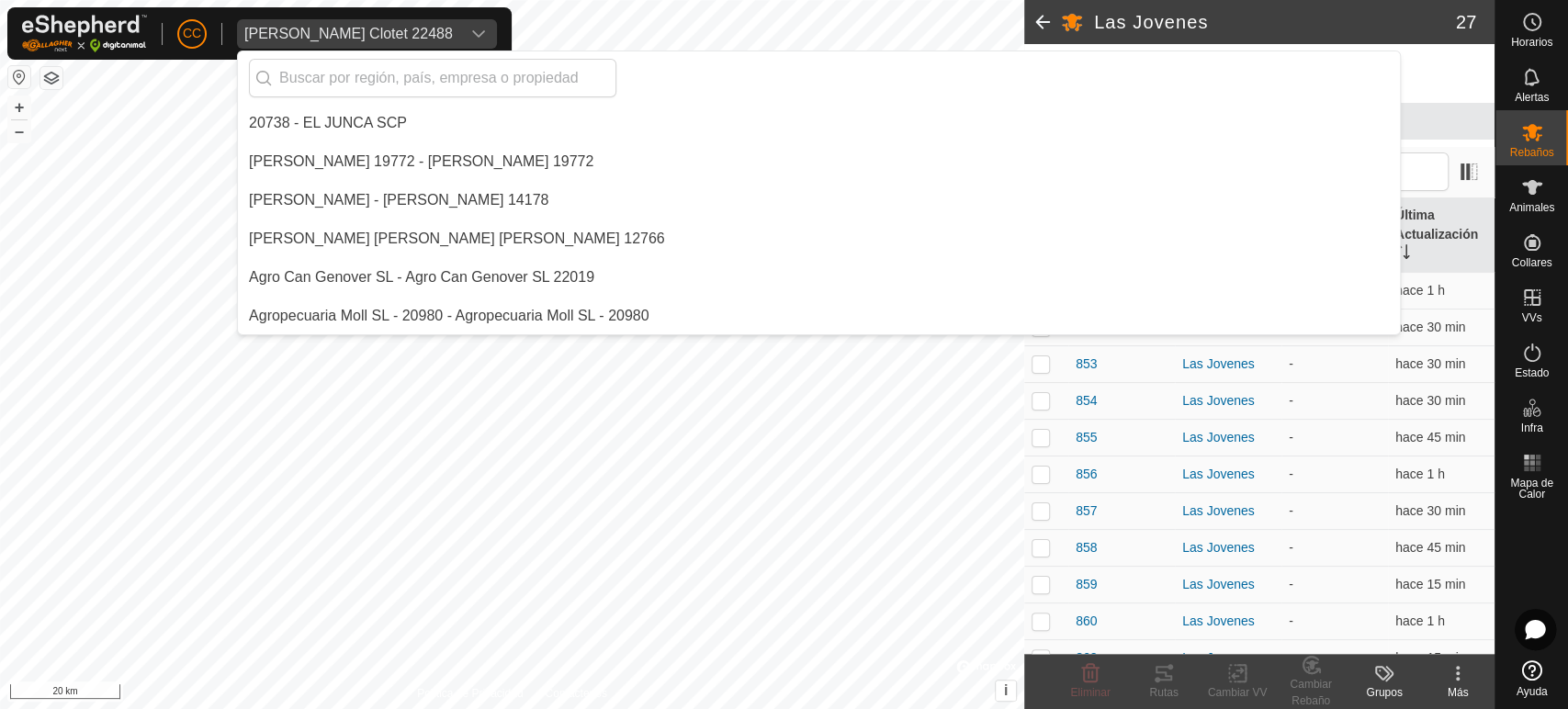 scroll, scrollTop: 7135, scrollLeft: 0, axis: vertical 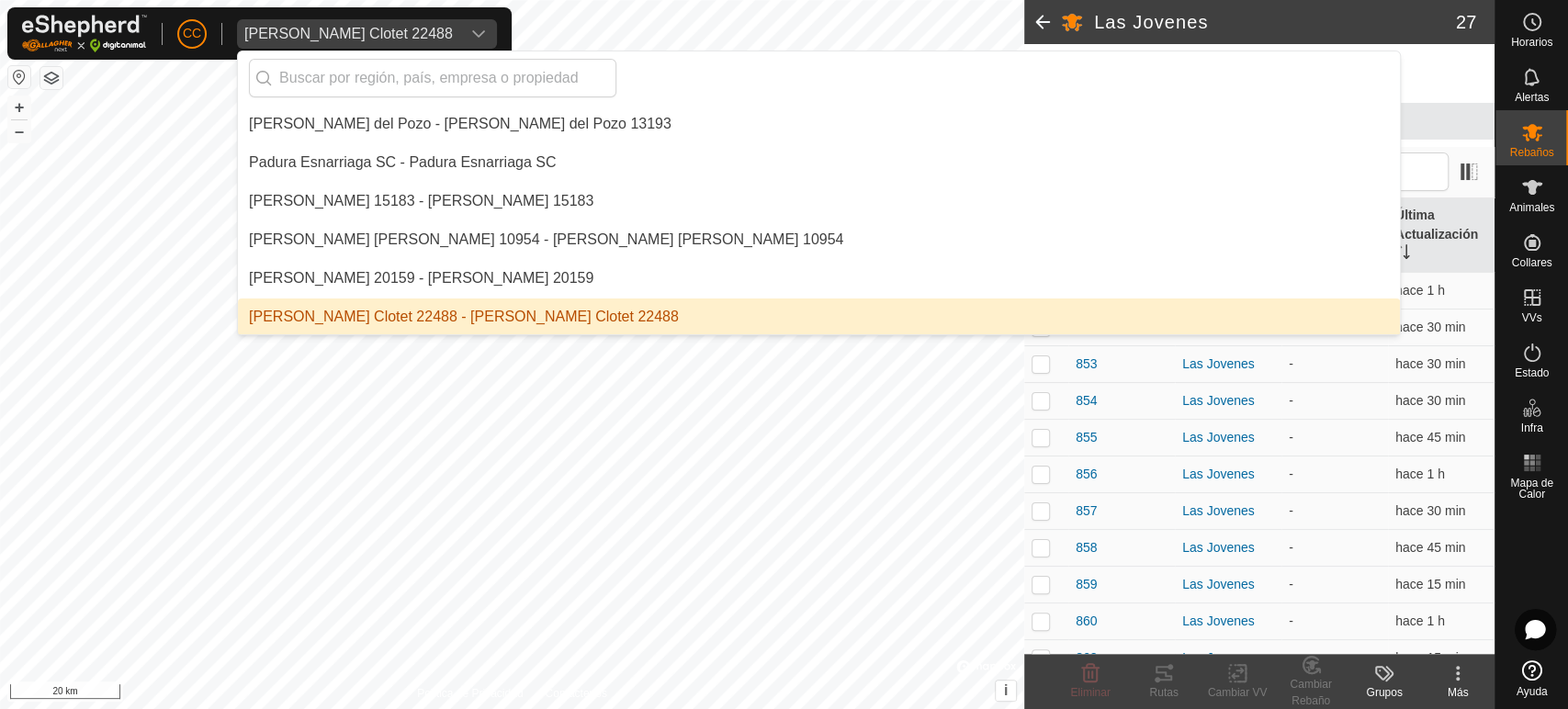 click on "[PERSON_NAME] Clotet 22488" at bounding box center (348, 34) 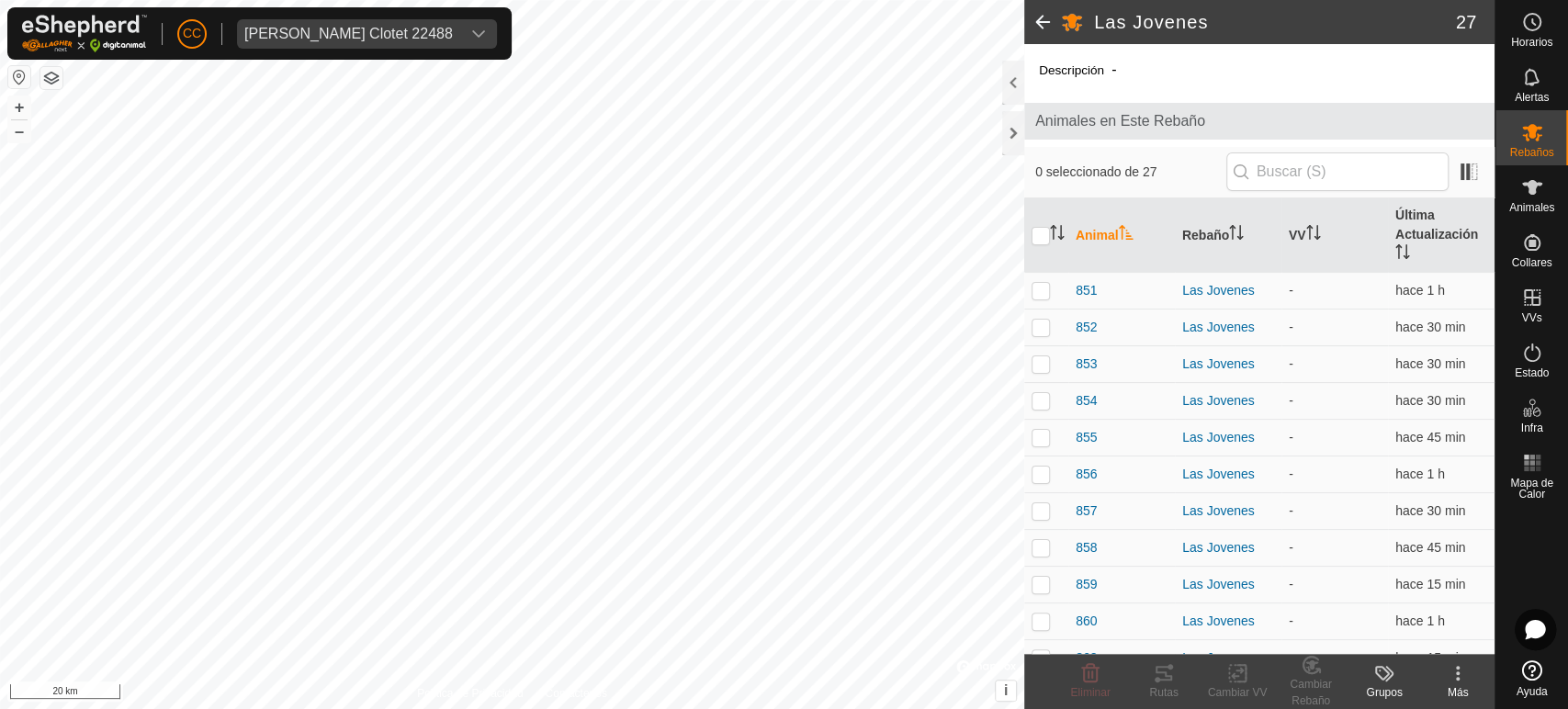 click 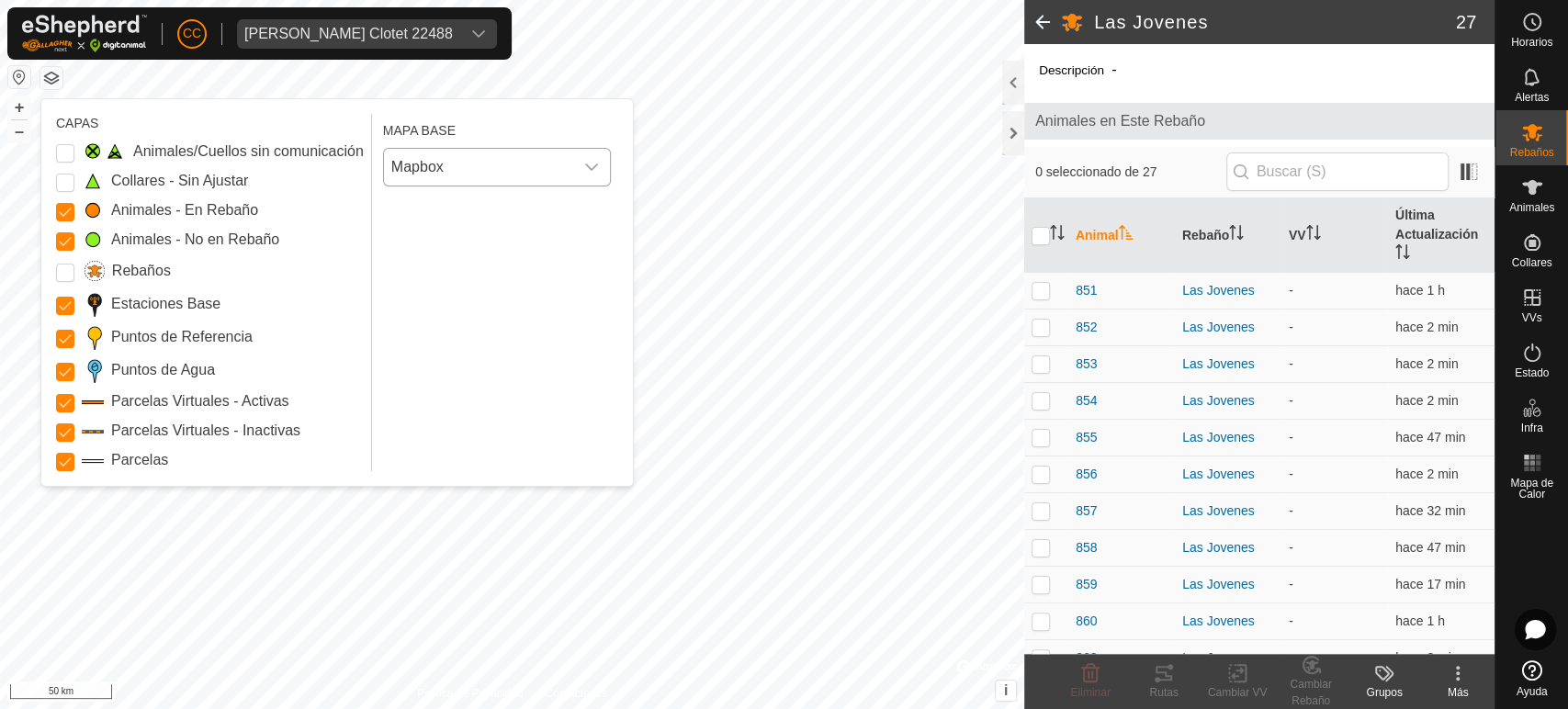 click on "Mapbox" at bounding box center [479, 167] 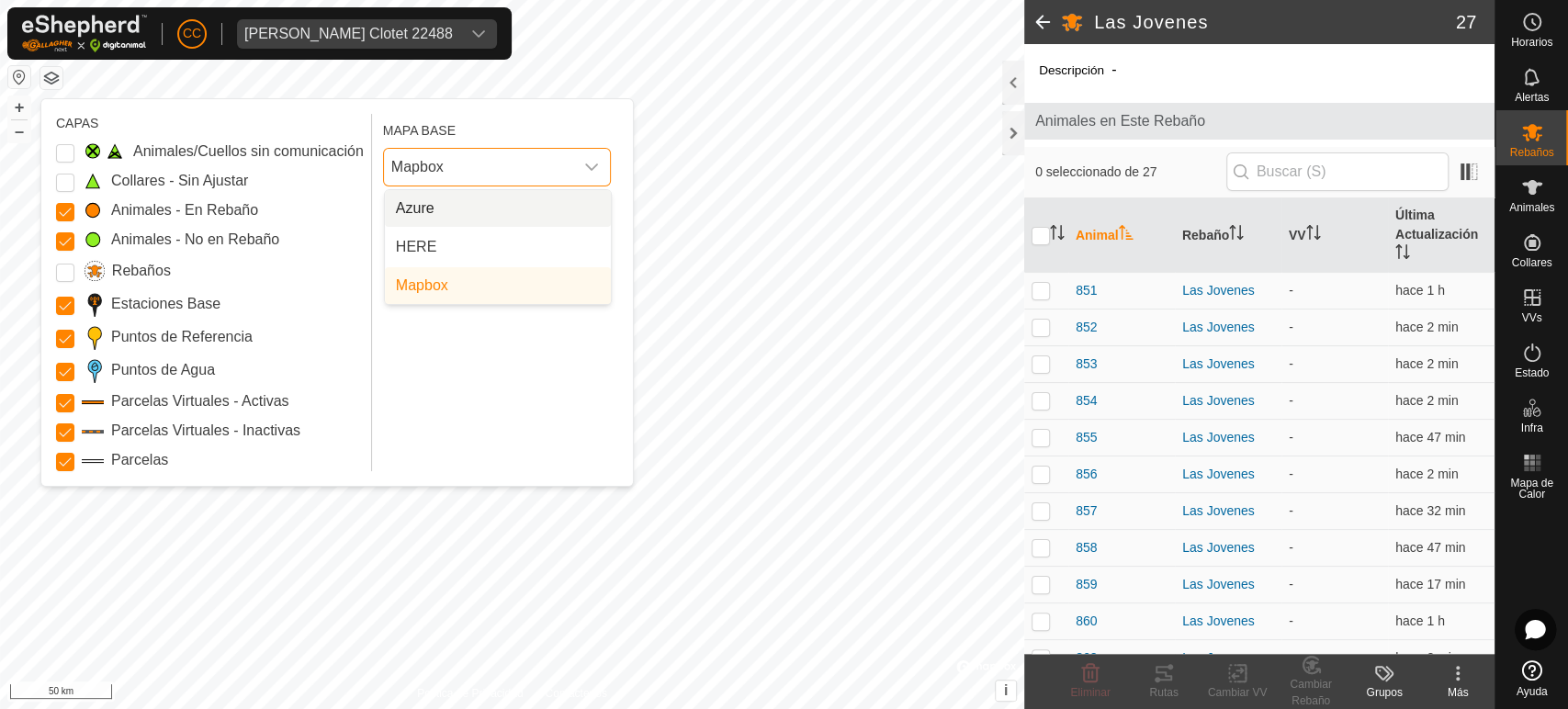 click 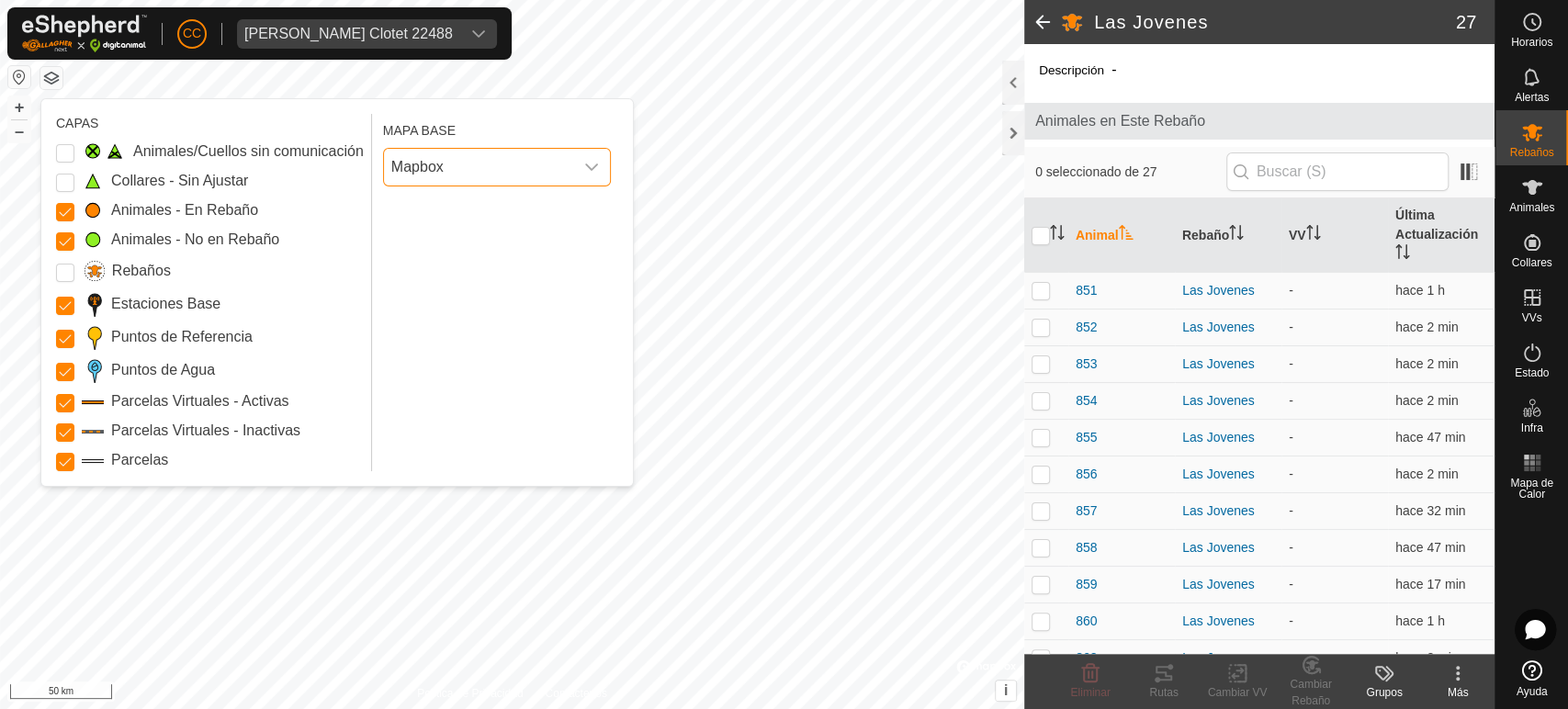 click at bounding box center [592, 167] 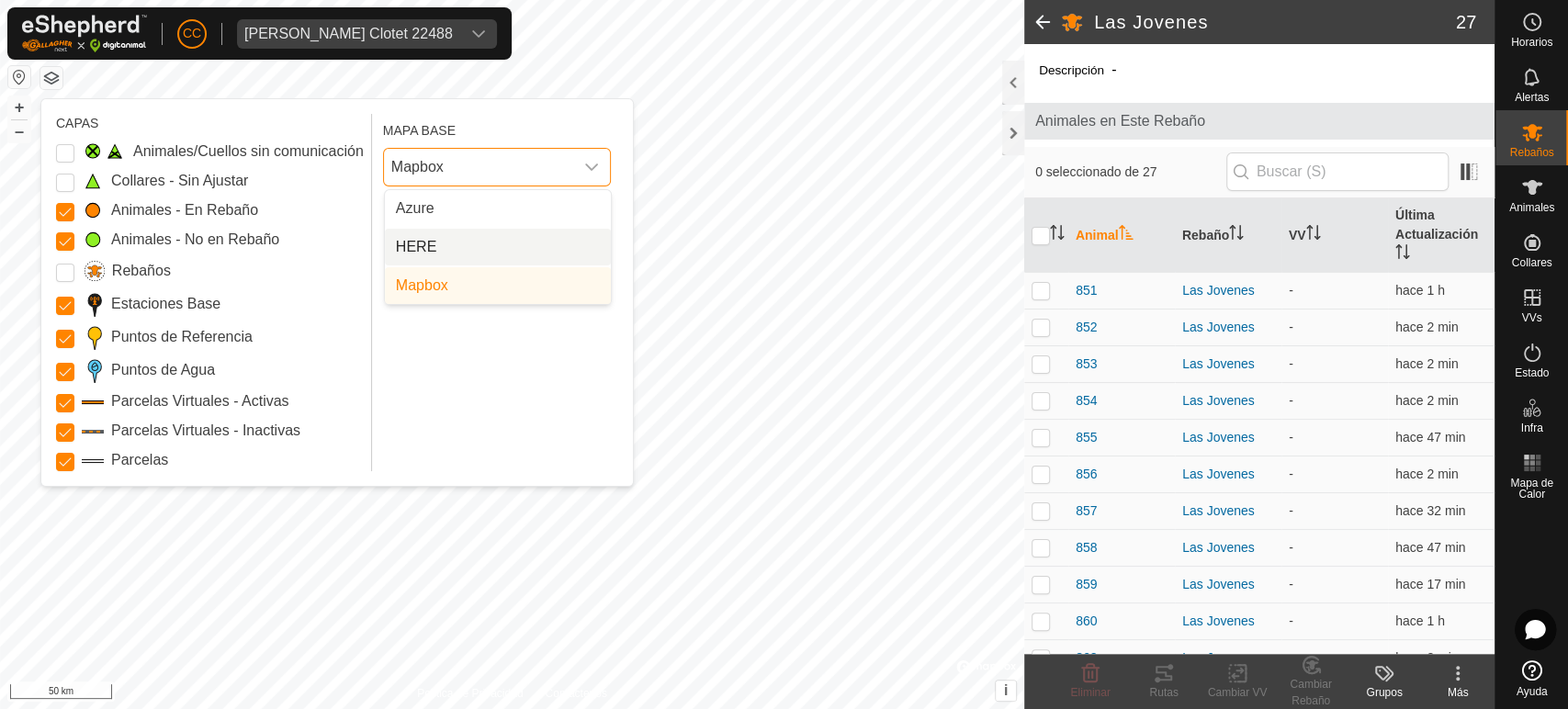 click on "HERE" at bounding box center [498, 247] 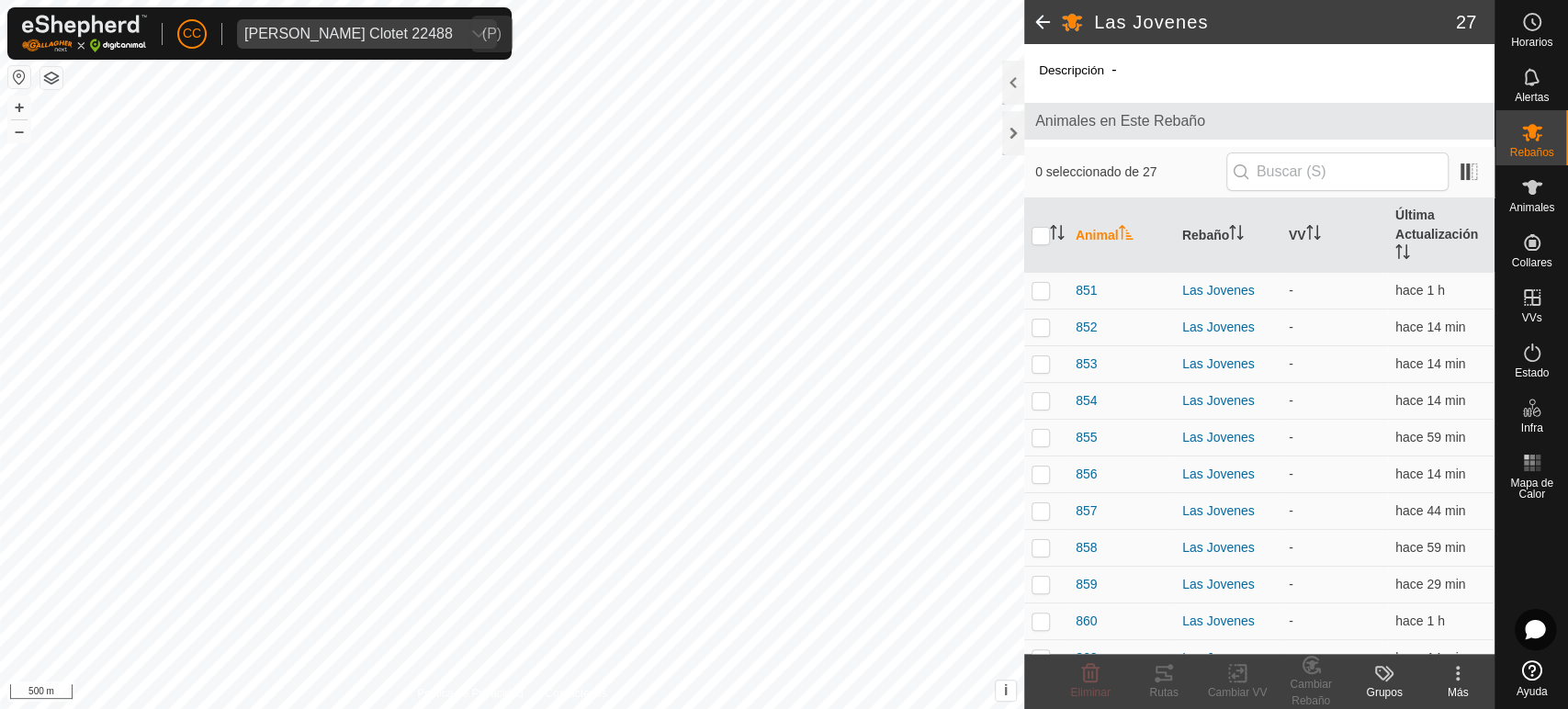 click on "[PERSON_NAME] Clotet 22488" at bounding box center [348, 34] 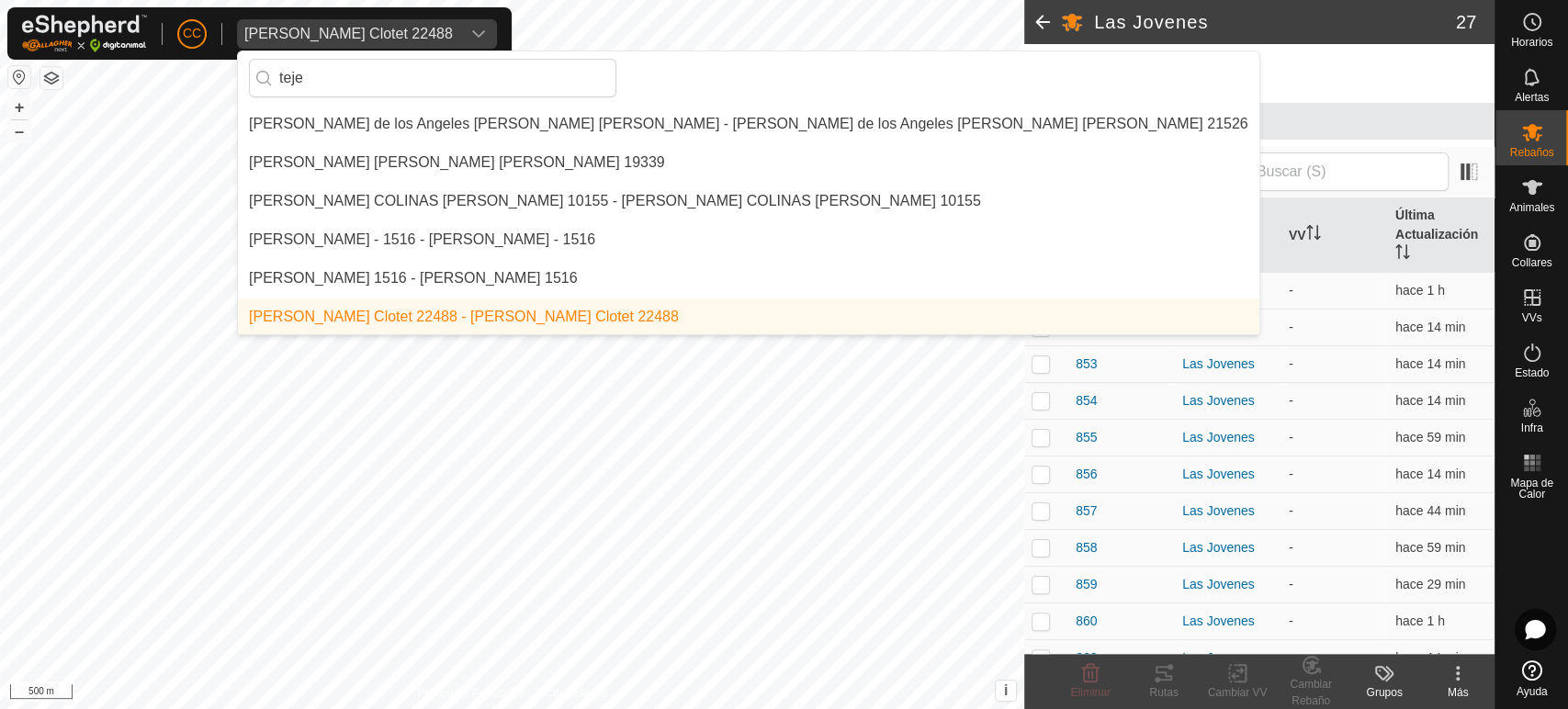 scroll, scrollTop: 0, scrollLeft: 0, axis: both 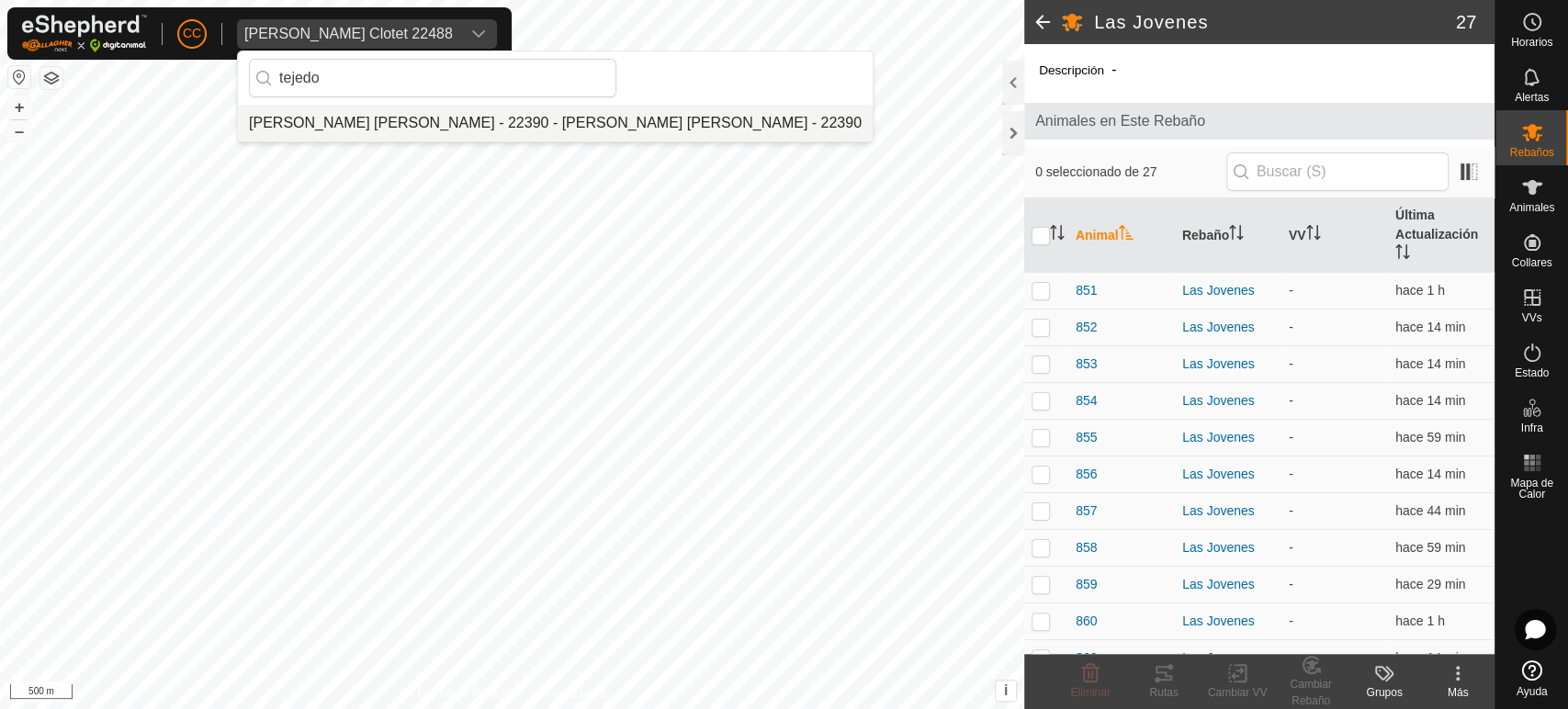 type on "tejedo" 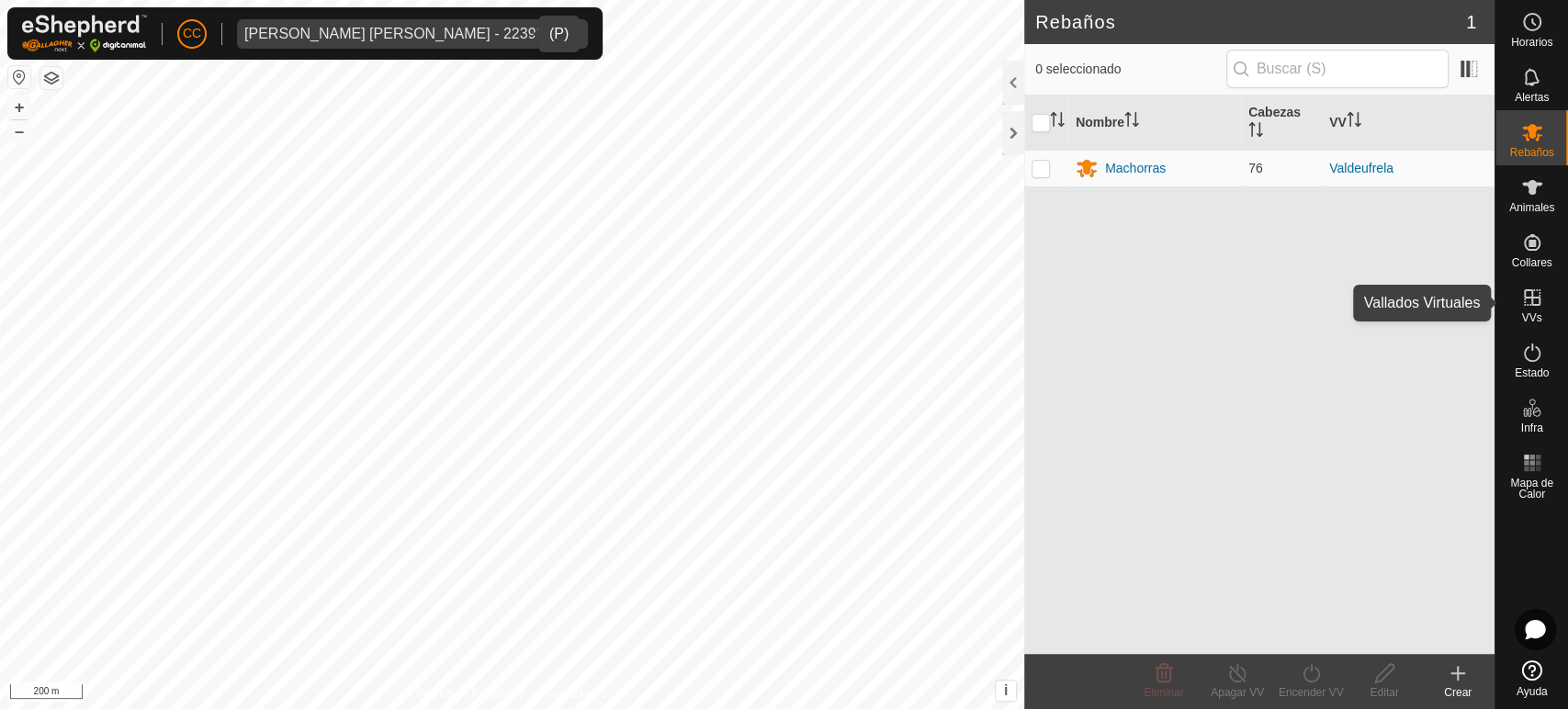 click 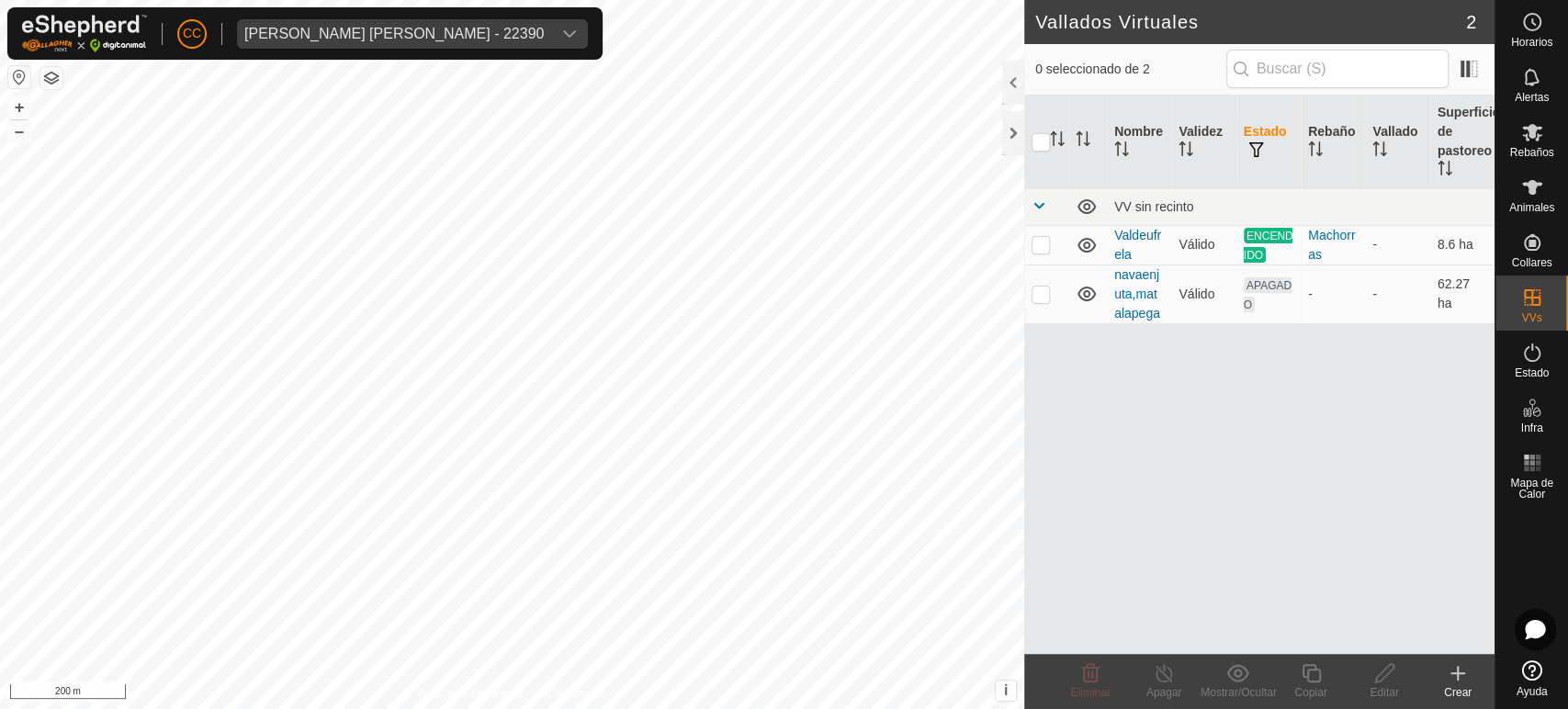 click 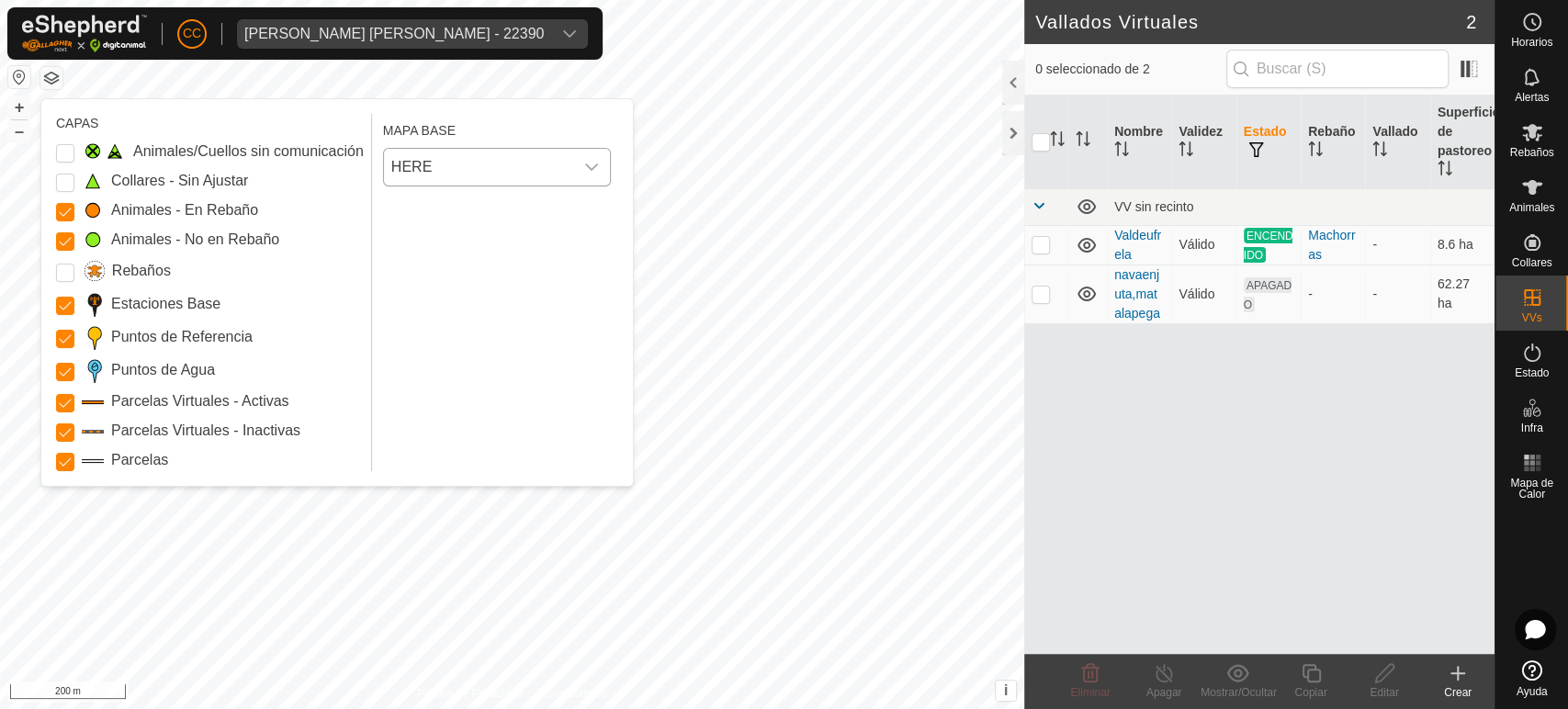 click on "HERE" at bounding box center (479, 167) 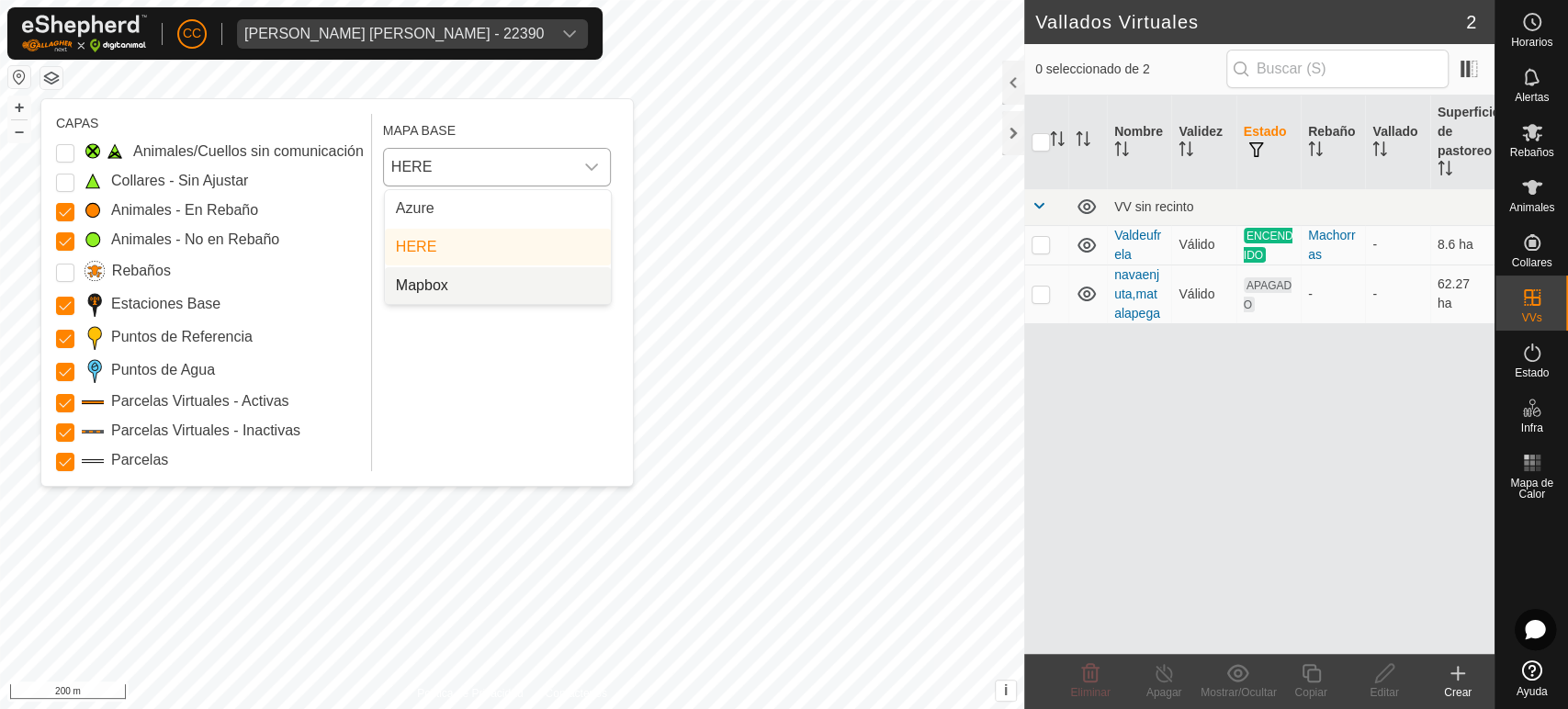 click on "Mapbox" at bounding box center (498, 286) 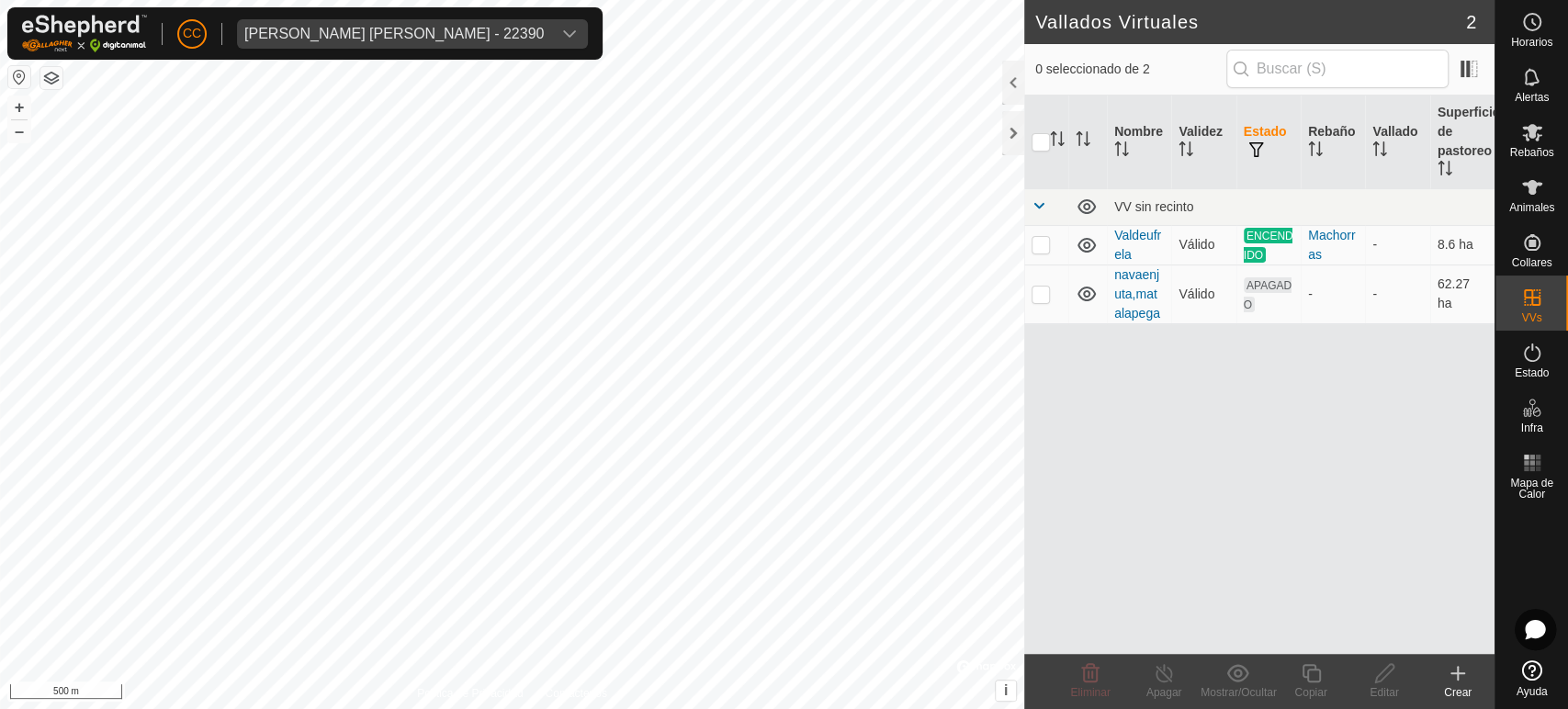 click 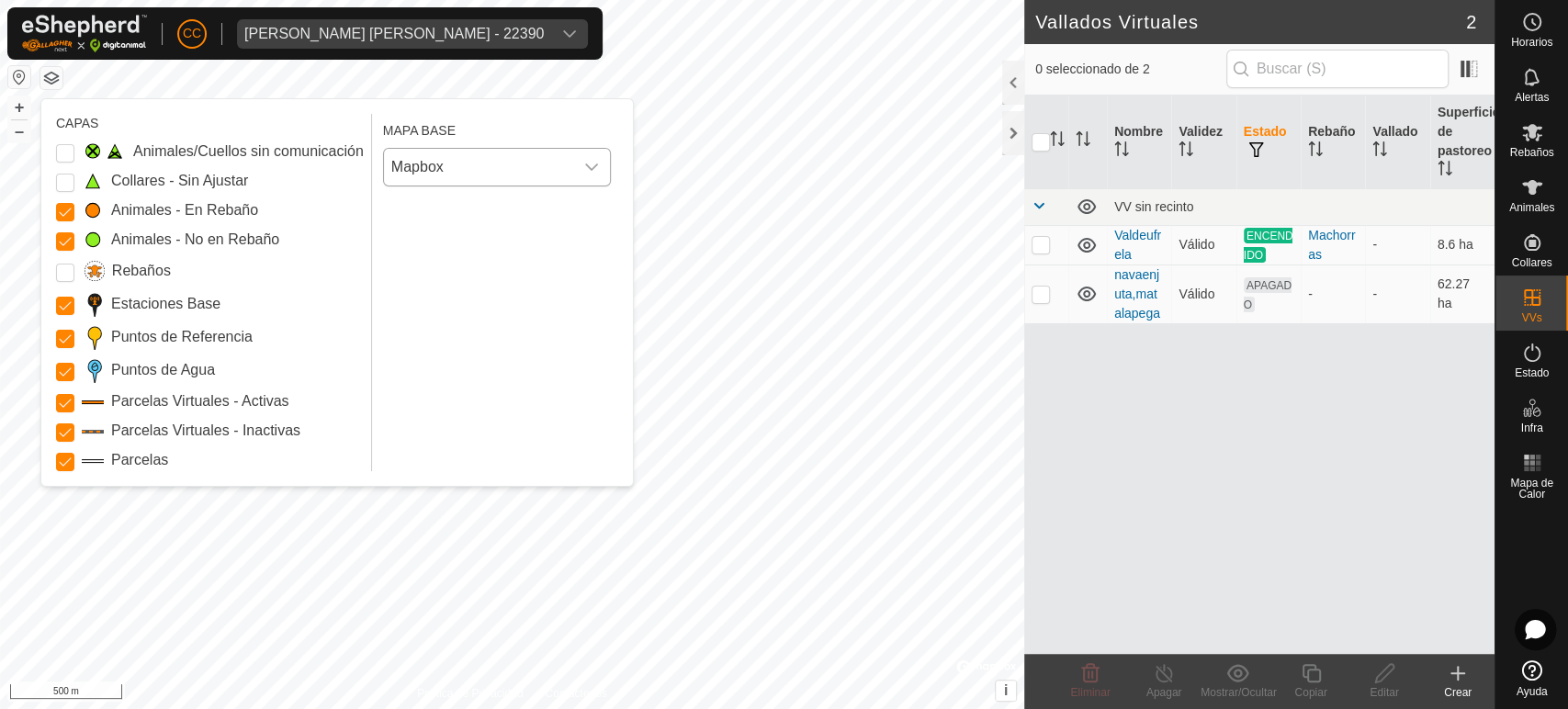 click on "Mapbox" at bounding box center (479, 167) 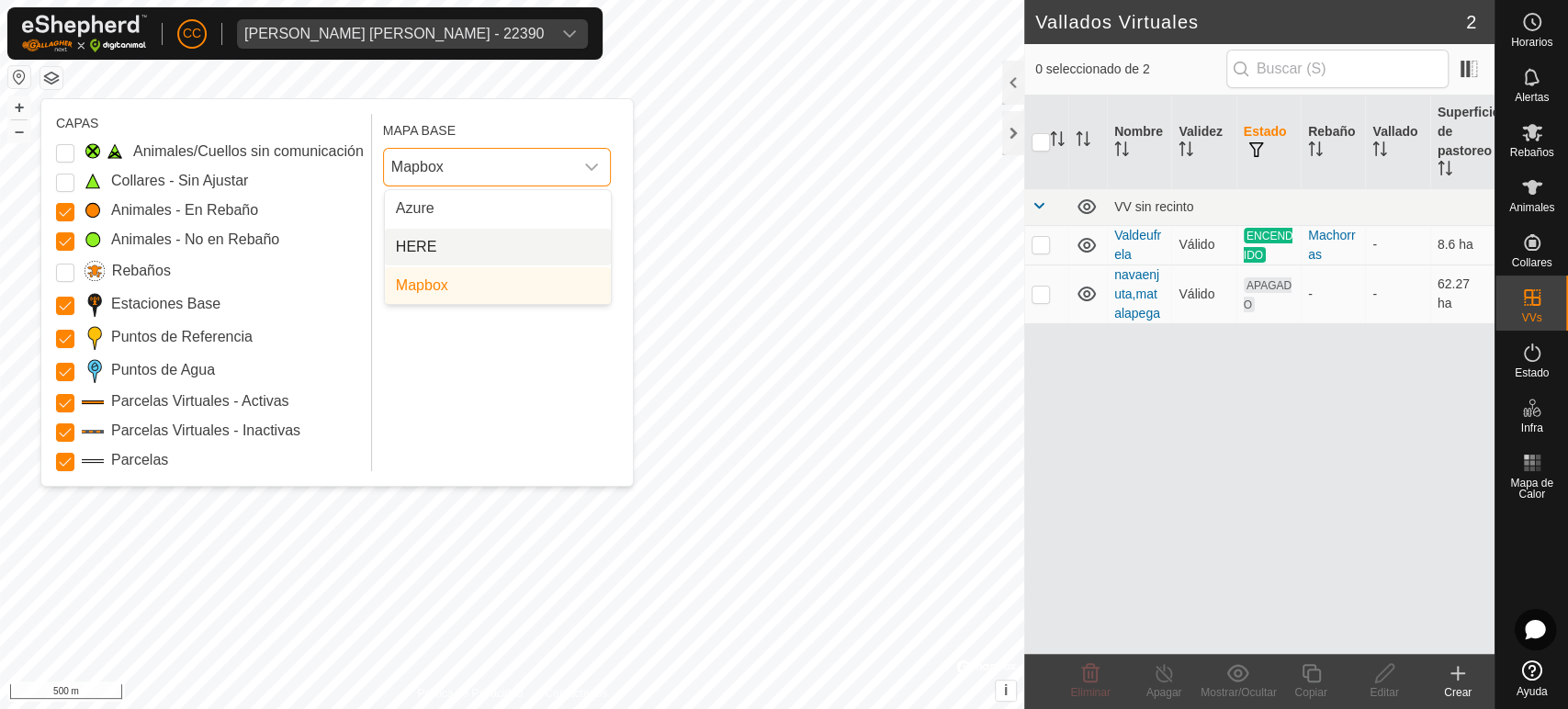 click on "HERE" at bounding box center (498, 247) 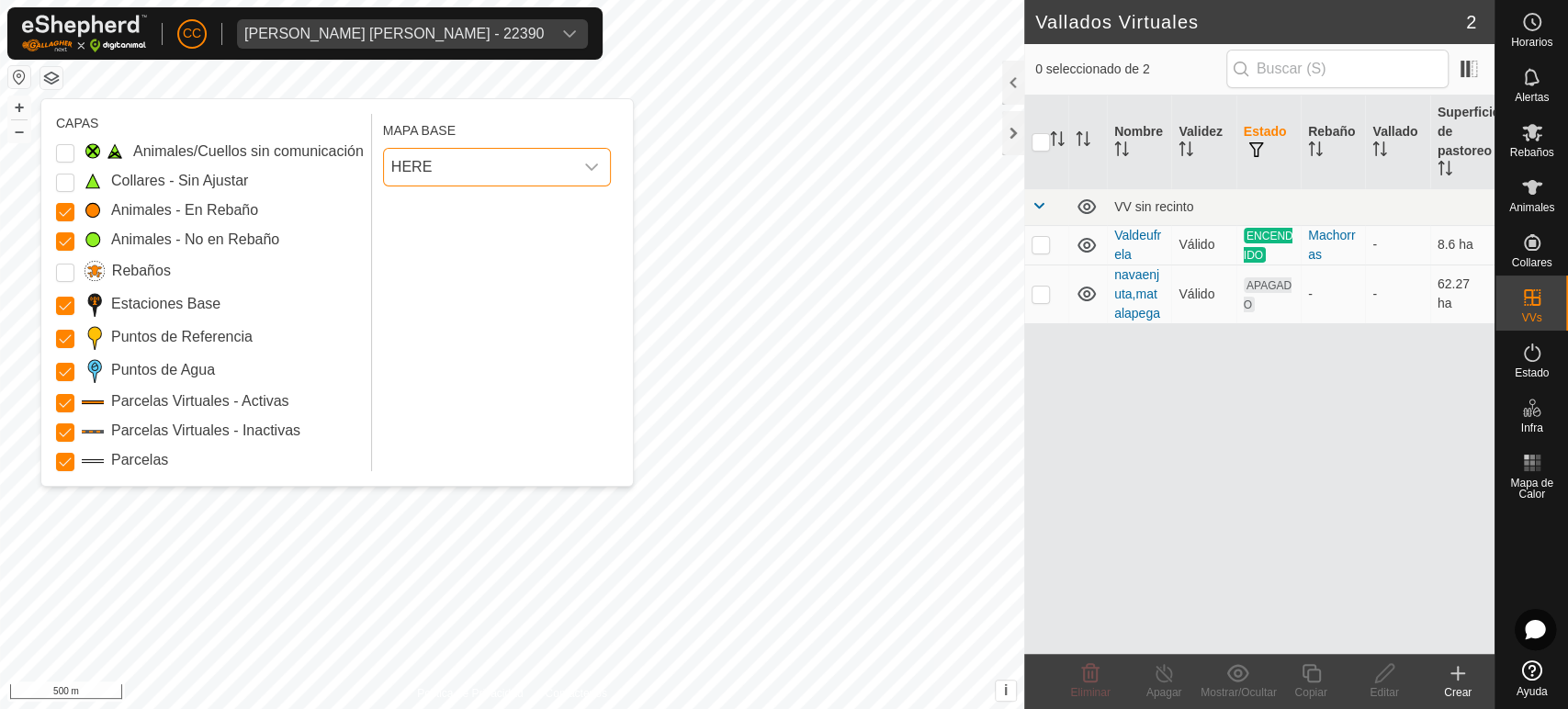 drag, startPoint x: 448, startPoint y: 165, endPoint x: 456, endPoint y: 174, distance: 12.041595 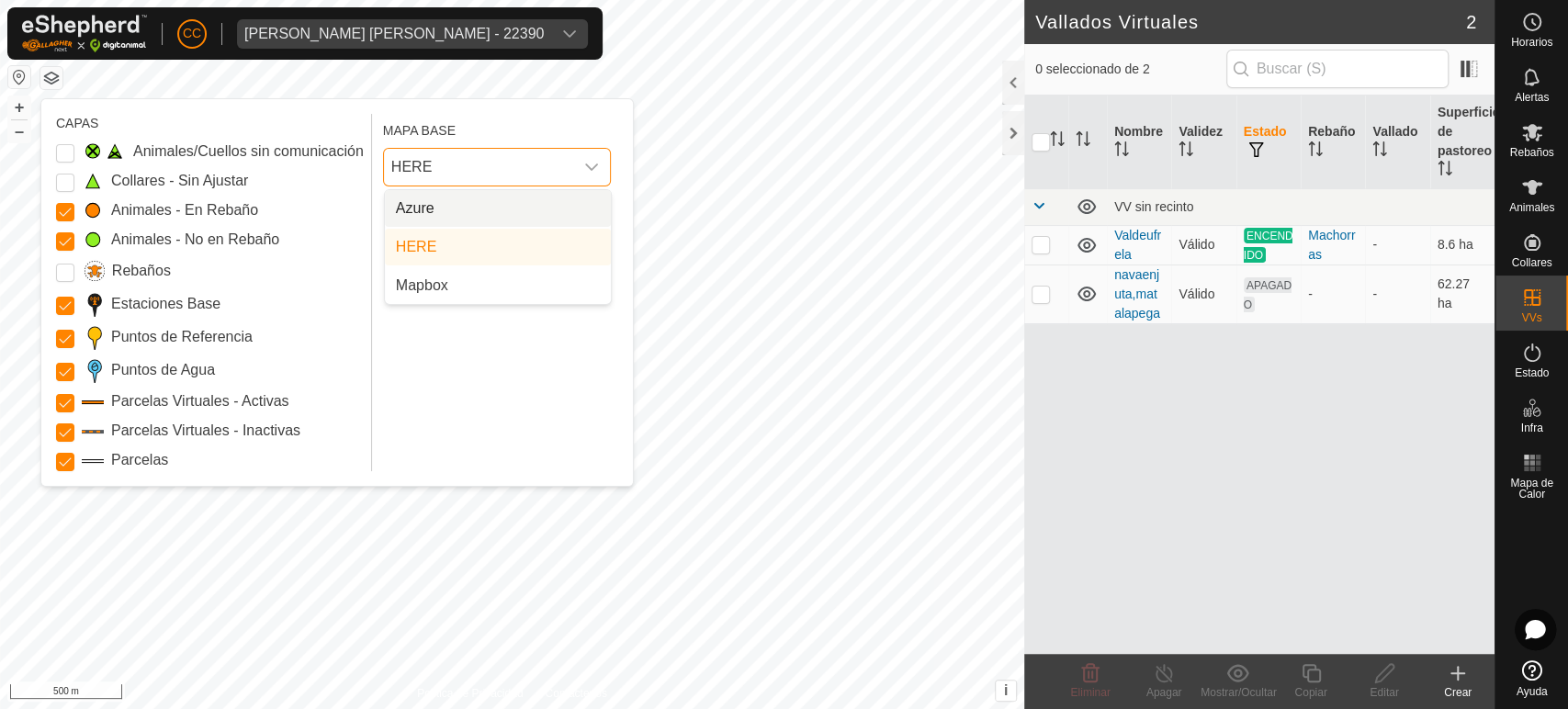 click on "Azure" at bounding box center (498, 208) 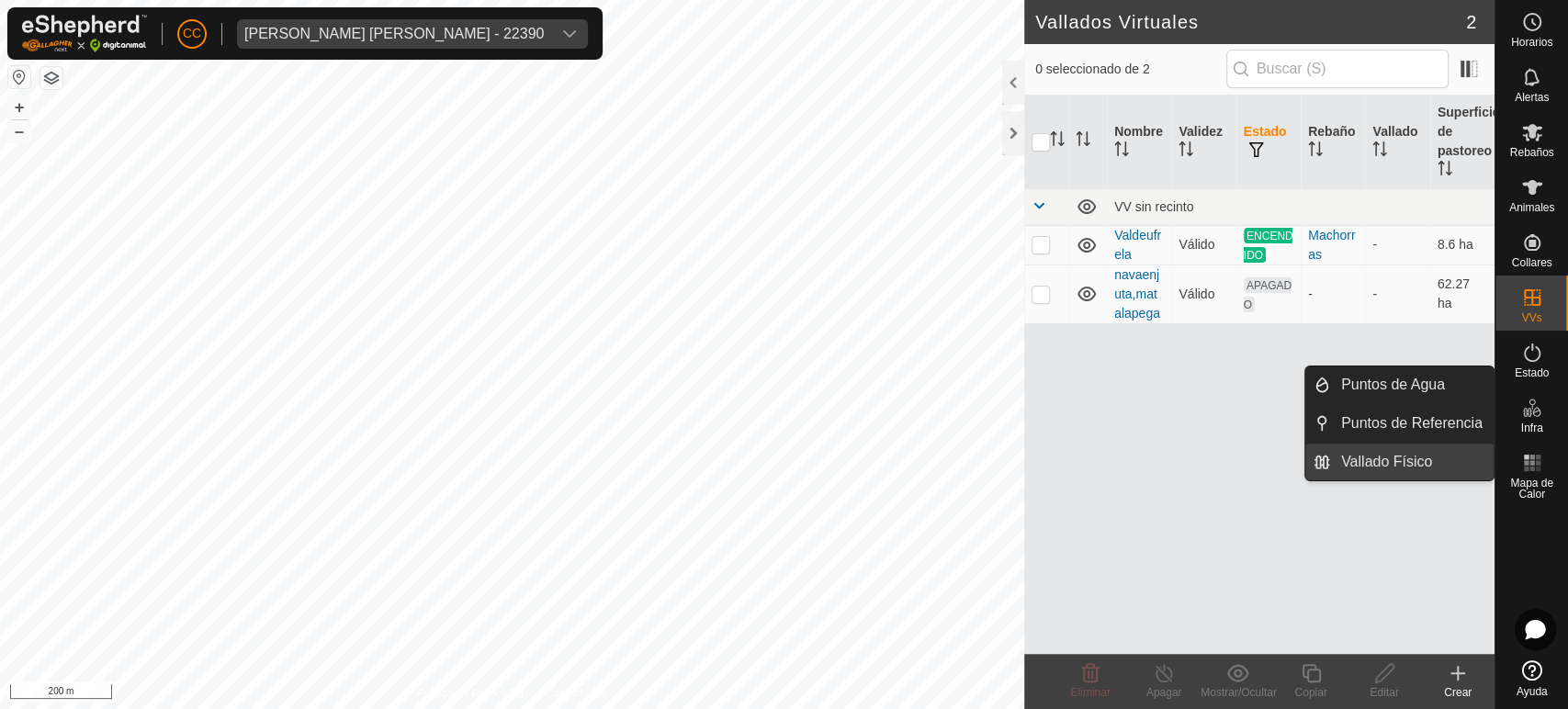 click on "Vallado Físico" at bounding box center (1412, 462) 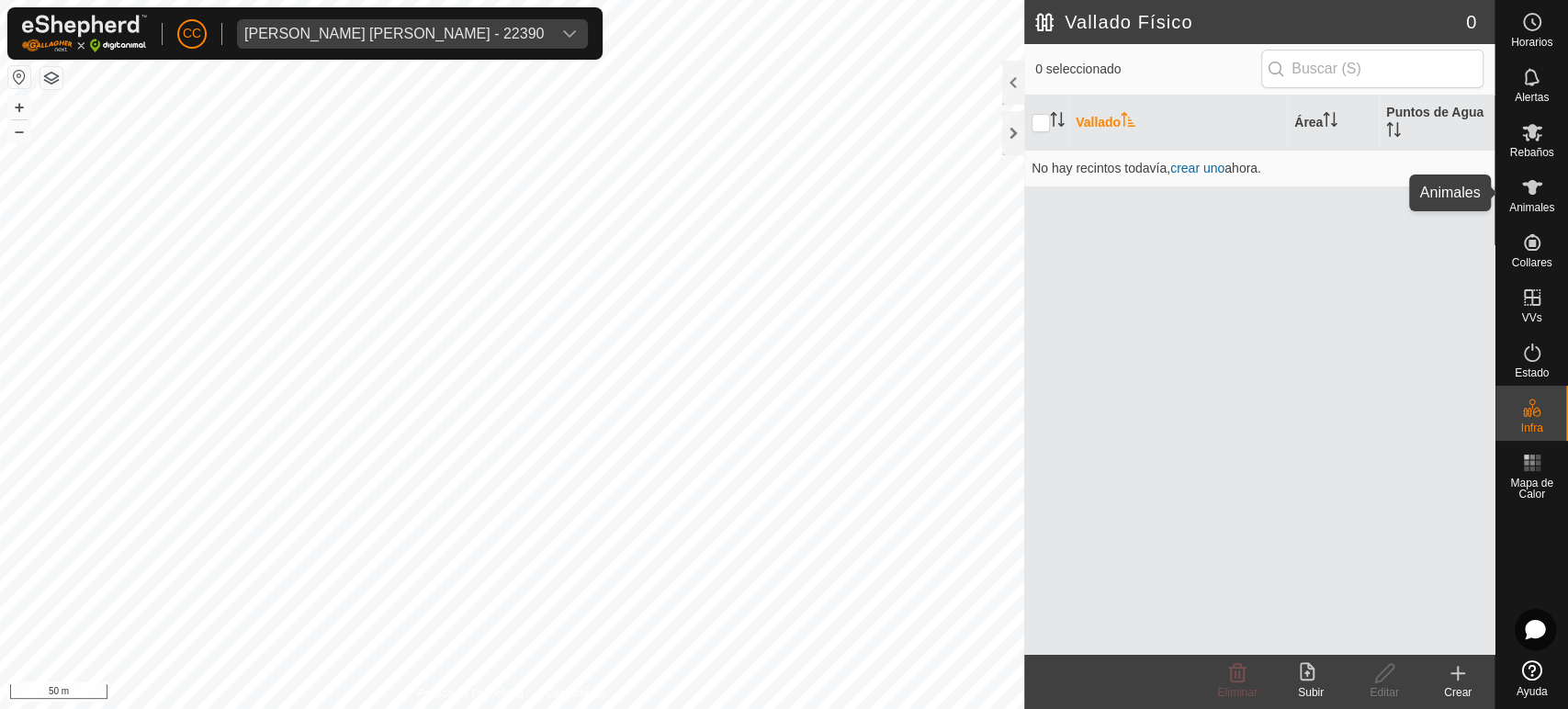 click on "Animales" at bounding box center (1531, 208) 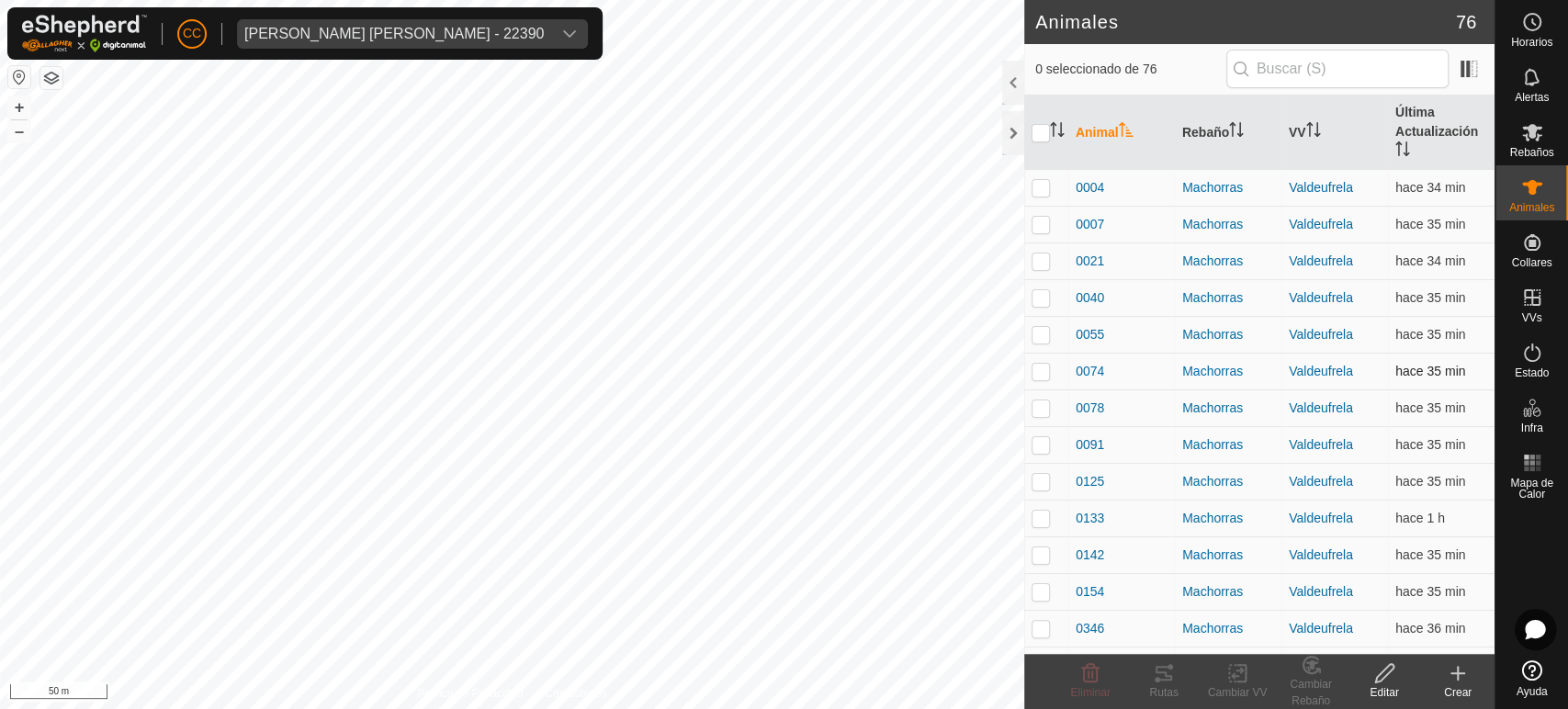 click at bounding box center [1041, 371] 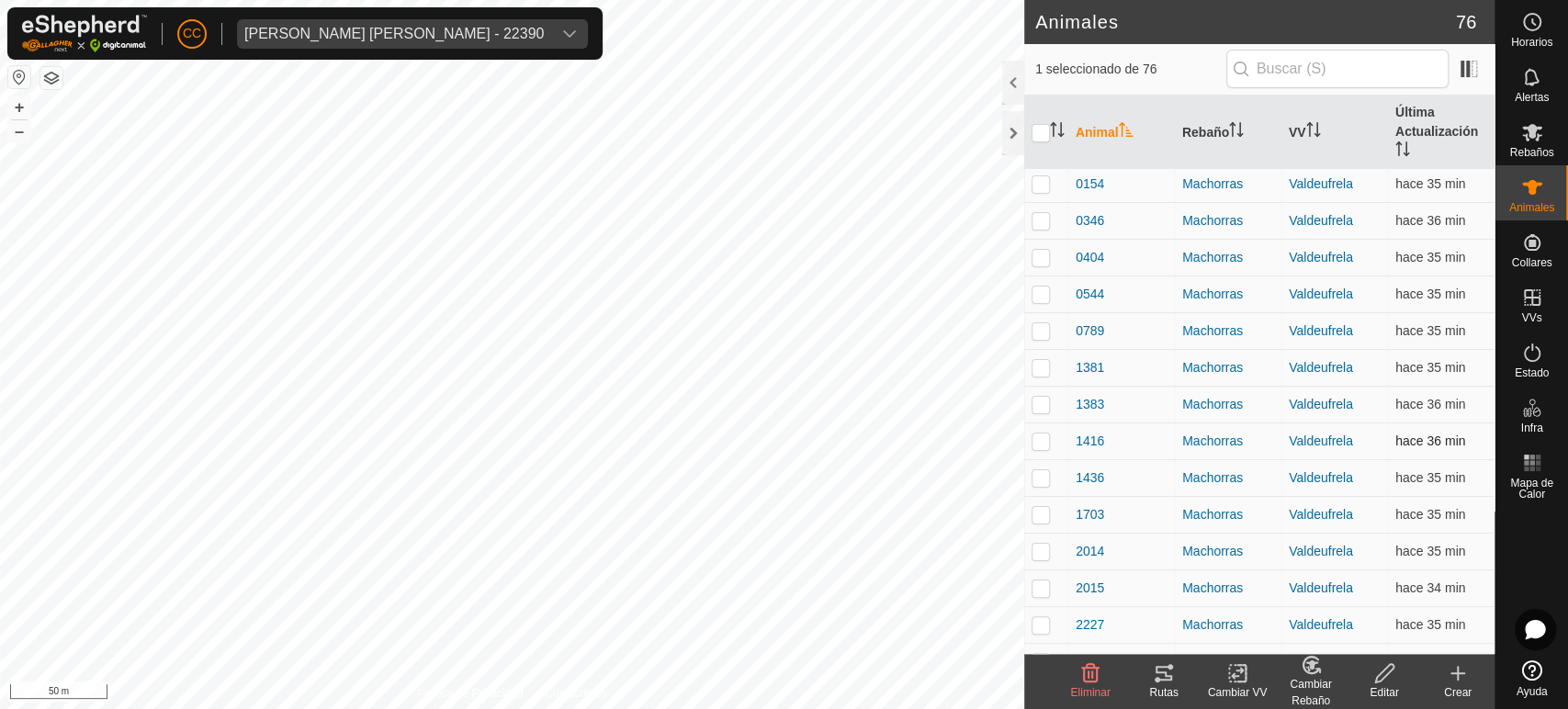 click at bounding box center [1041, 441] 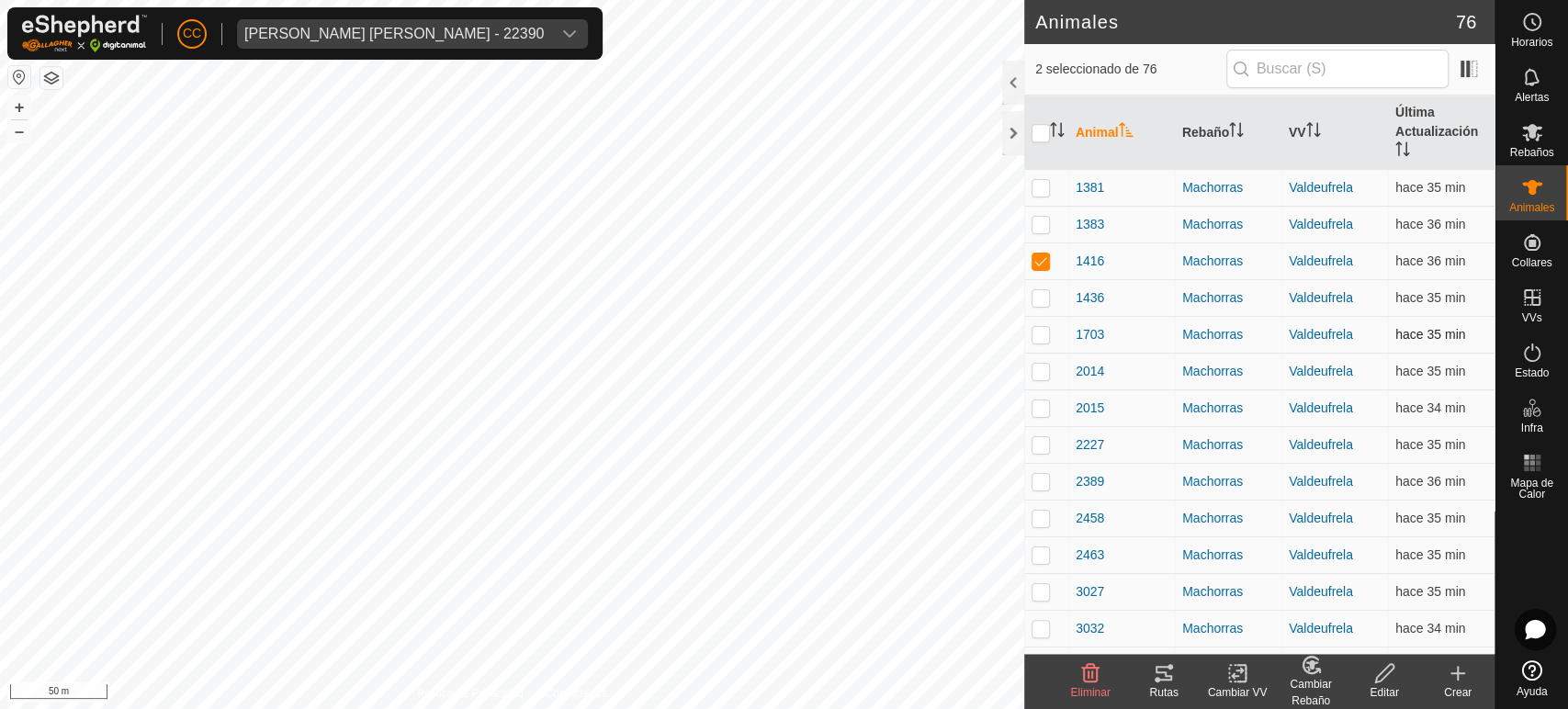 scroll, scrollTop: 816, scrollLeft: 0, axis: vertical 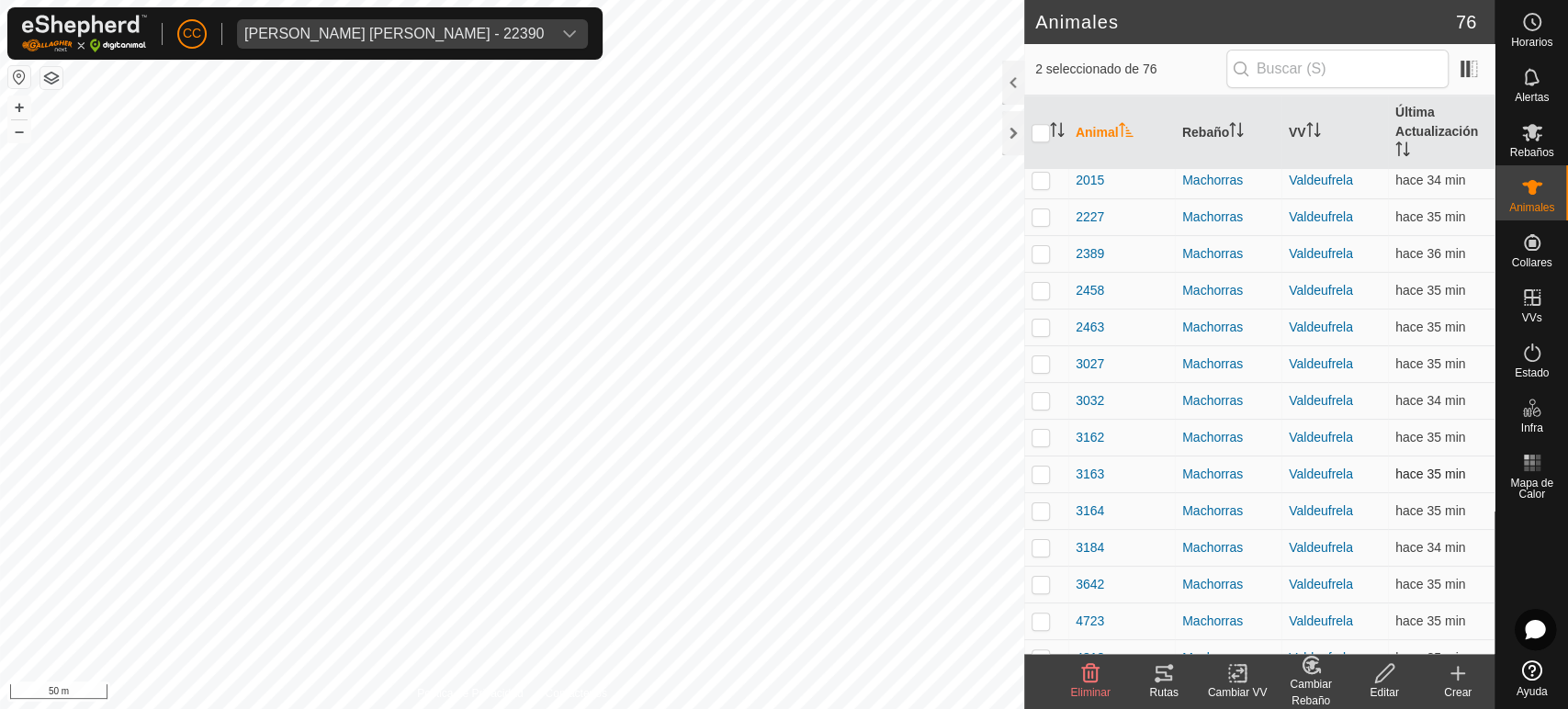 click at bounding box center (1046, 474) 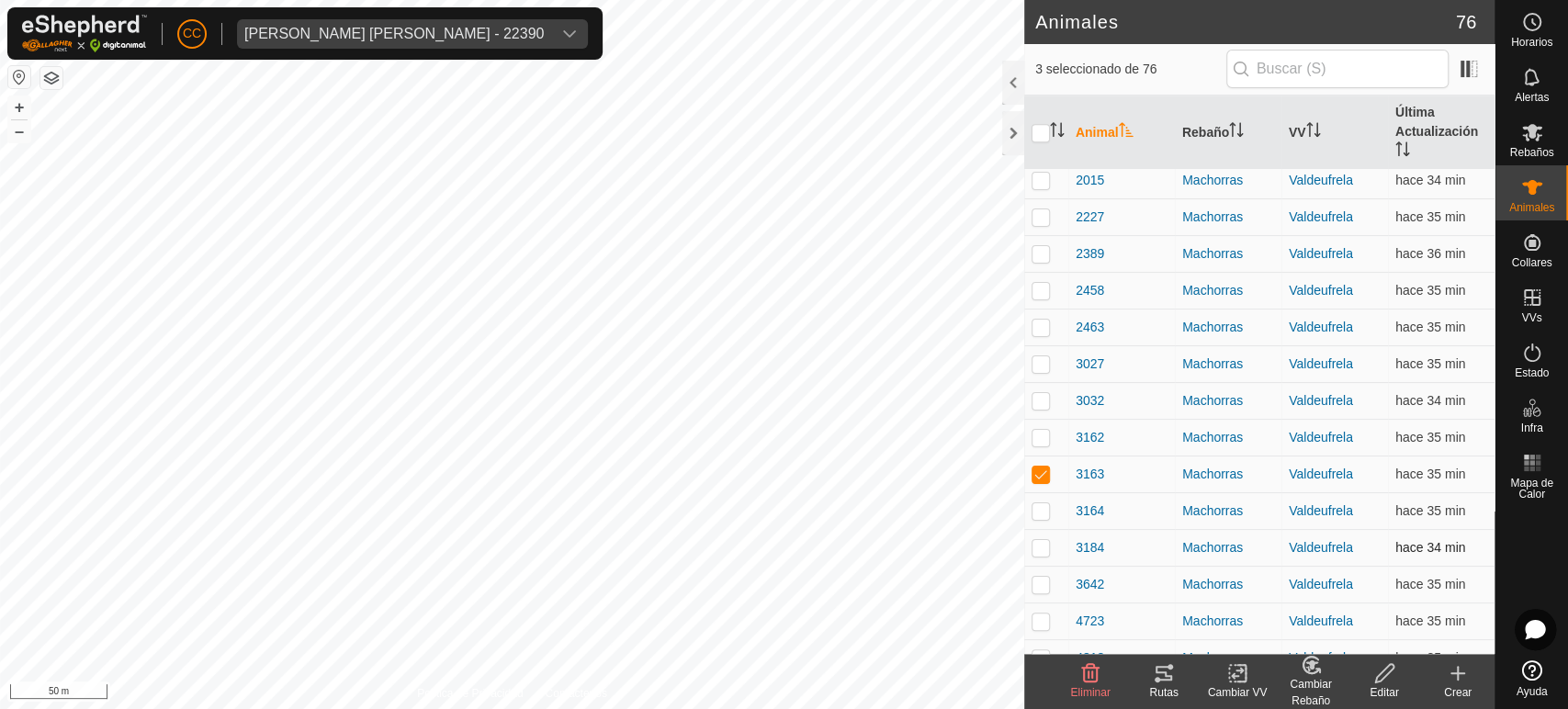 click at bounding box center (1046, 547) 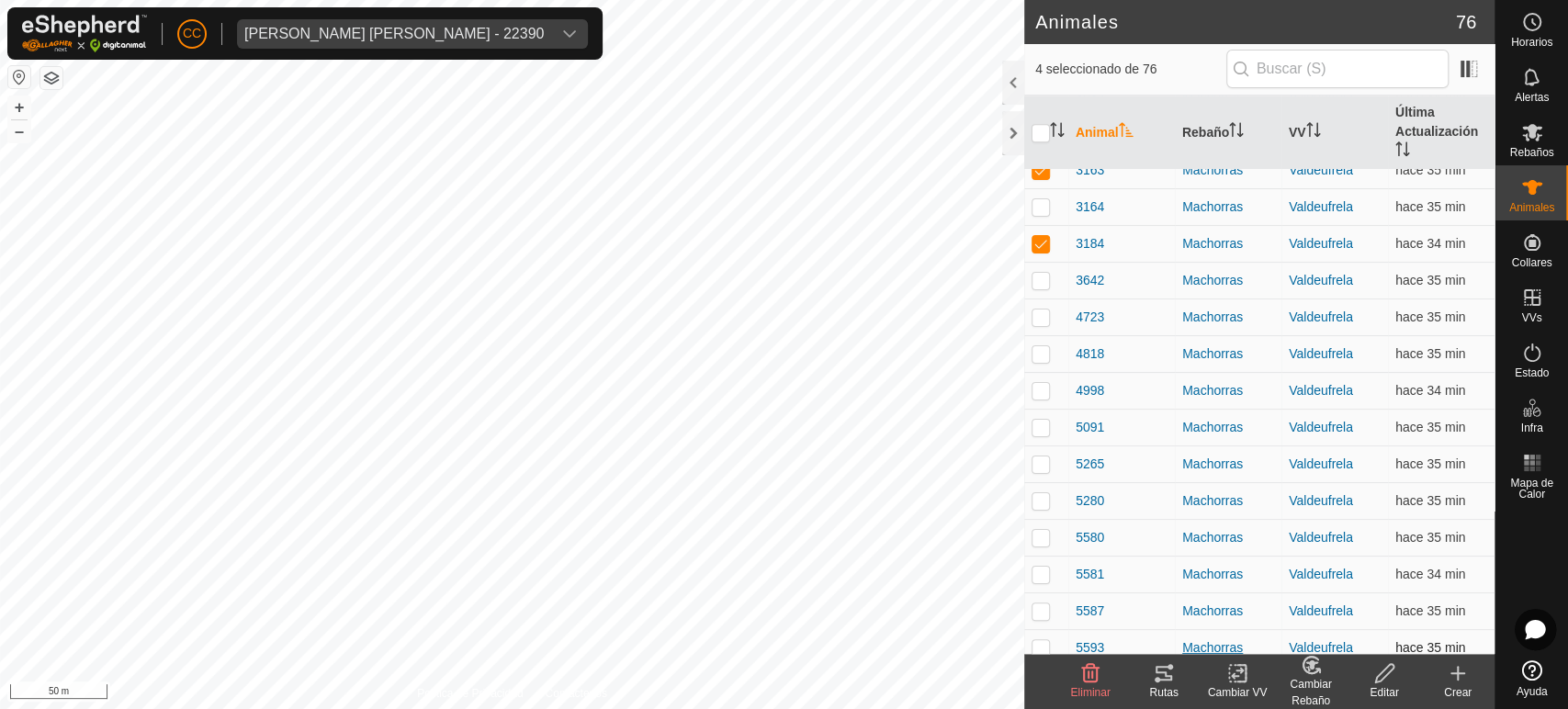 scroll, scrollTop: 1122, scrollLeft: 0, axis: vertical 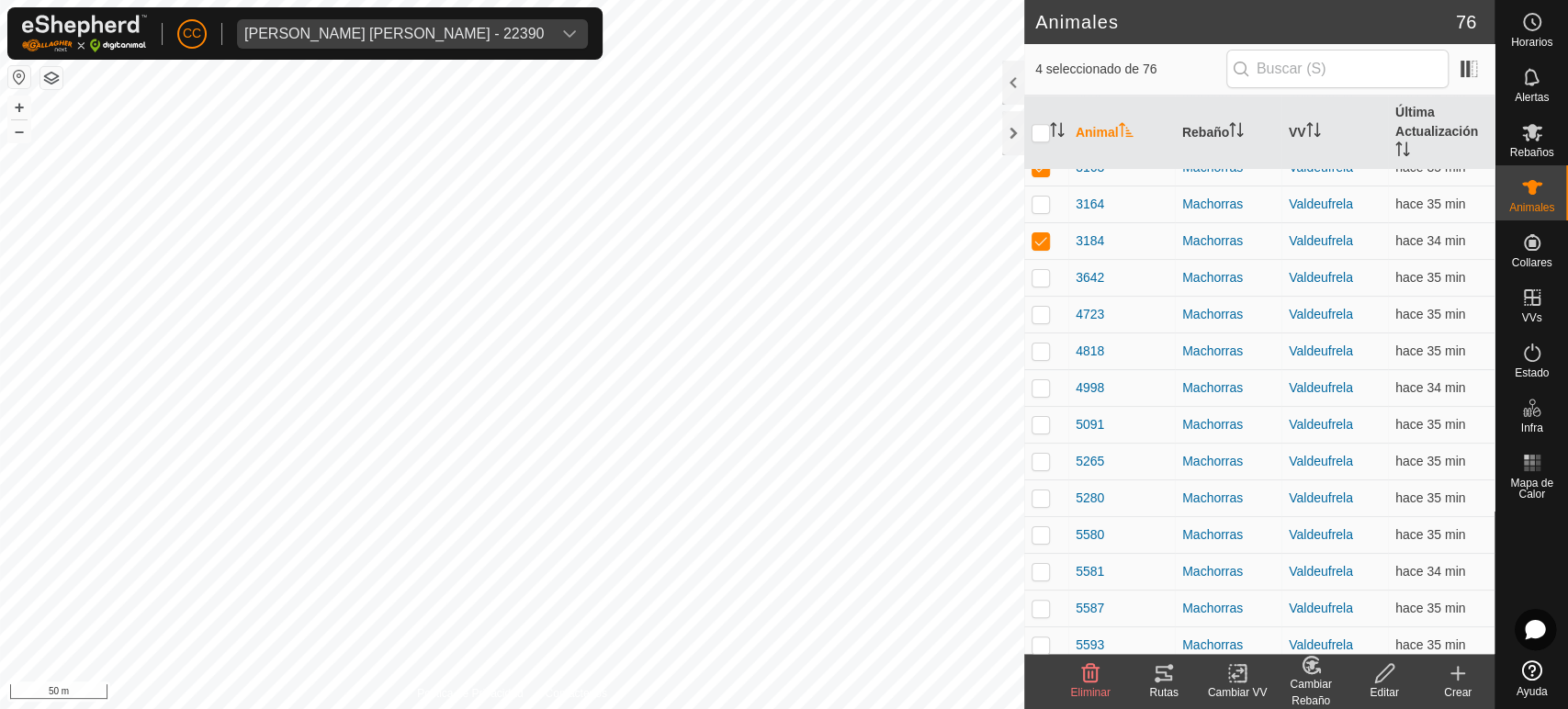 click 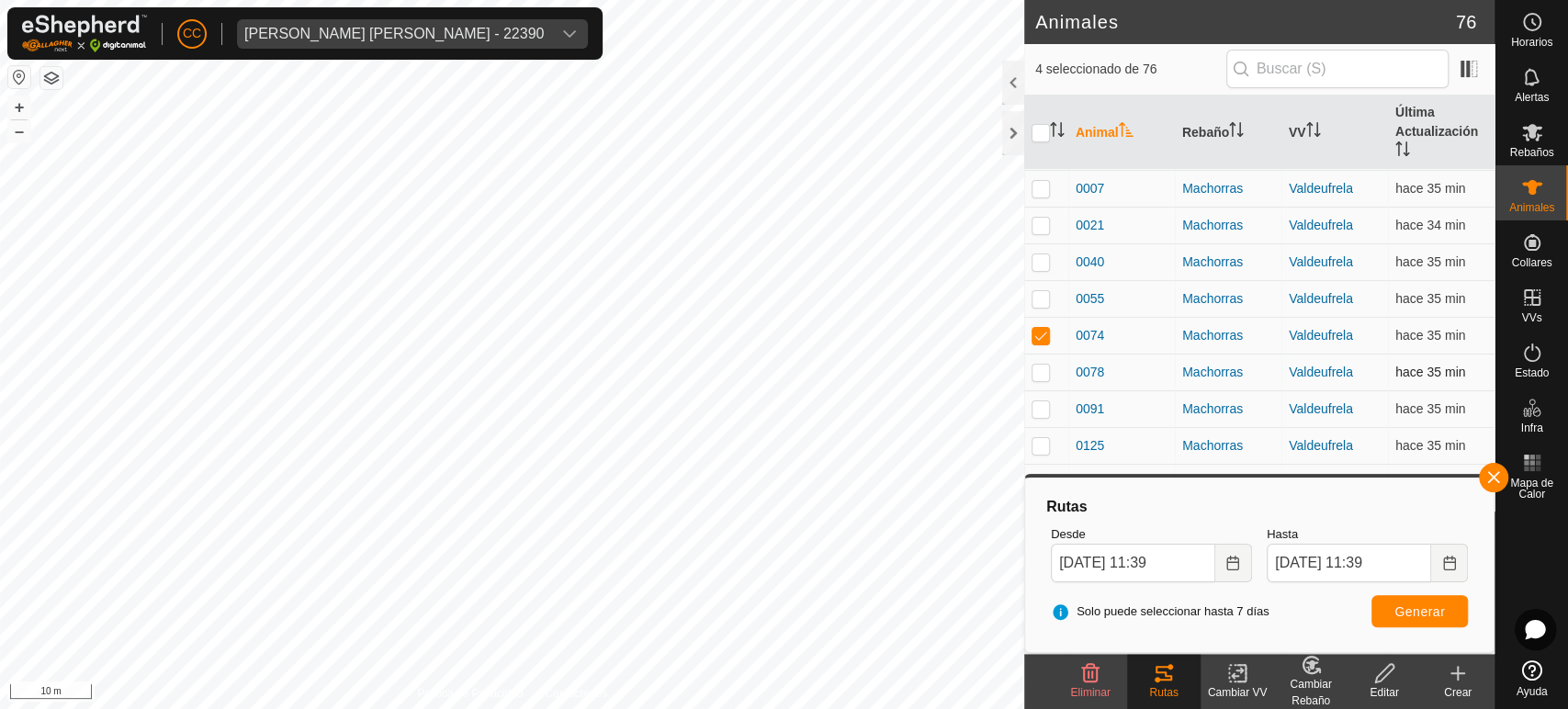 scroll, scrollTop: 0, scrollLeft: 0, axis: both 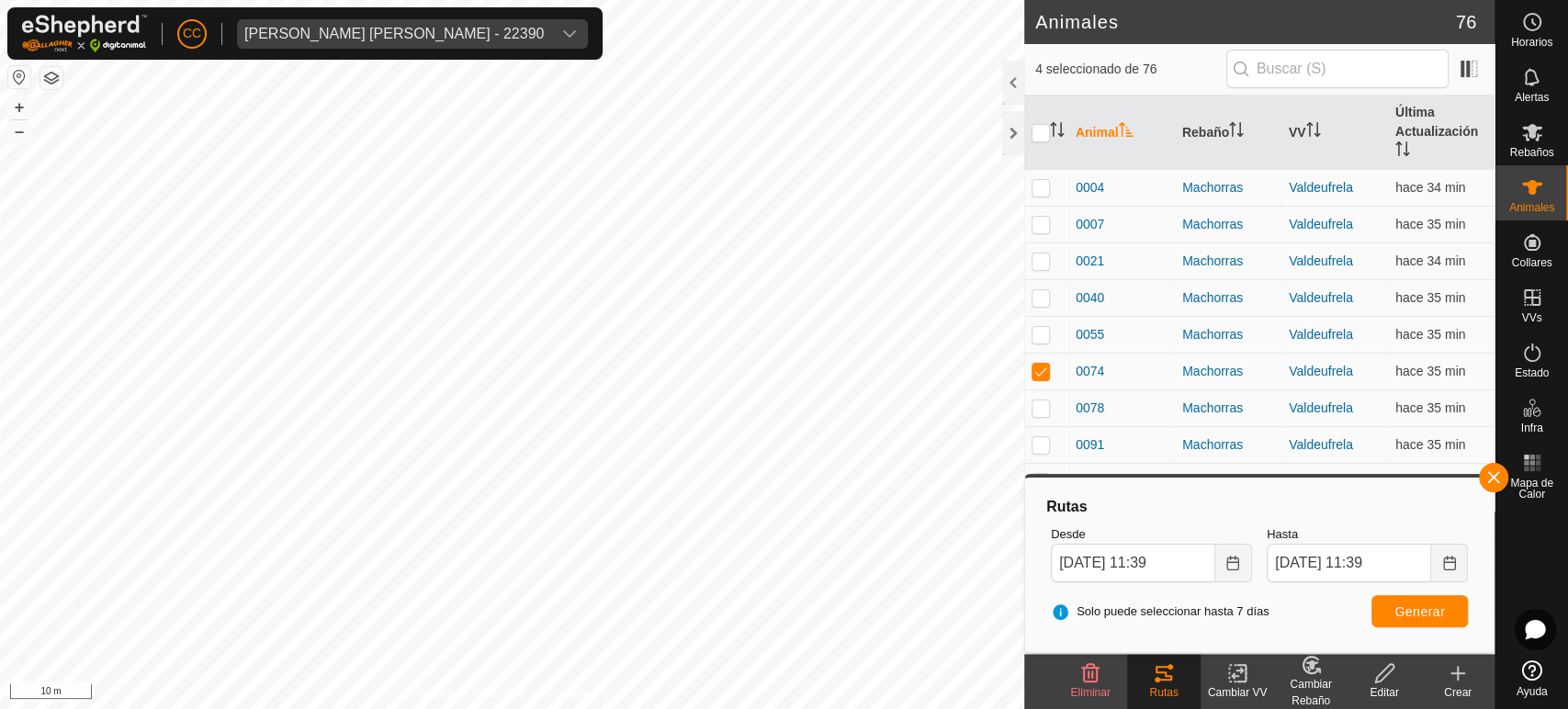 click on "4 seleccionado de 76" at bounding box center (1259, 70) 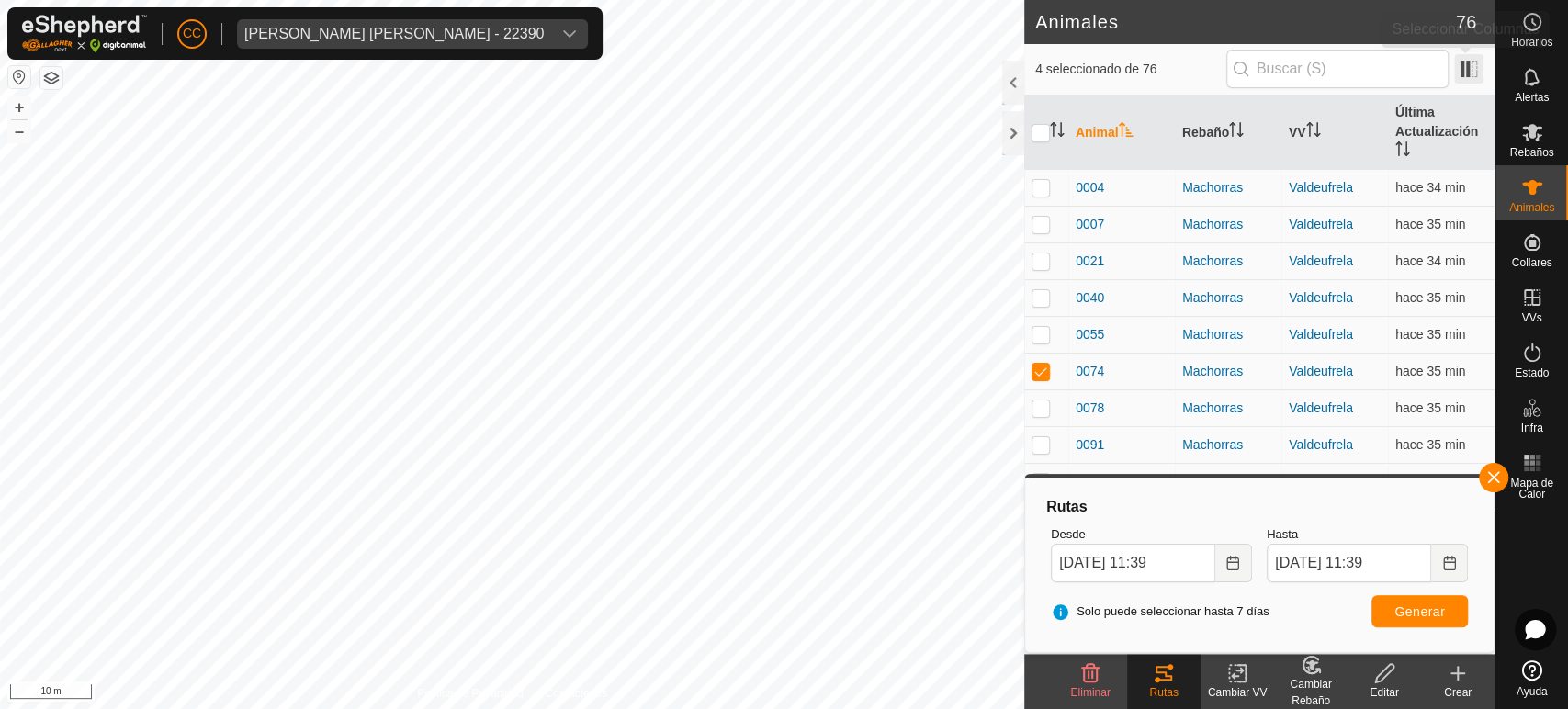 click at bounding box center [1469, 69] 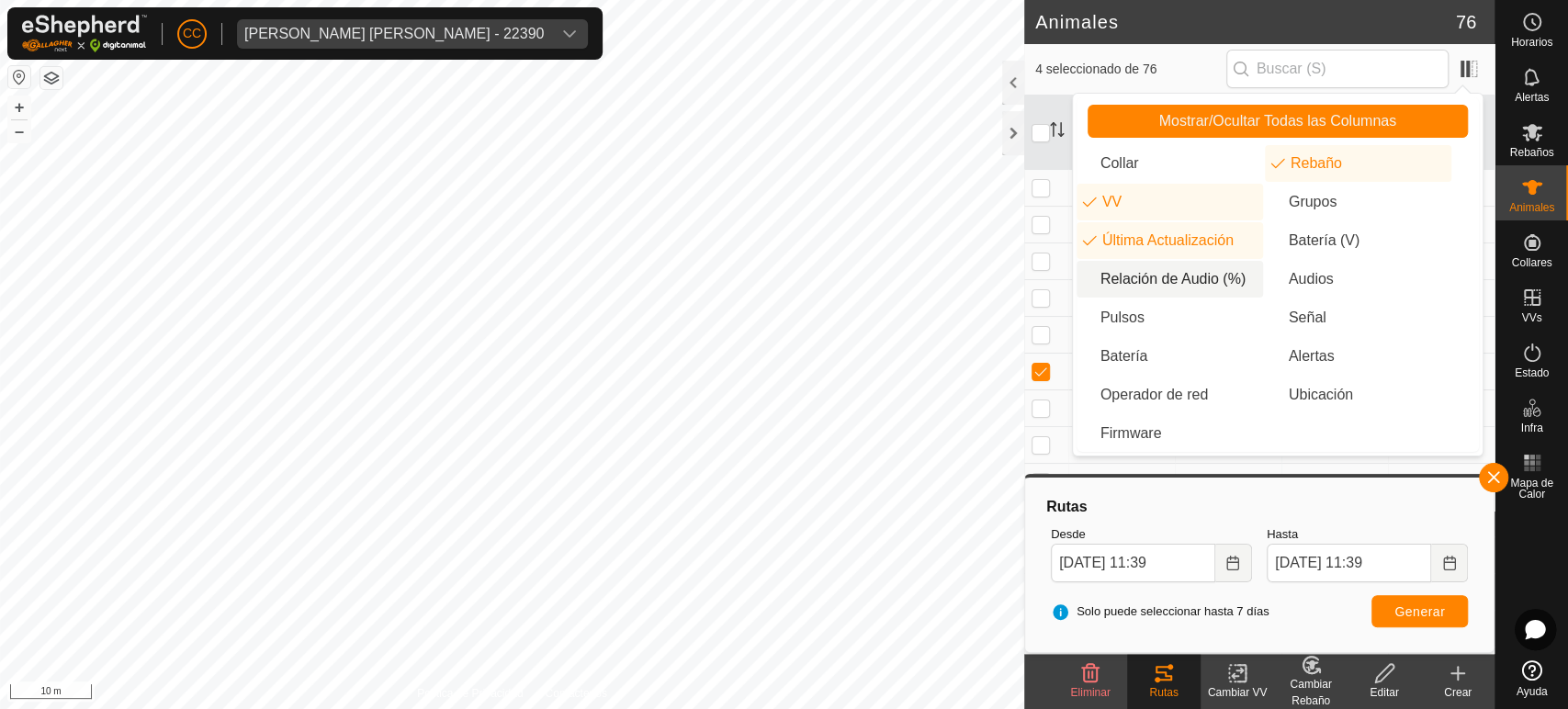 click on "Relación de Audio (%)" at bounding box center (1169, 279) 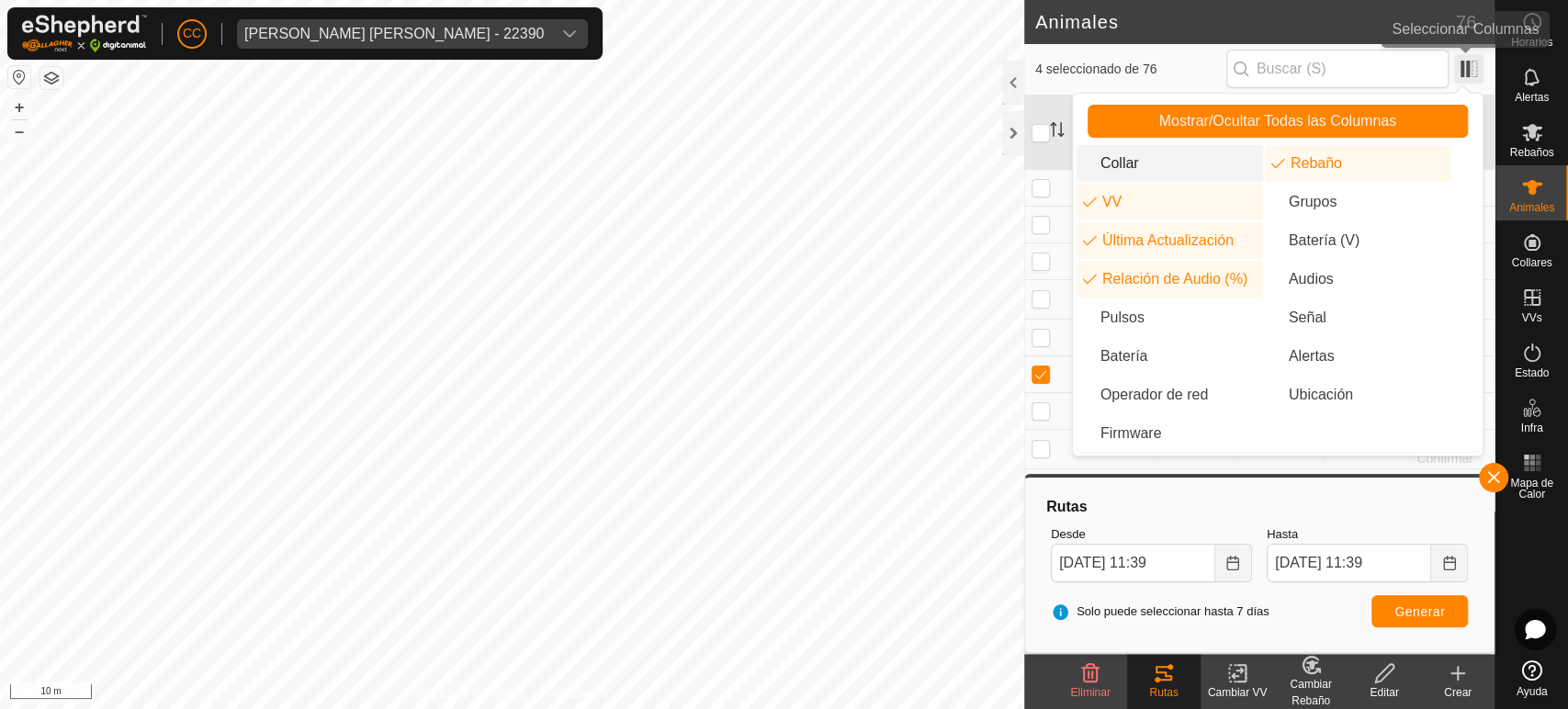 click at bounding box center [1469, 69] 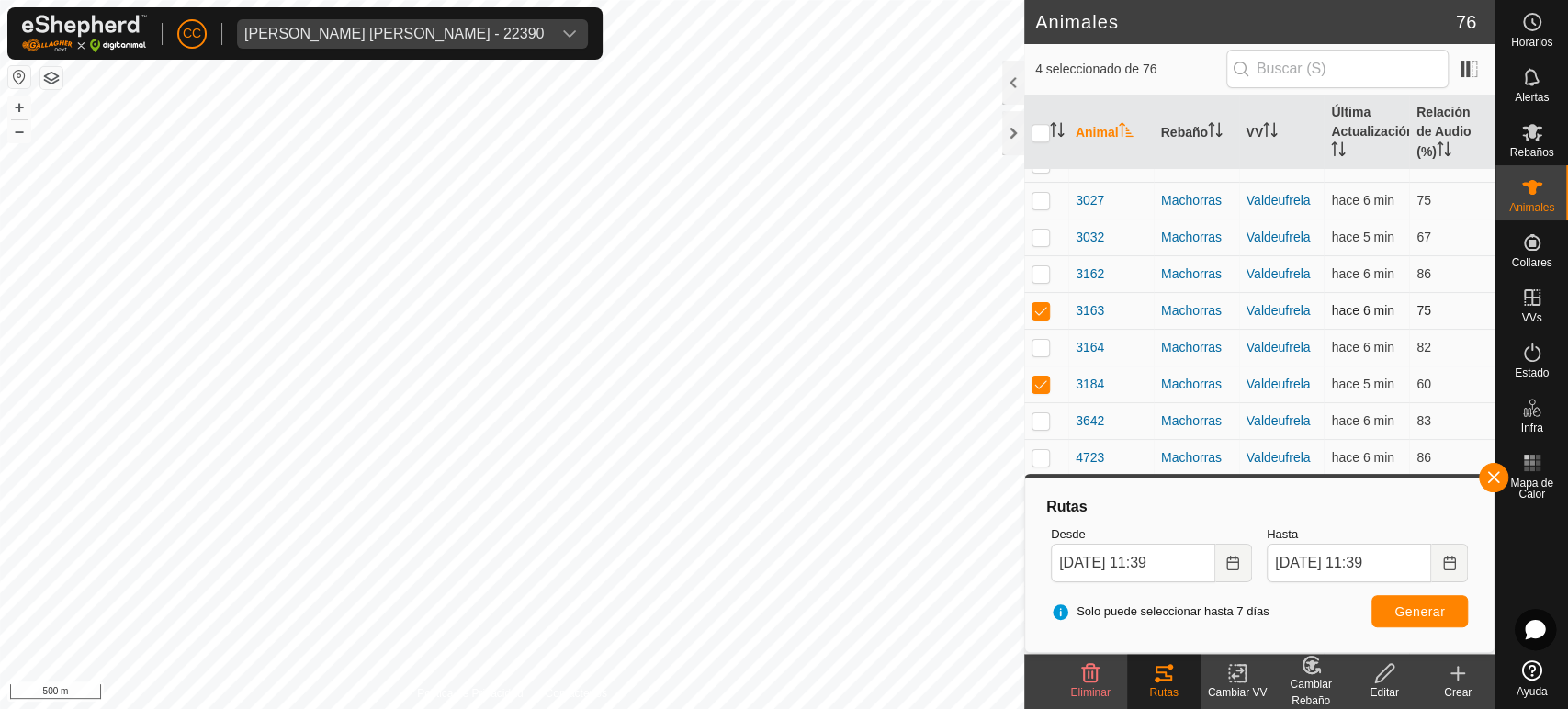 scroll, scrollTop: 1020, scrollLeft: 0, axis: vertical 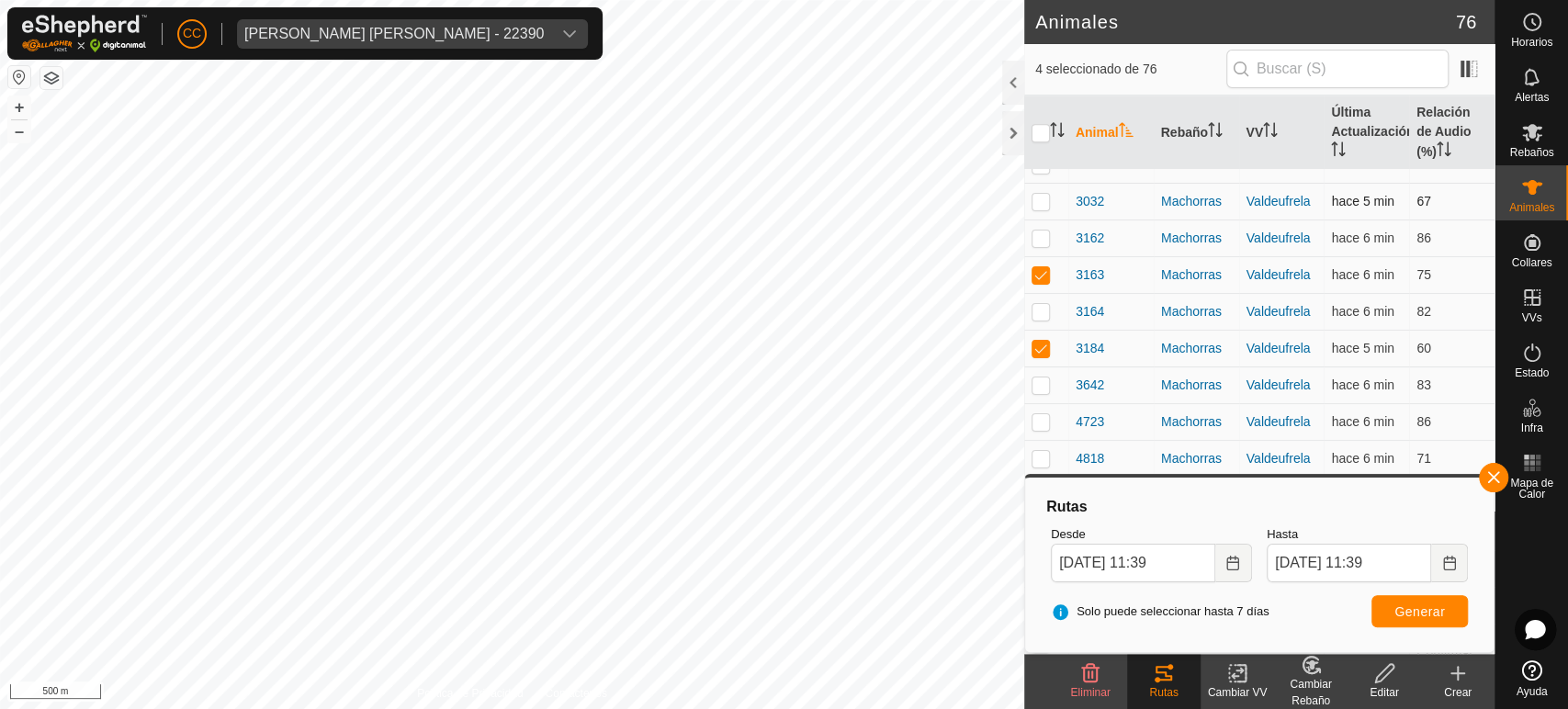 click at bounding box center [1041, 201] 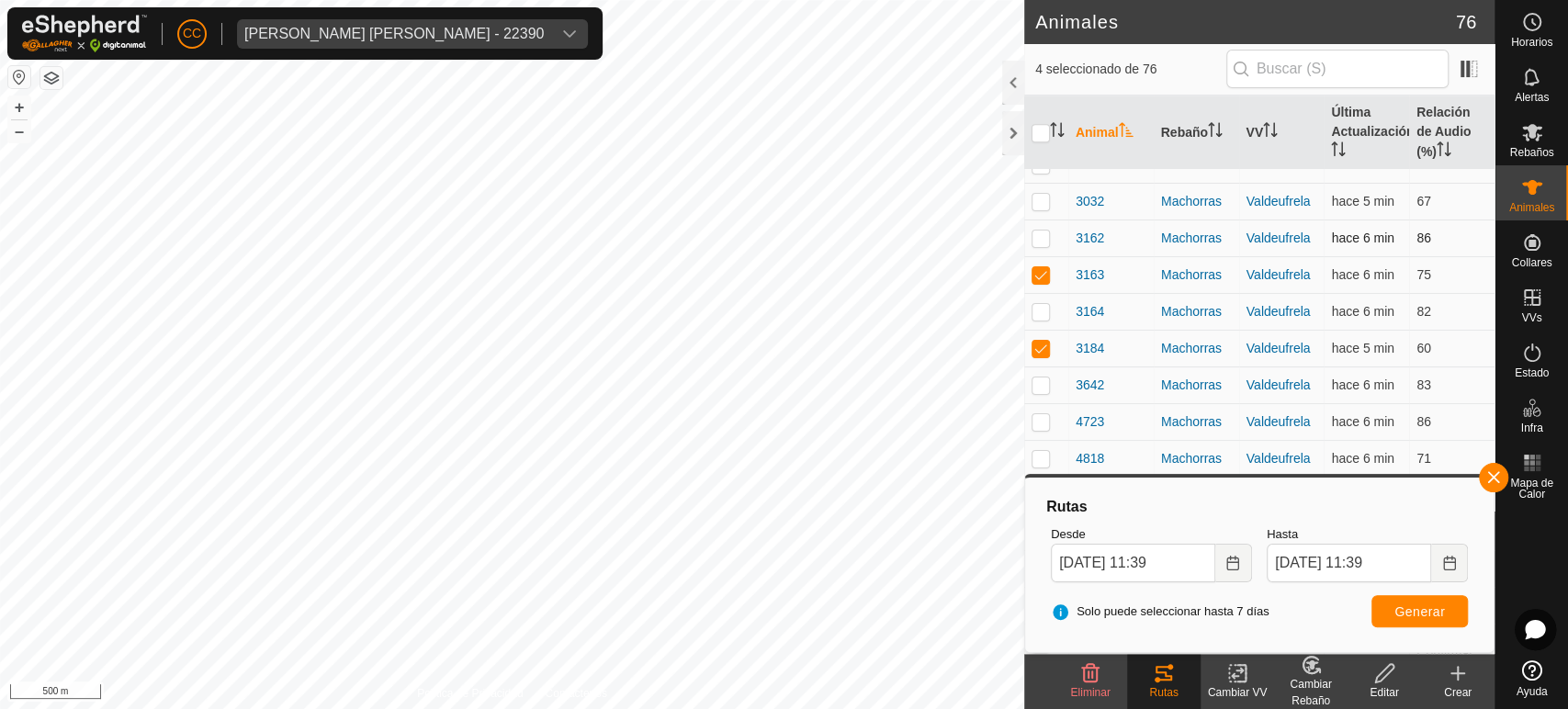 checkbox on "true" 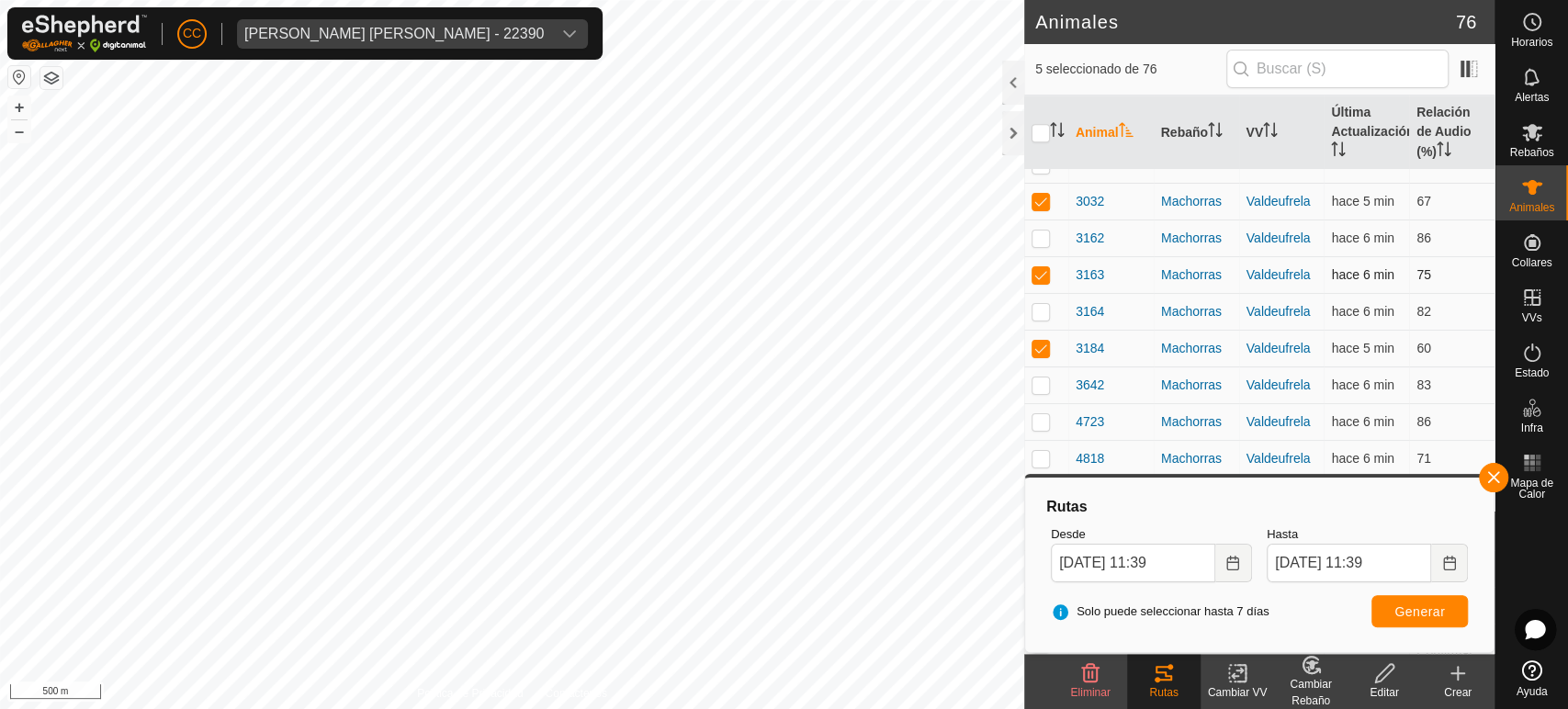 drag, startPoint x: 1047, startPoint y: 268, endPoint x: 1045, endPoint y: 284, distance: 16.124515 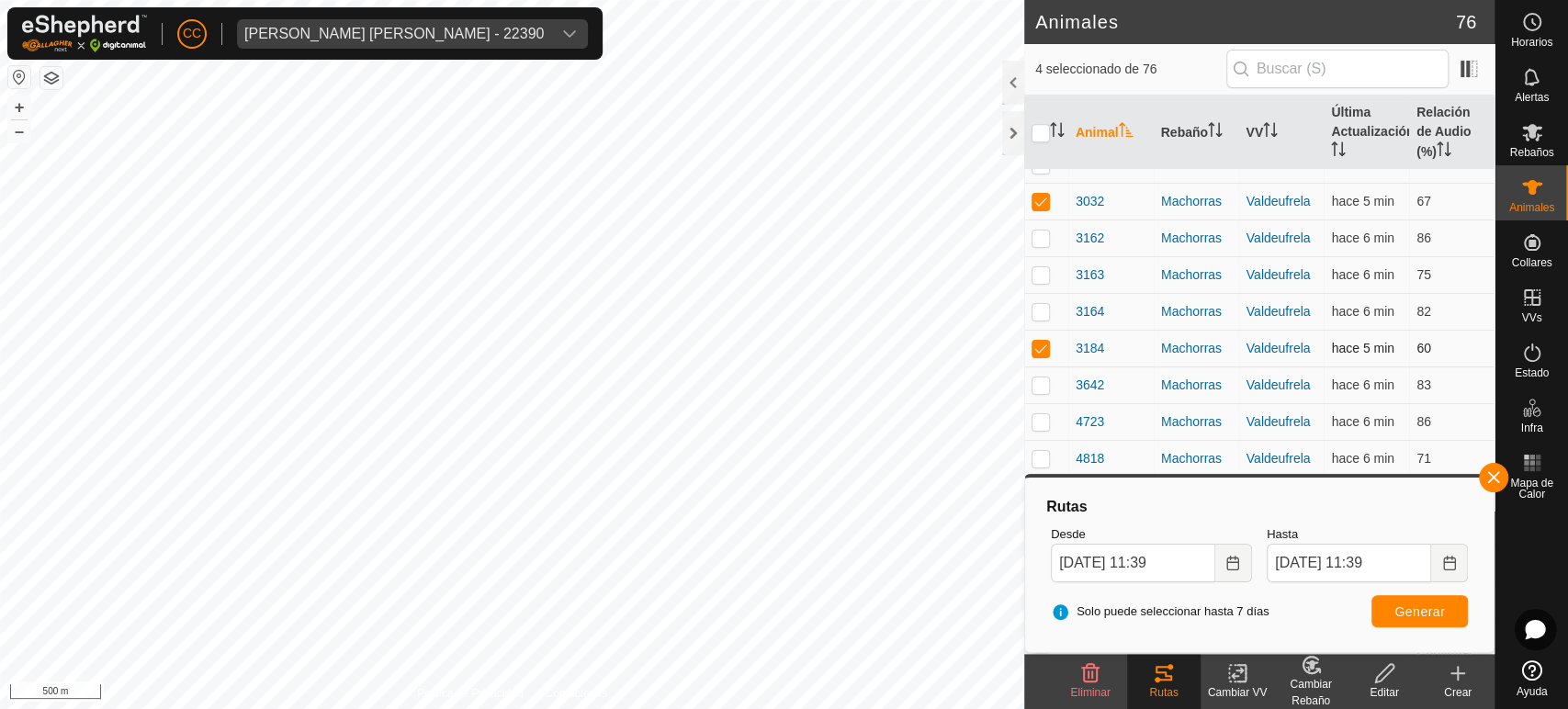 click at bounding box center [1041, 348] 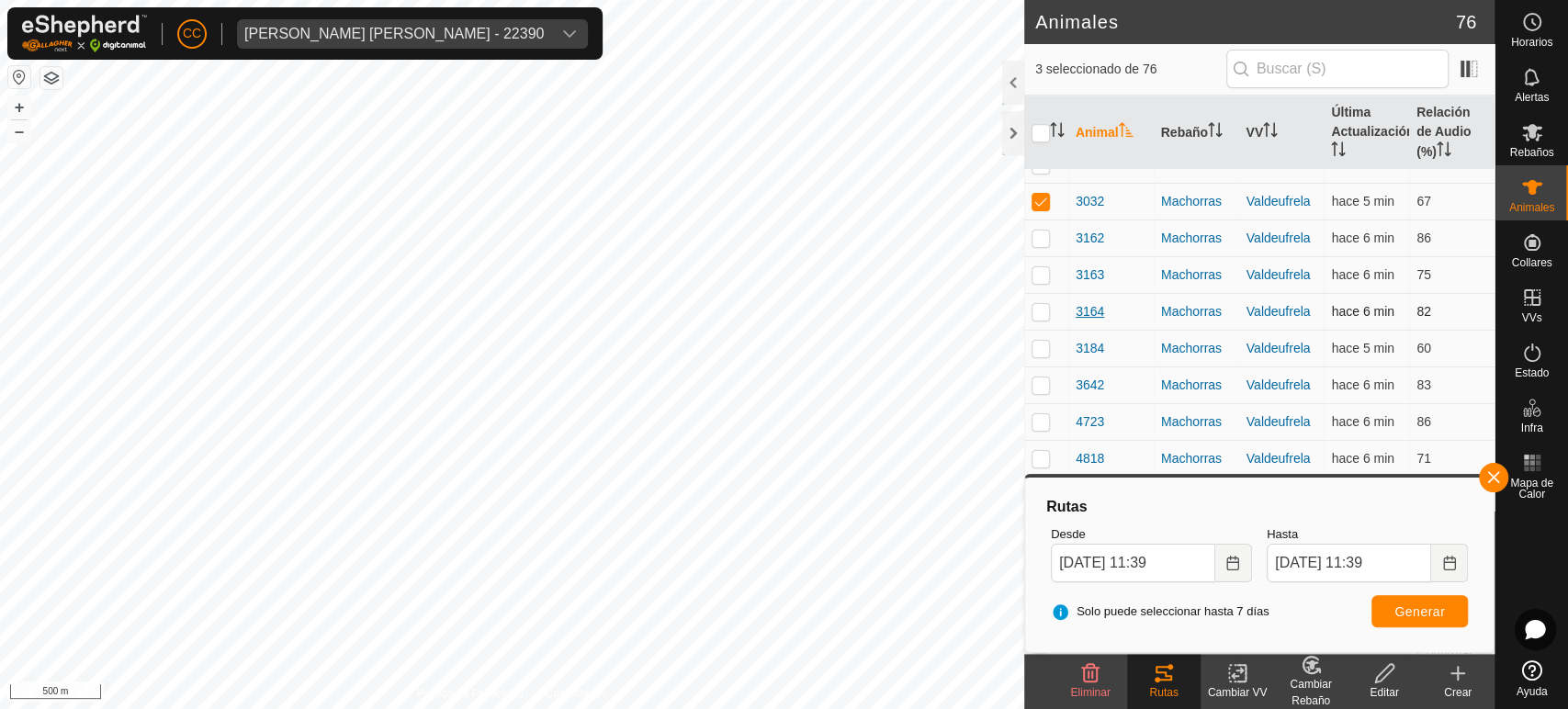 scroll, scrollTop: 714, scrollLeft: 0, axis: vertical 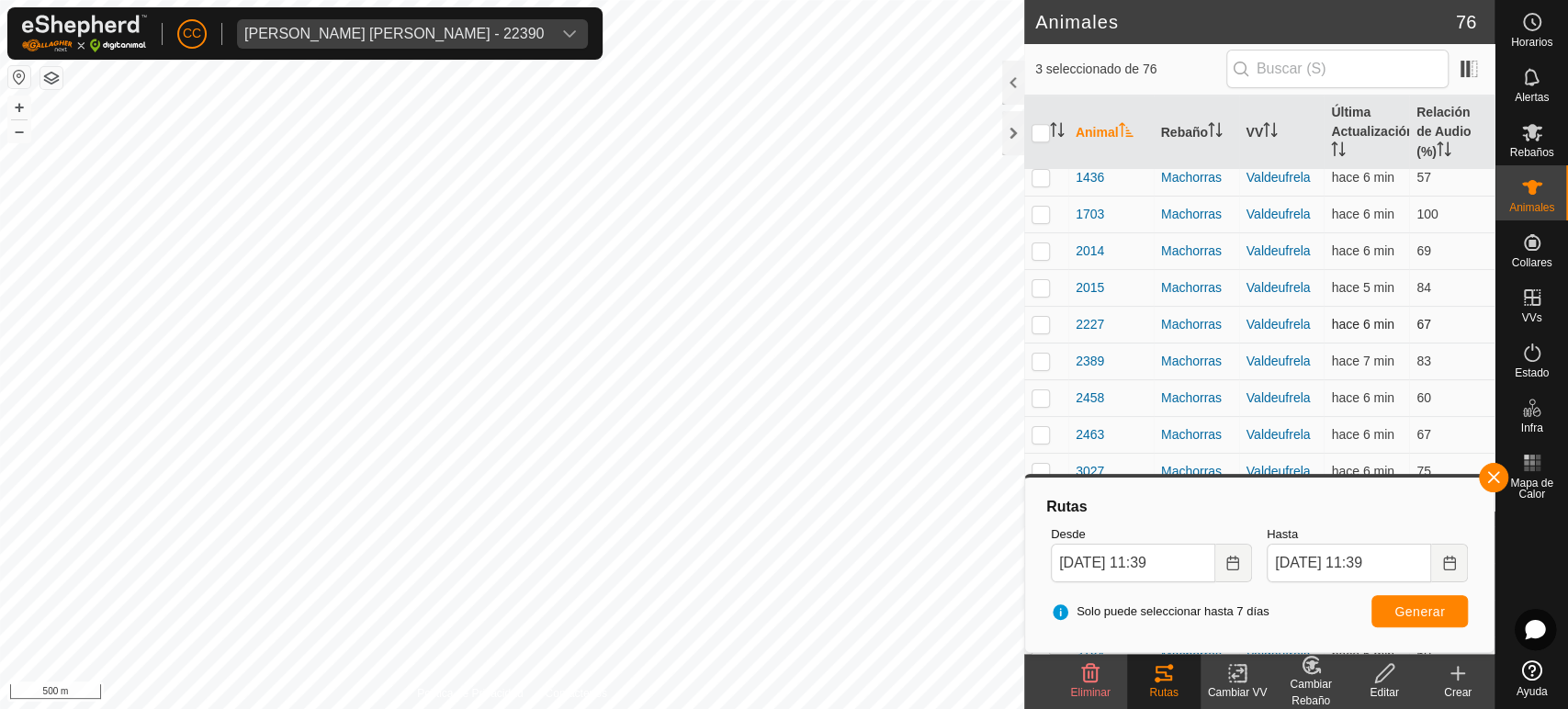 click at bounding box center (1041, 324) 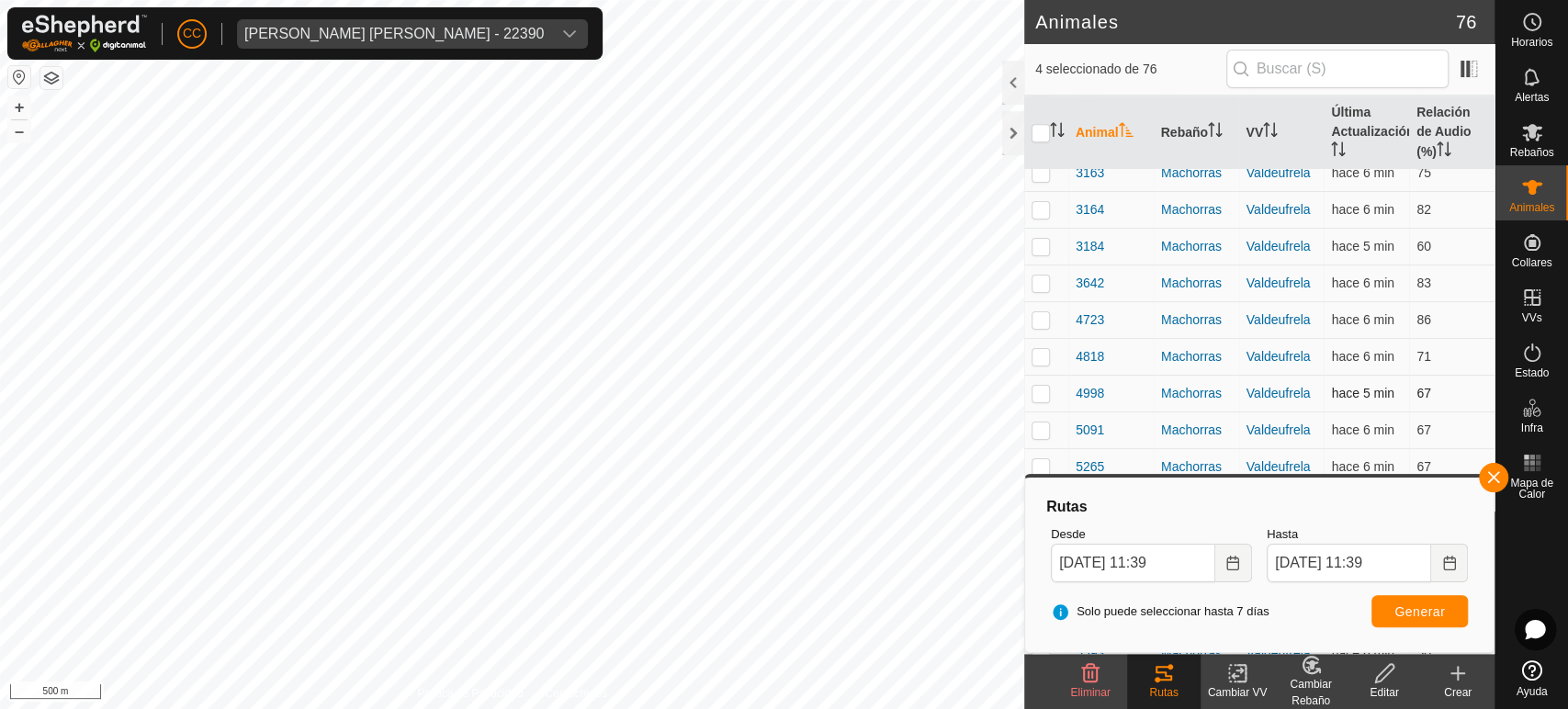 scroll, scrollTop: 1326, scrollLeft: 0, axis: vertical 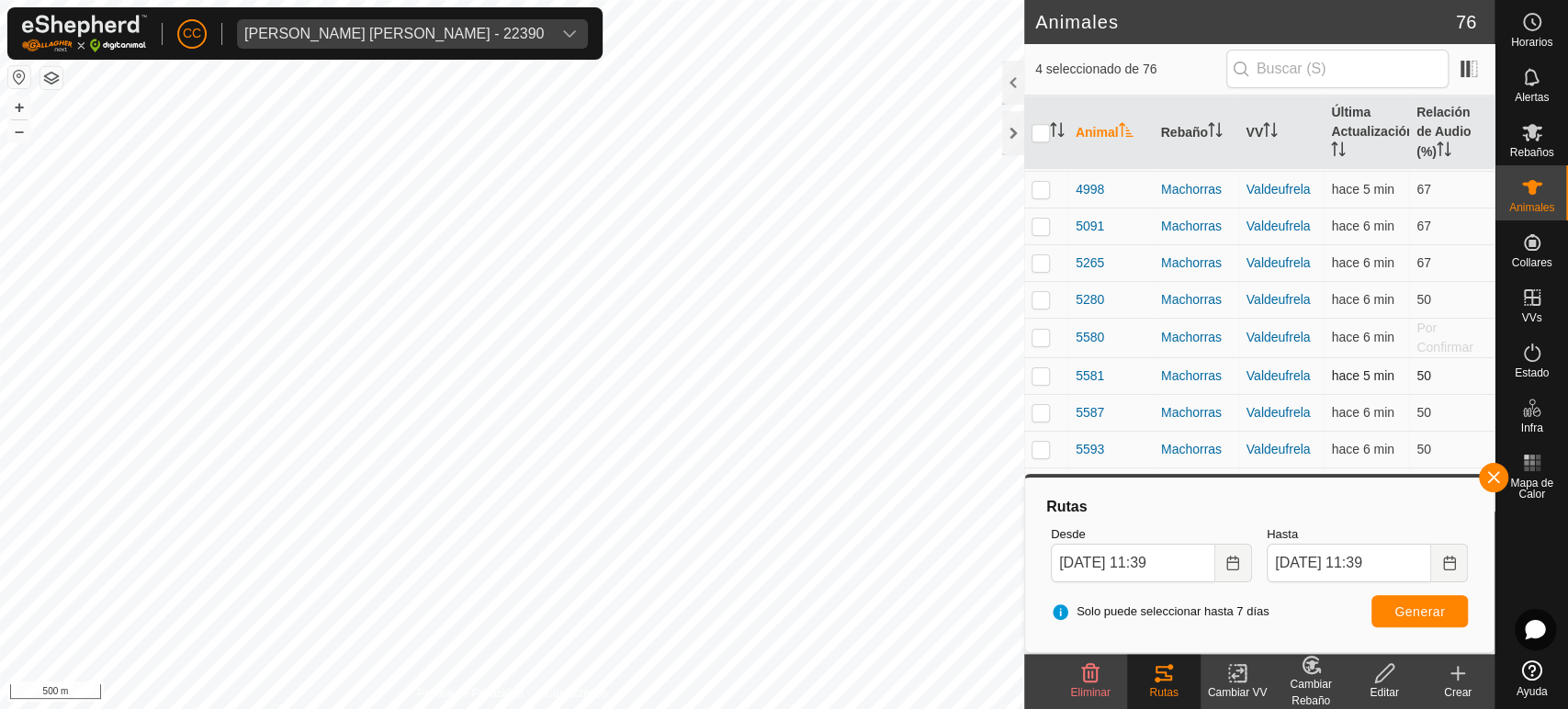 click at bounding box center (1041, 376) 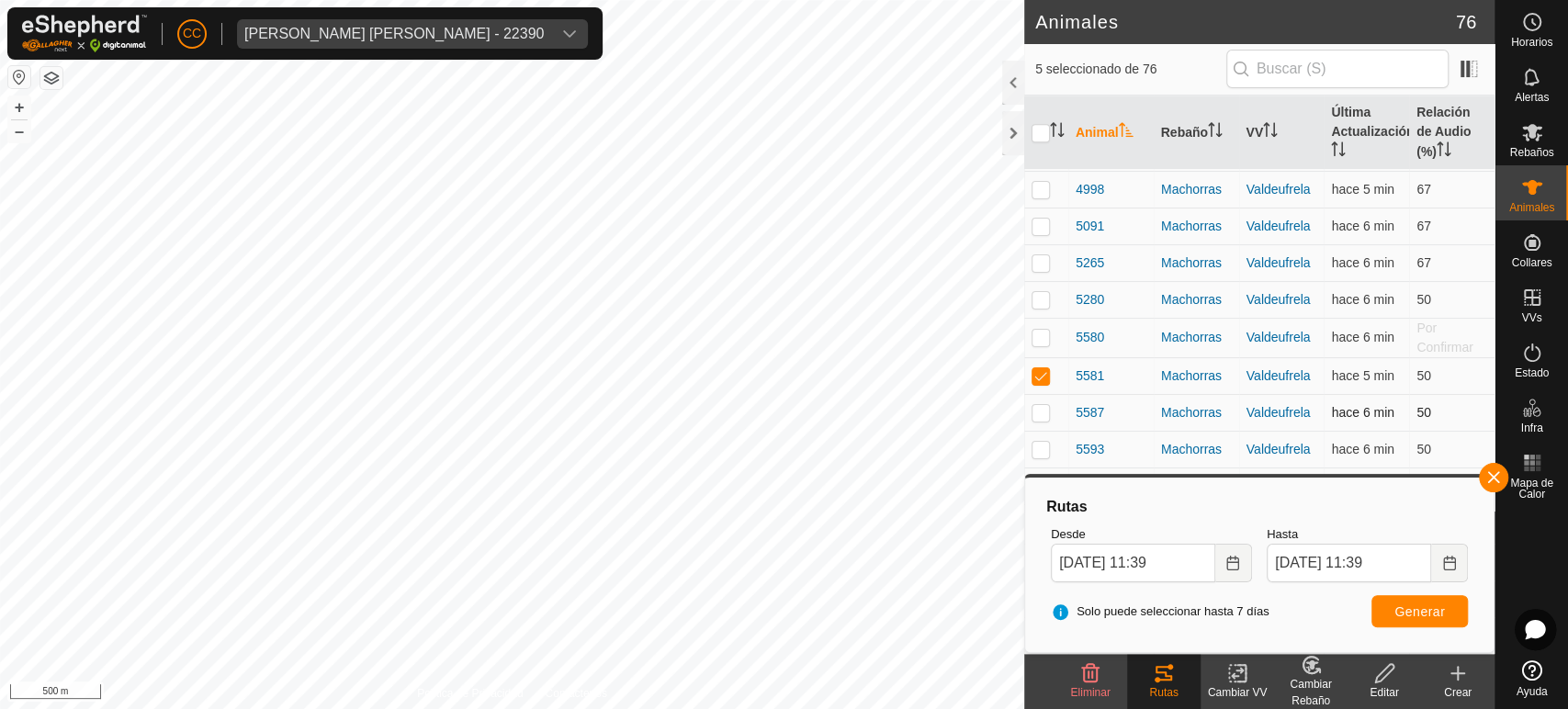 drag, startPoint x: 1047, startPoint y: 408, endPoint x: 1045, endPoint y: 417, distance: 9.219544 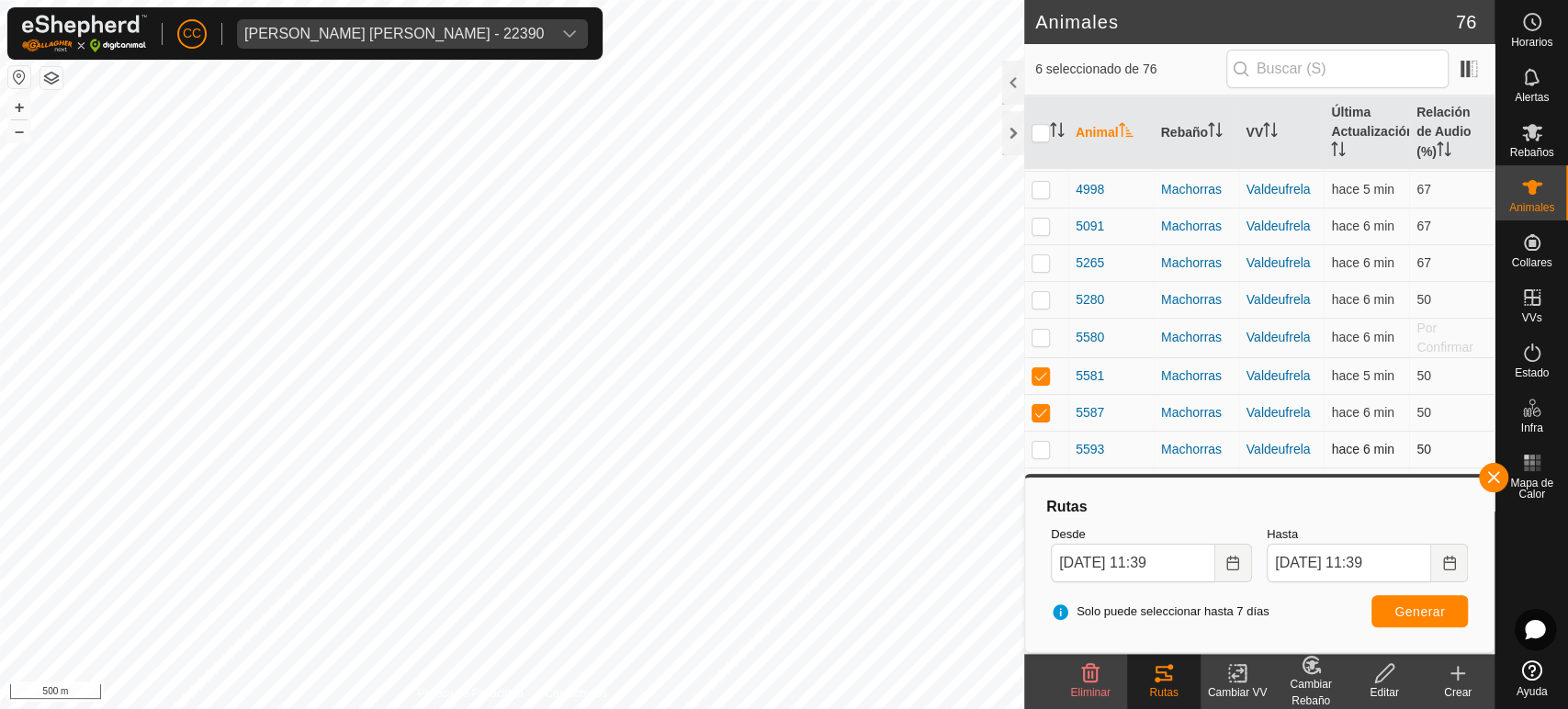 click at bounding box center [1041, 449] 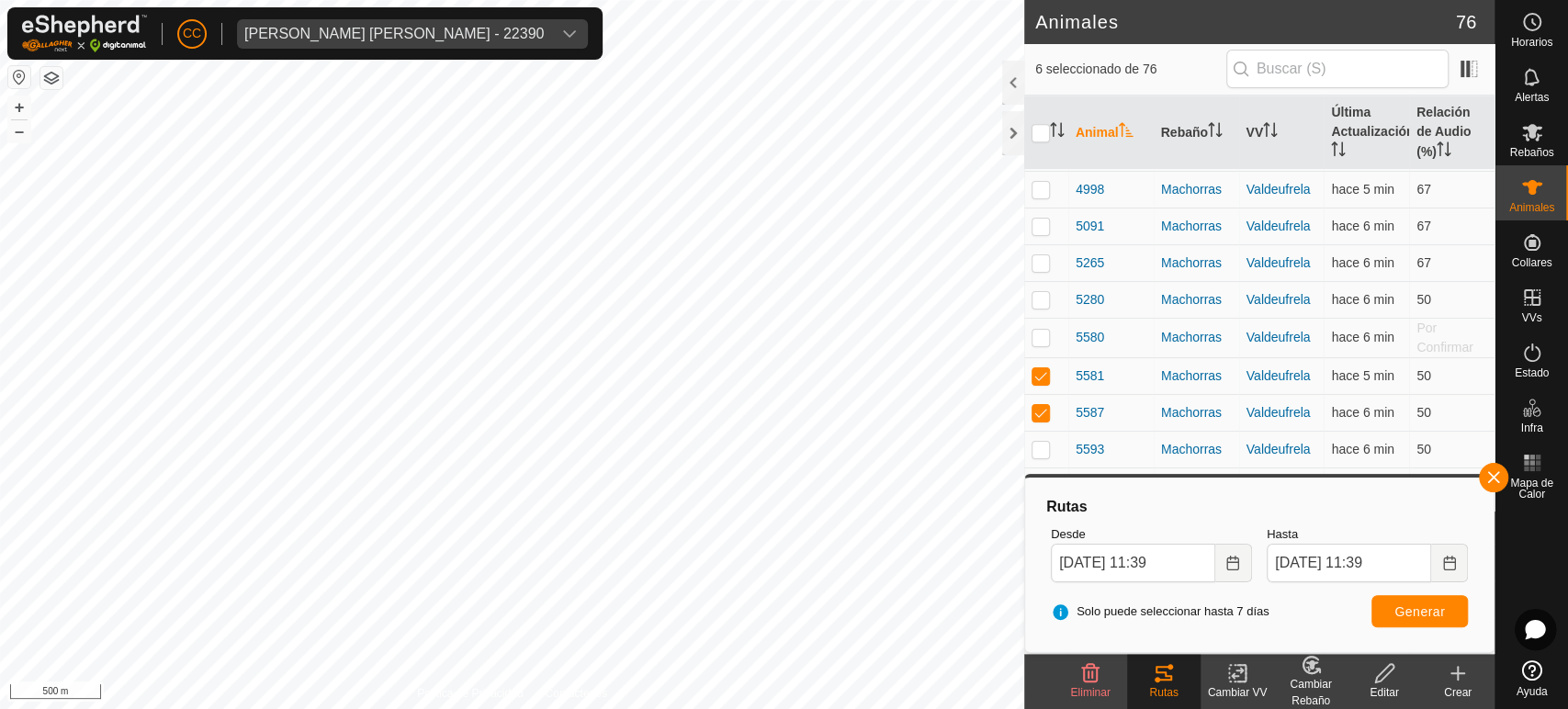 checkbox on "true" 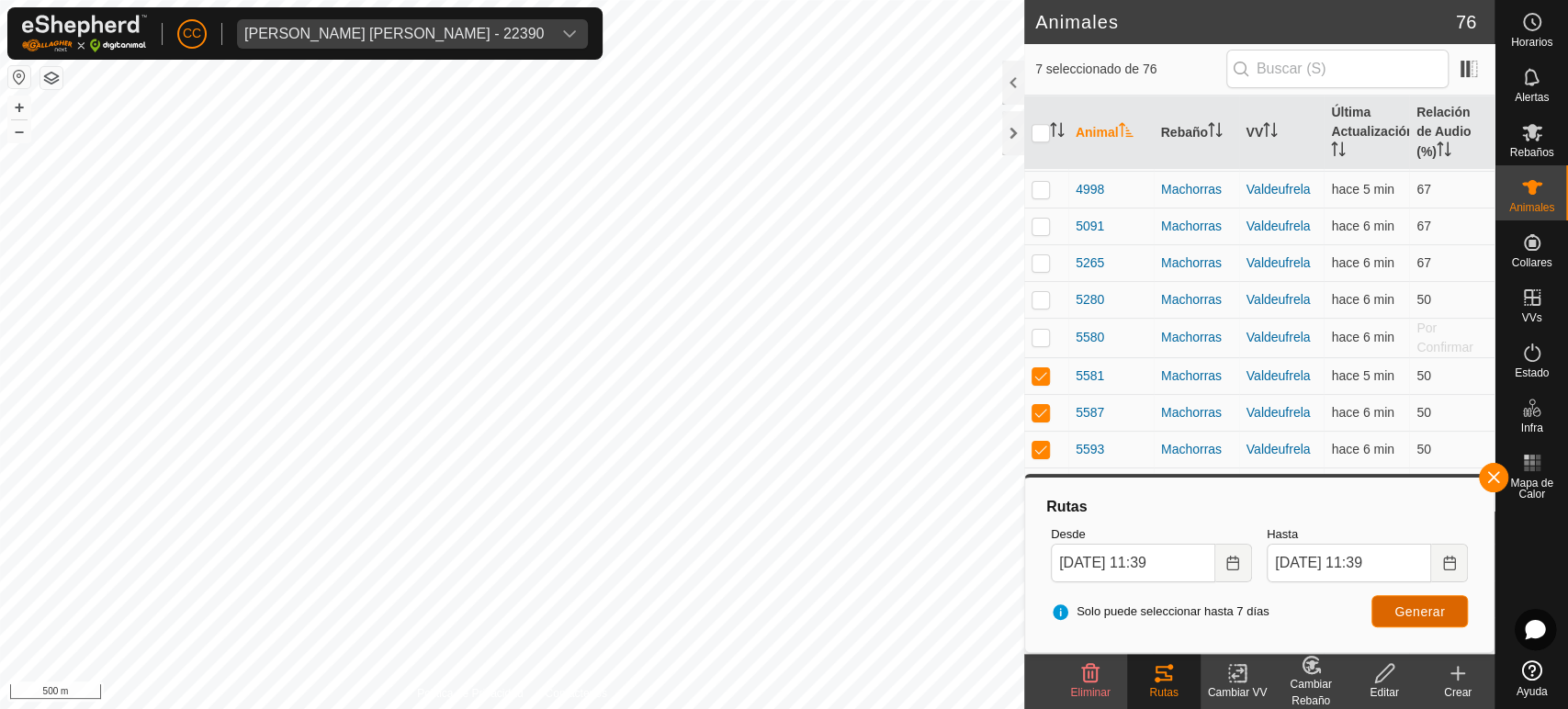 click on "Generar" at bounding box center (1419, 611) 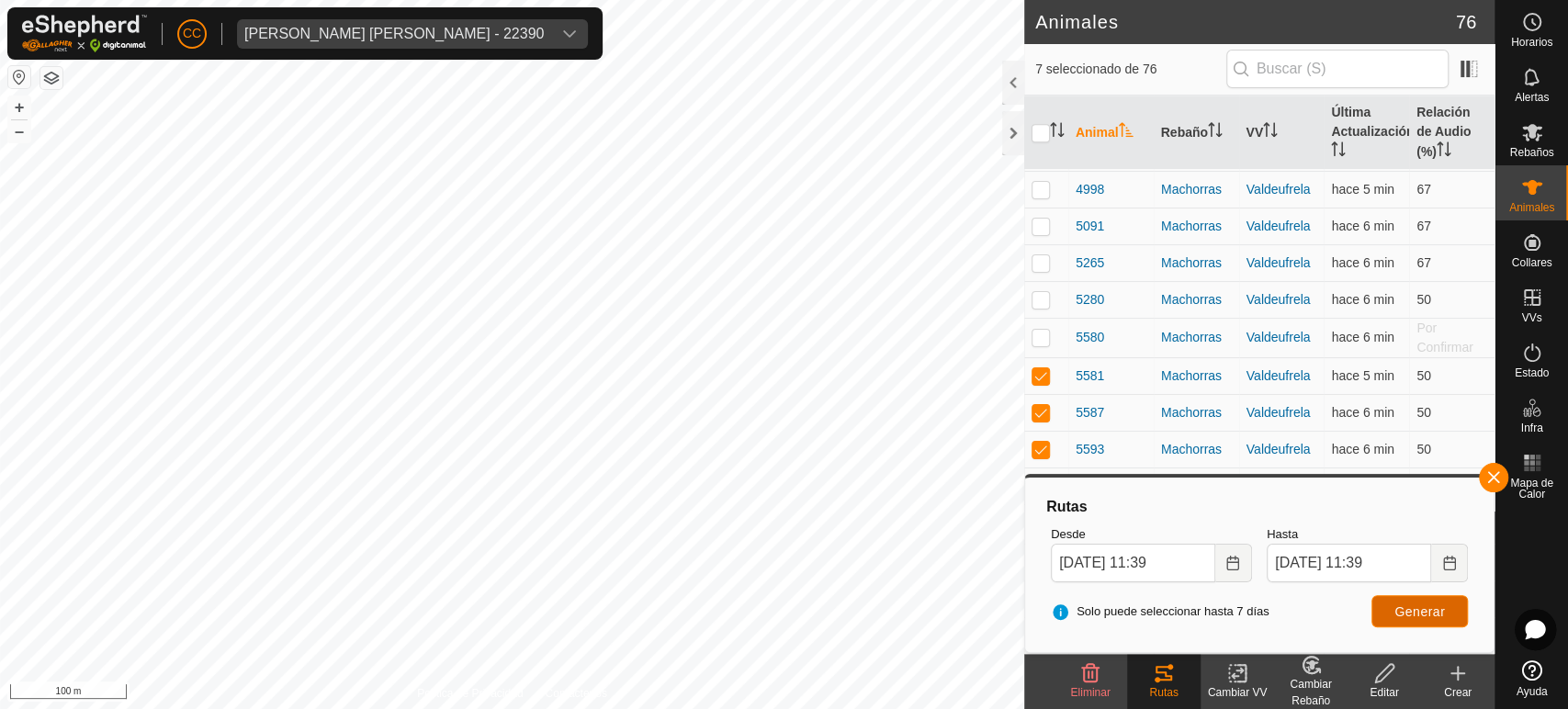 type 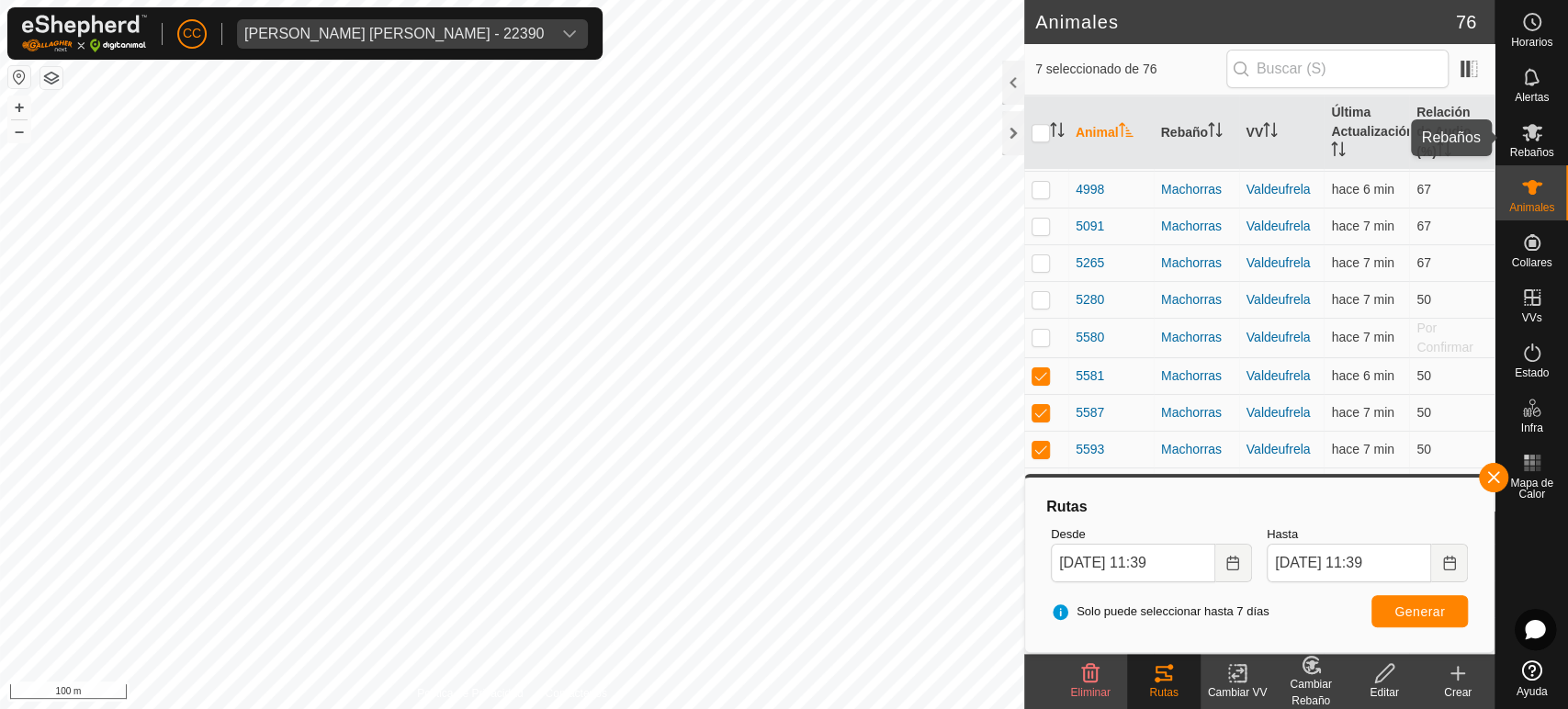 click at bounding box center (1532, 132) 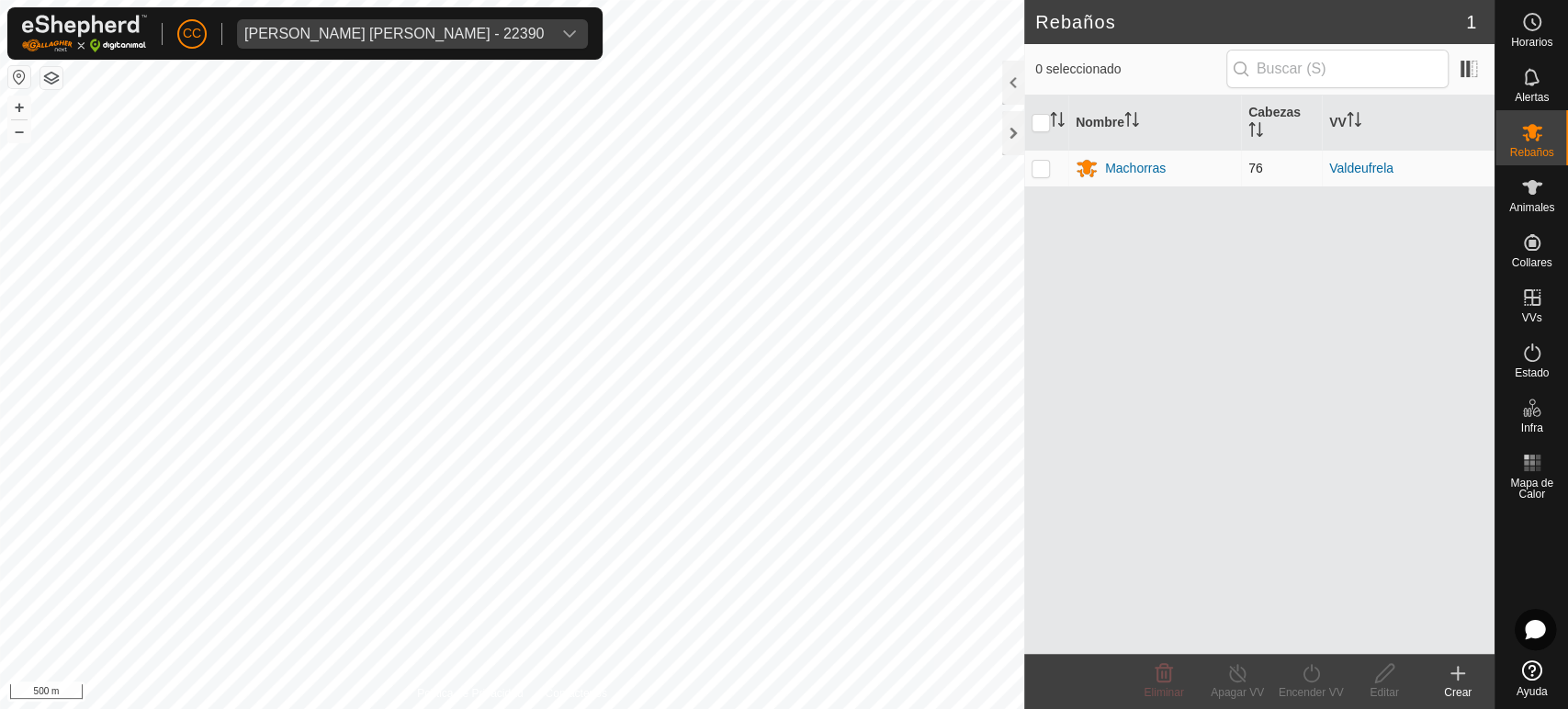 click at bounding box center [1041, 168] 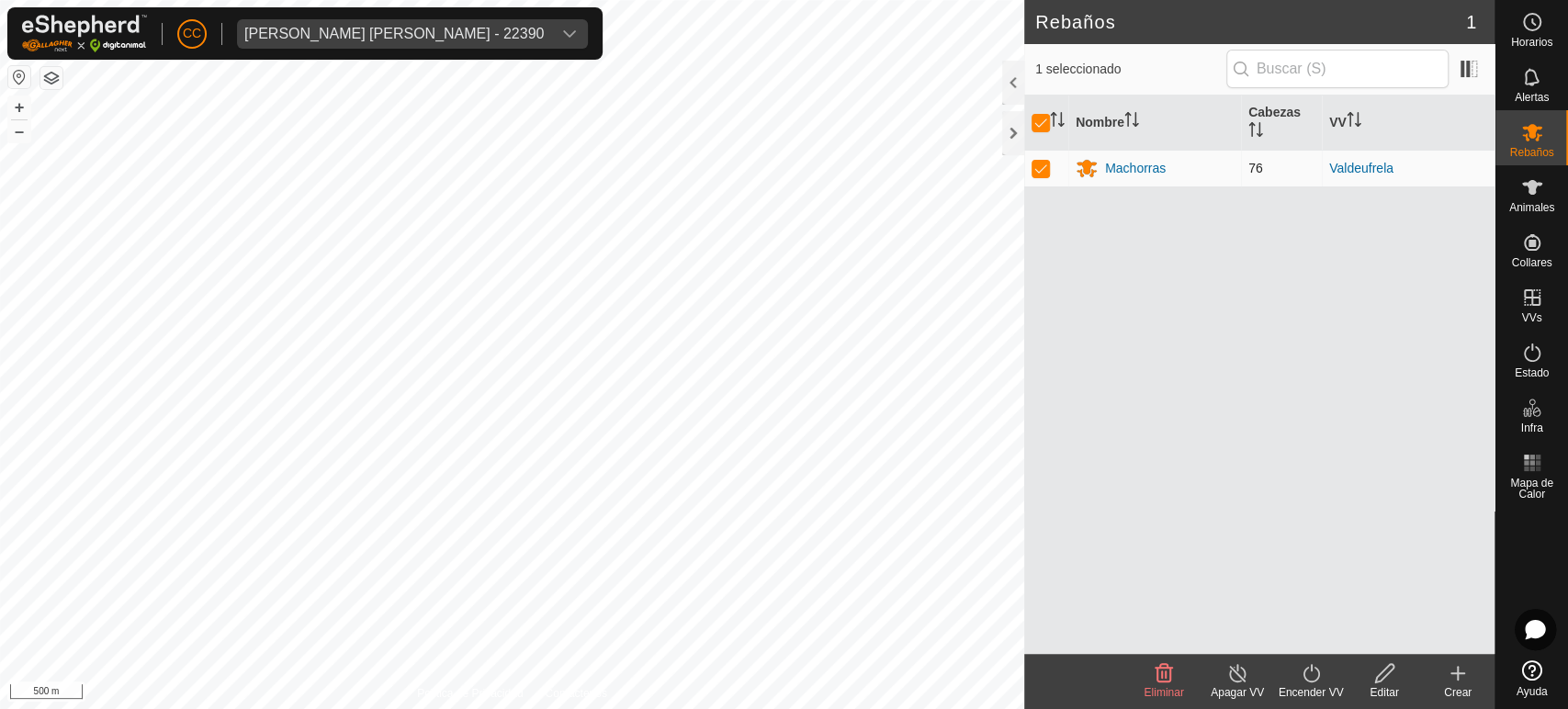 click at bounding box center (1041, 168) 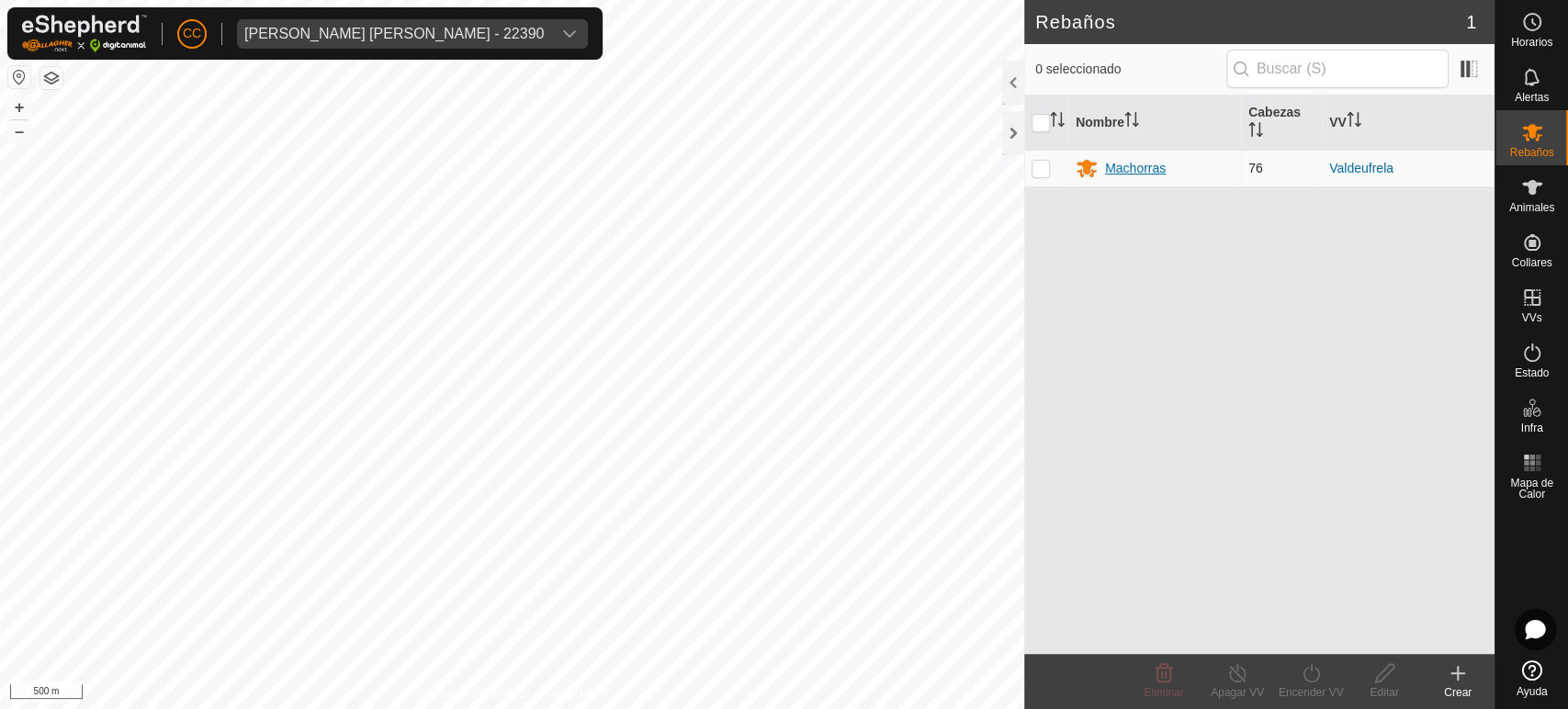click on "Machorras" at bounding box center [1135, 168] 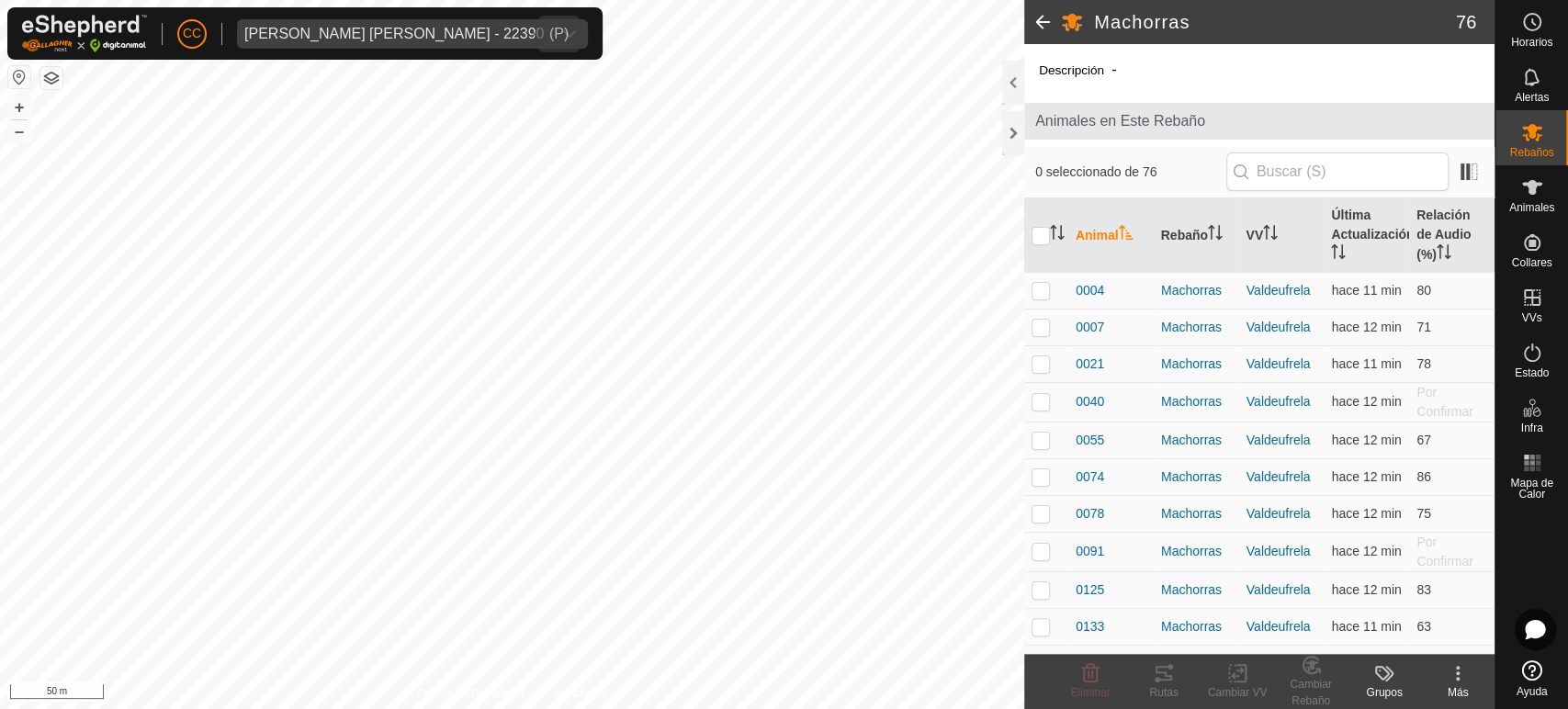 click on "[PERSON_NAME] [PERSON_NAME] - 22390" at bounding box center [394, 34] 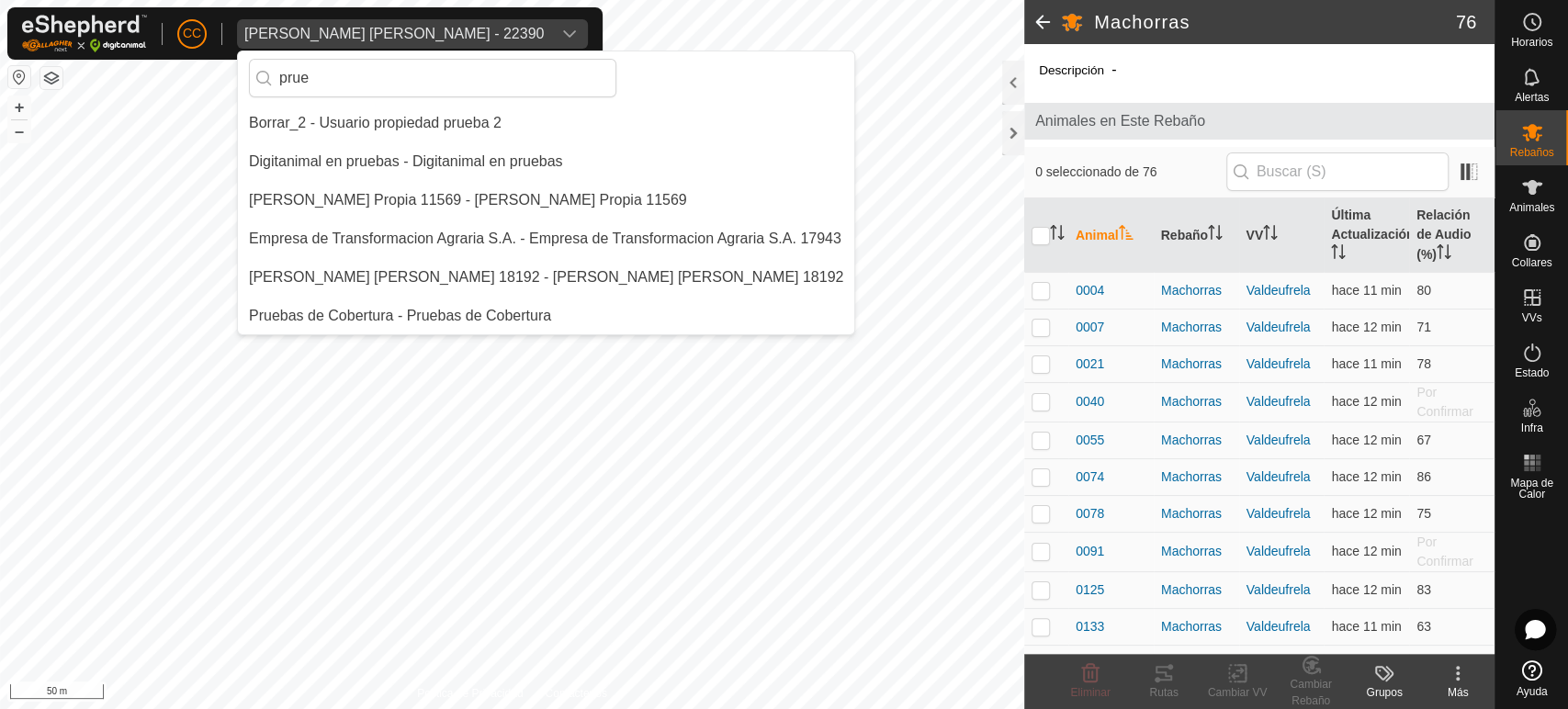 scroll, scrollTop: 0, scrollLeft: 0, axis: both 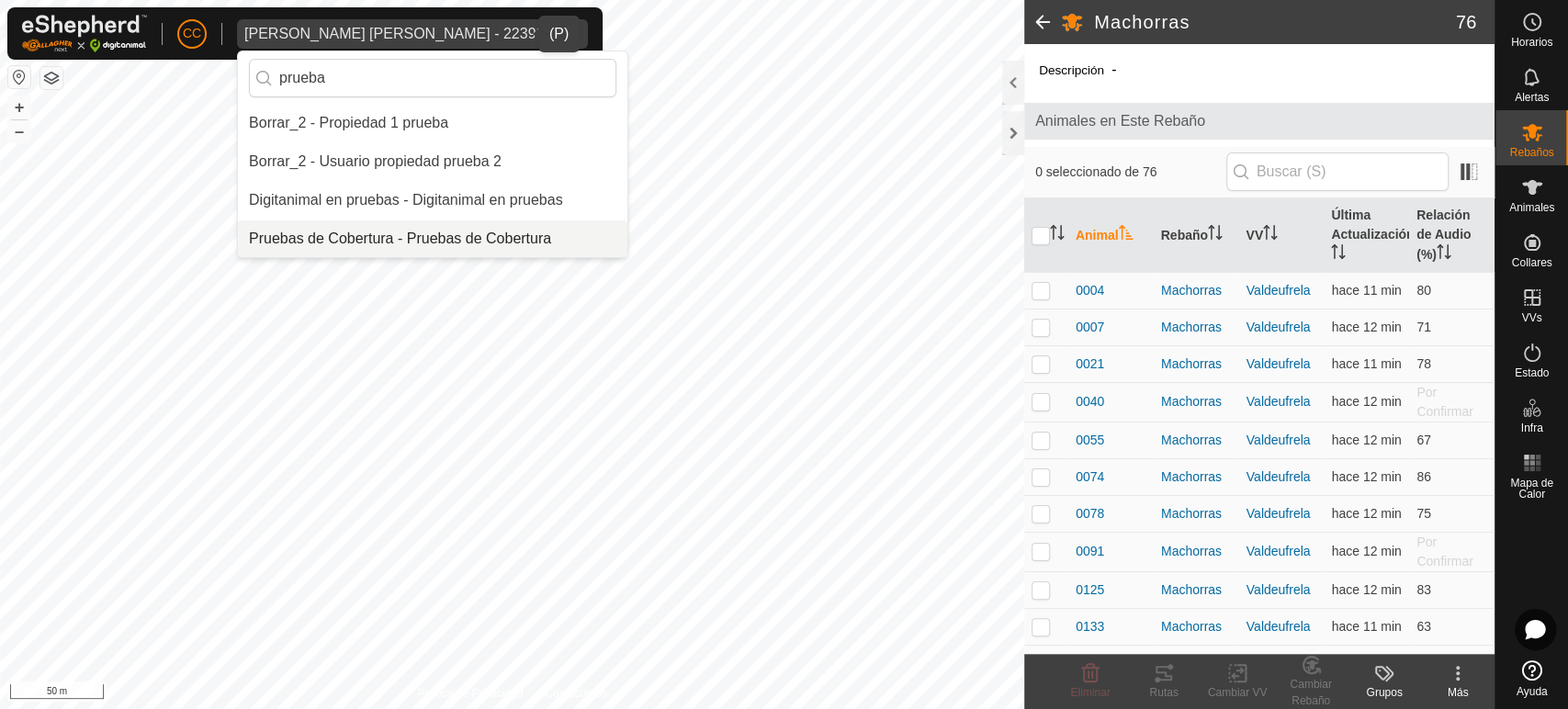 type on "prueba" 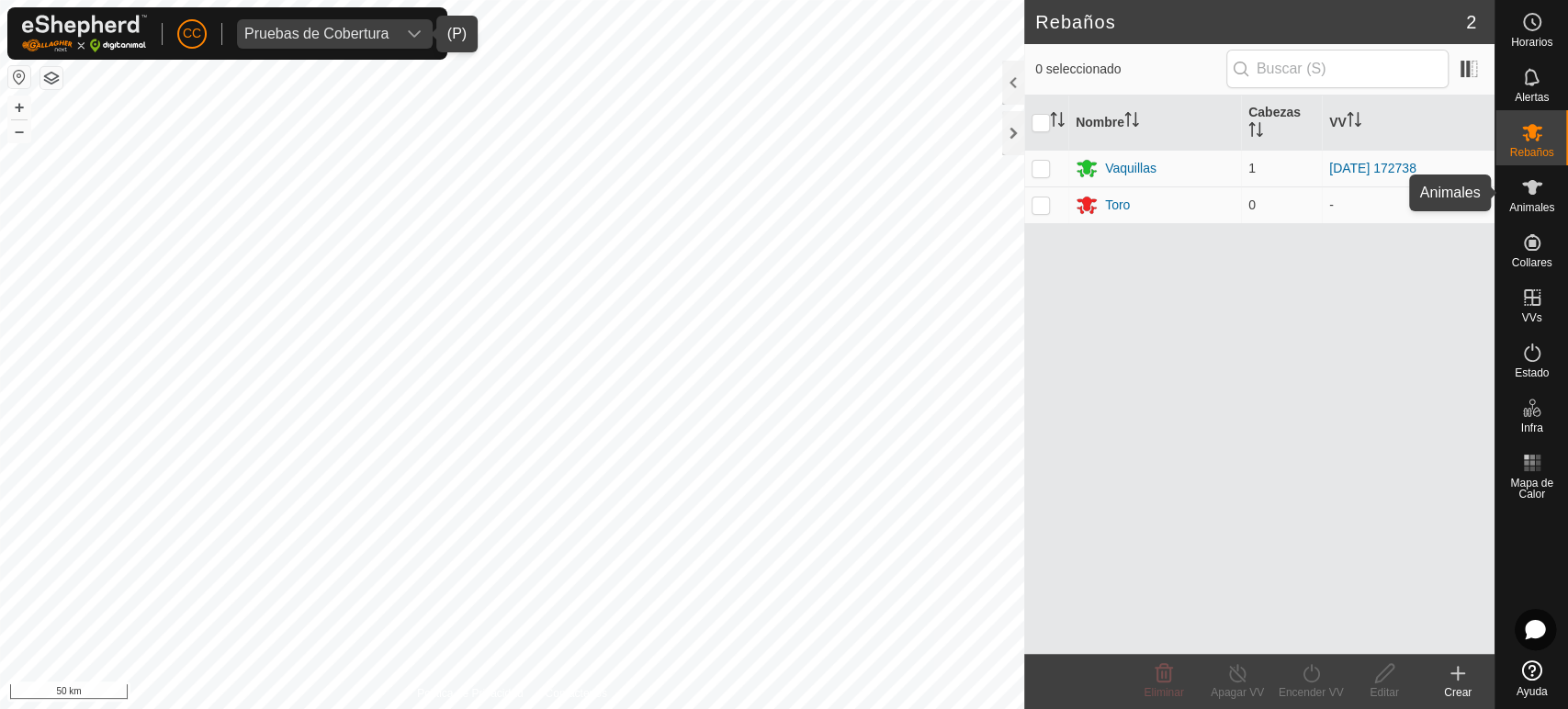 click 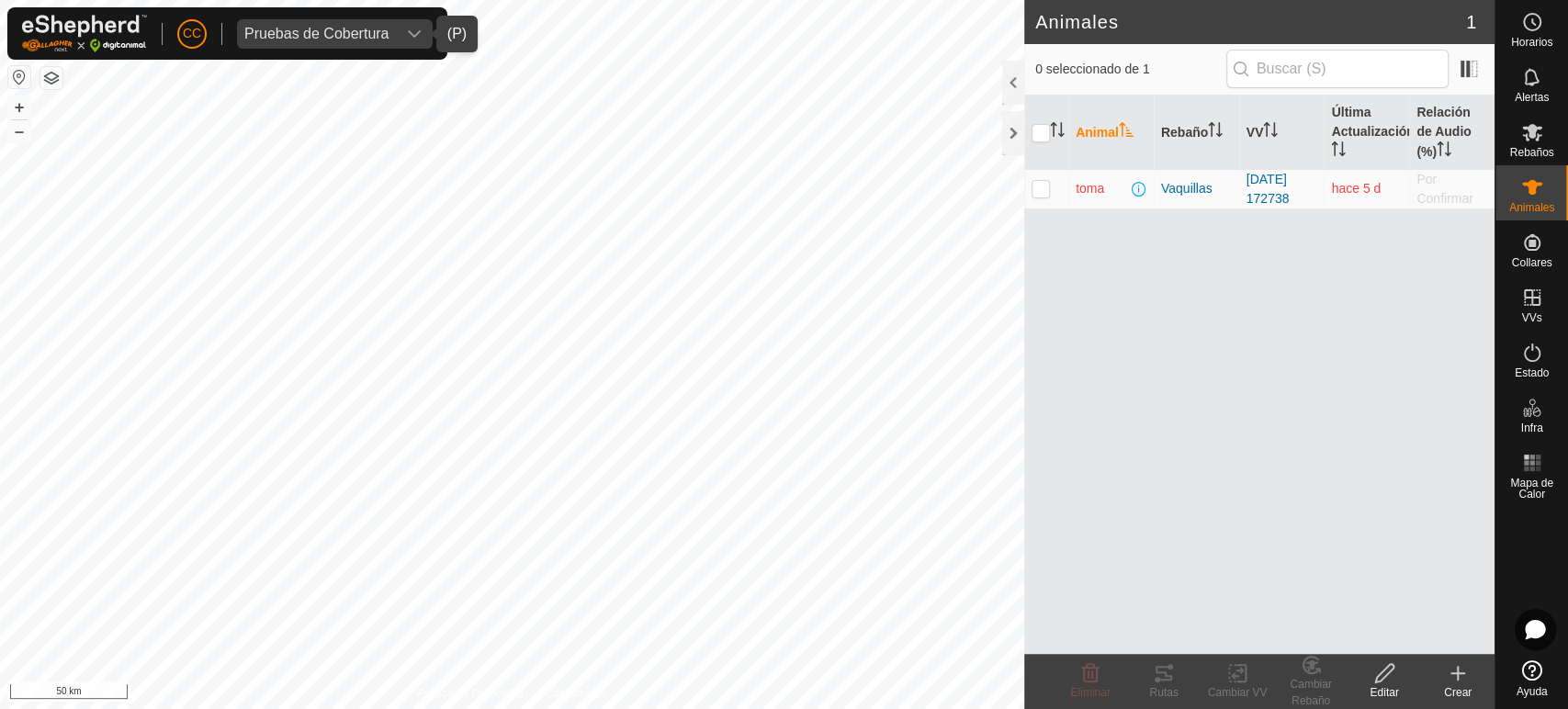 click at bounding box center (1041, 188) 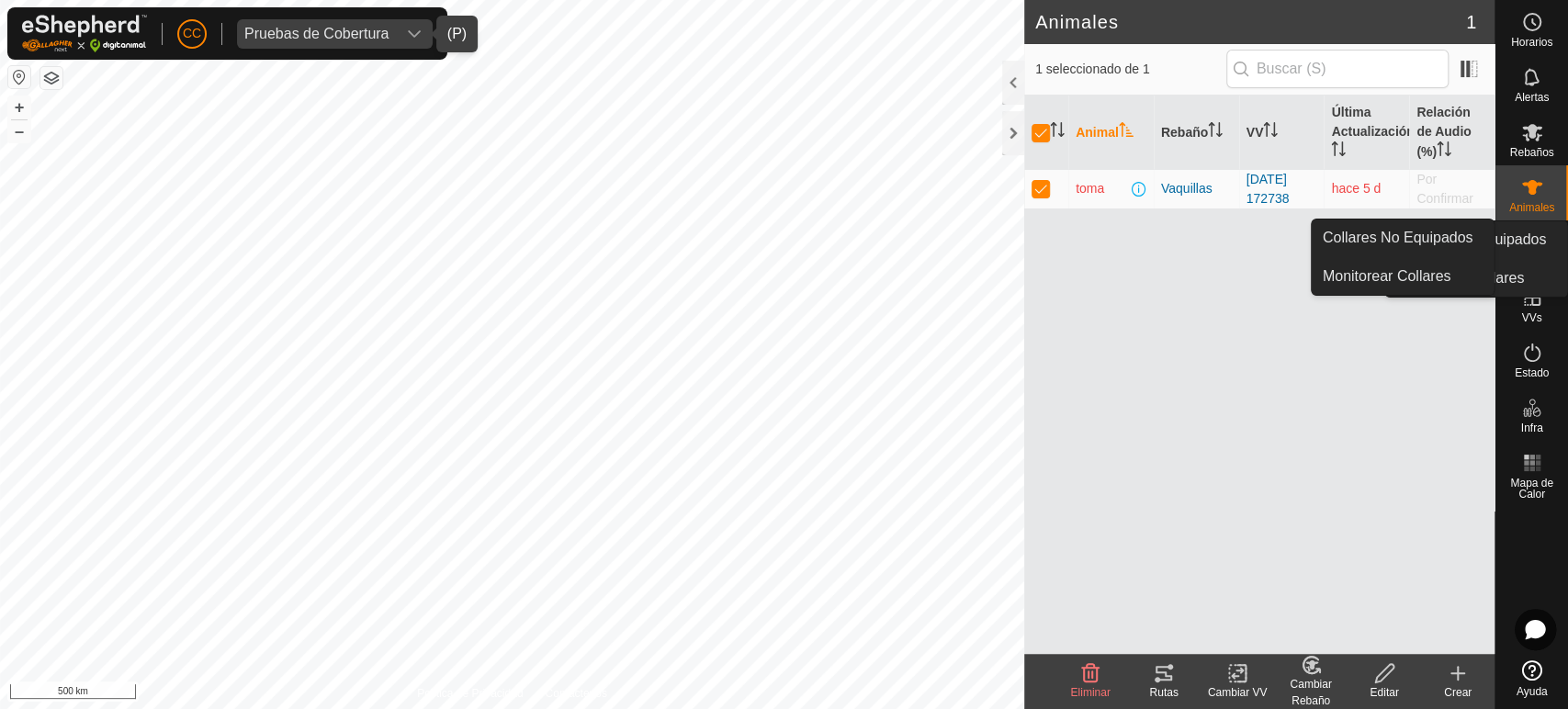 click on "Collares" at bounding box center [1531, 263] 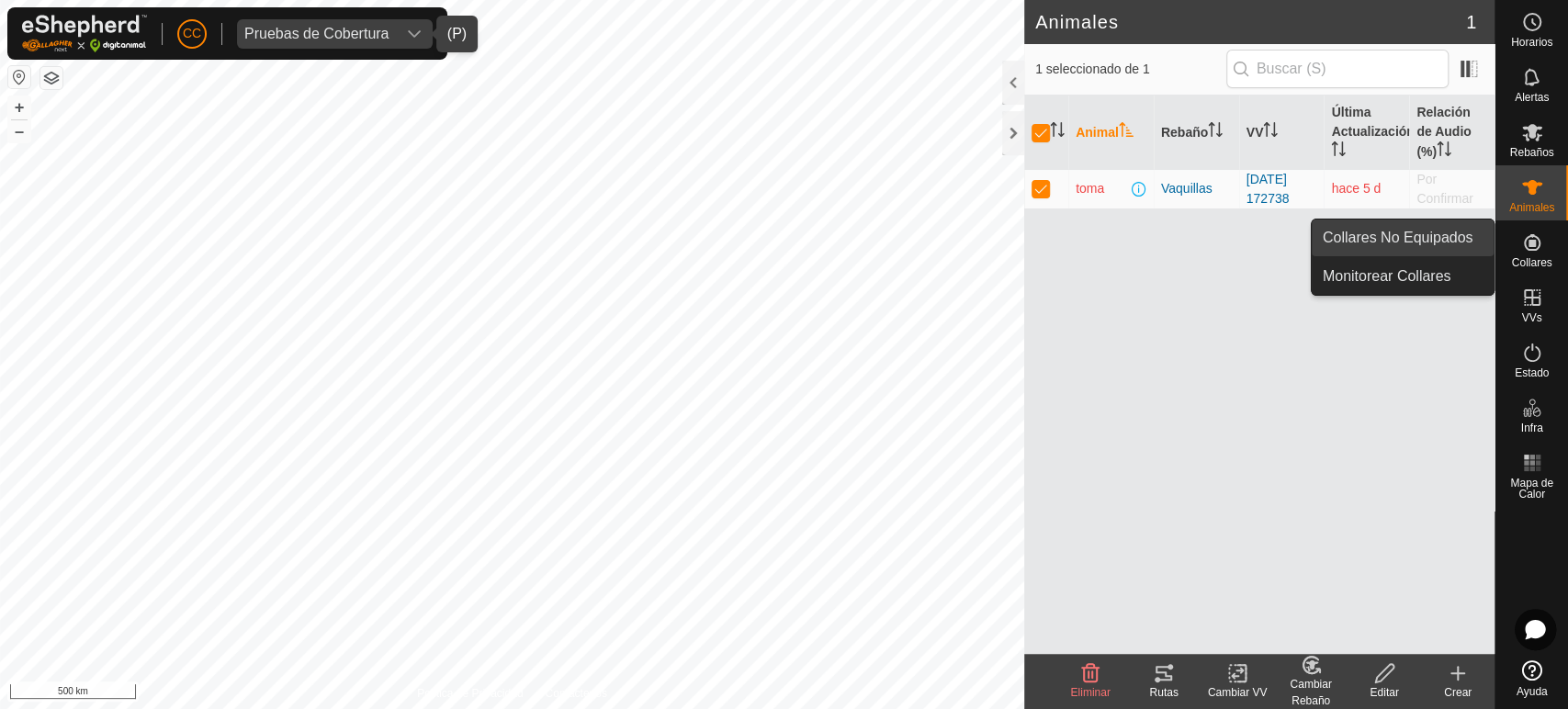 click on "Collares No Equipados" at bounding box center [1403, 238] 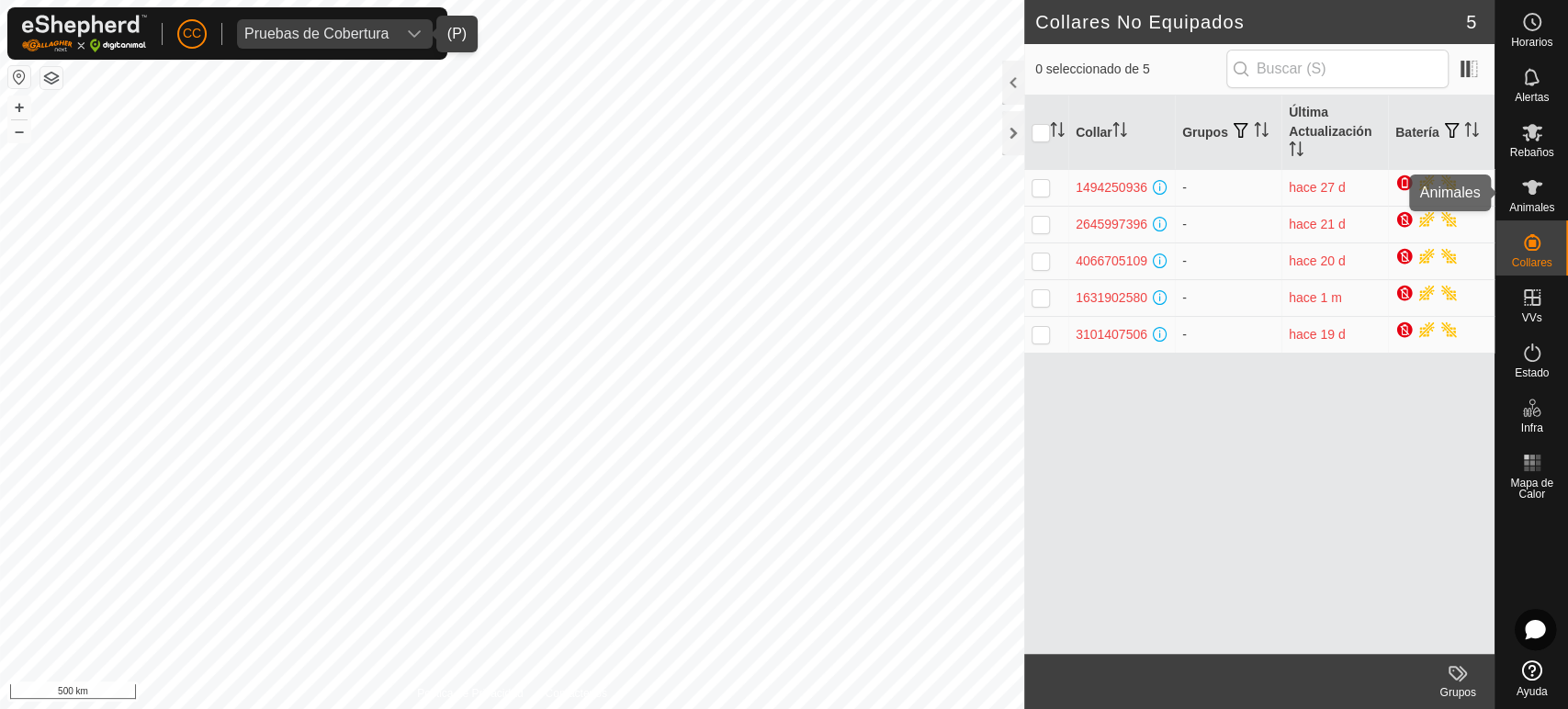 click at bounding box center (1532, 187) 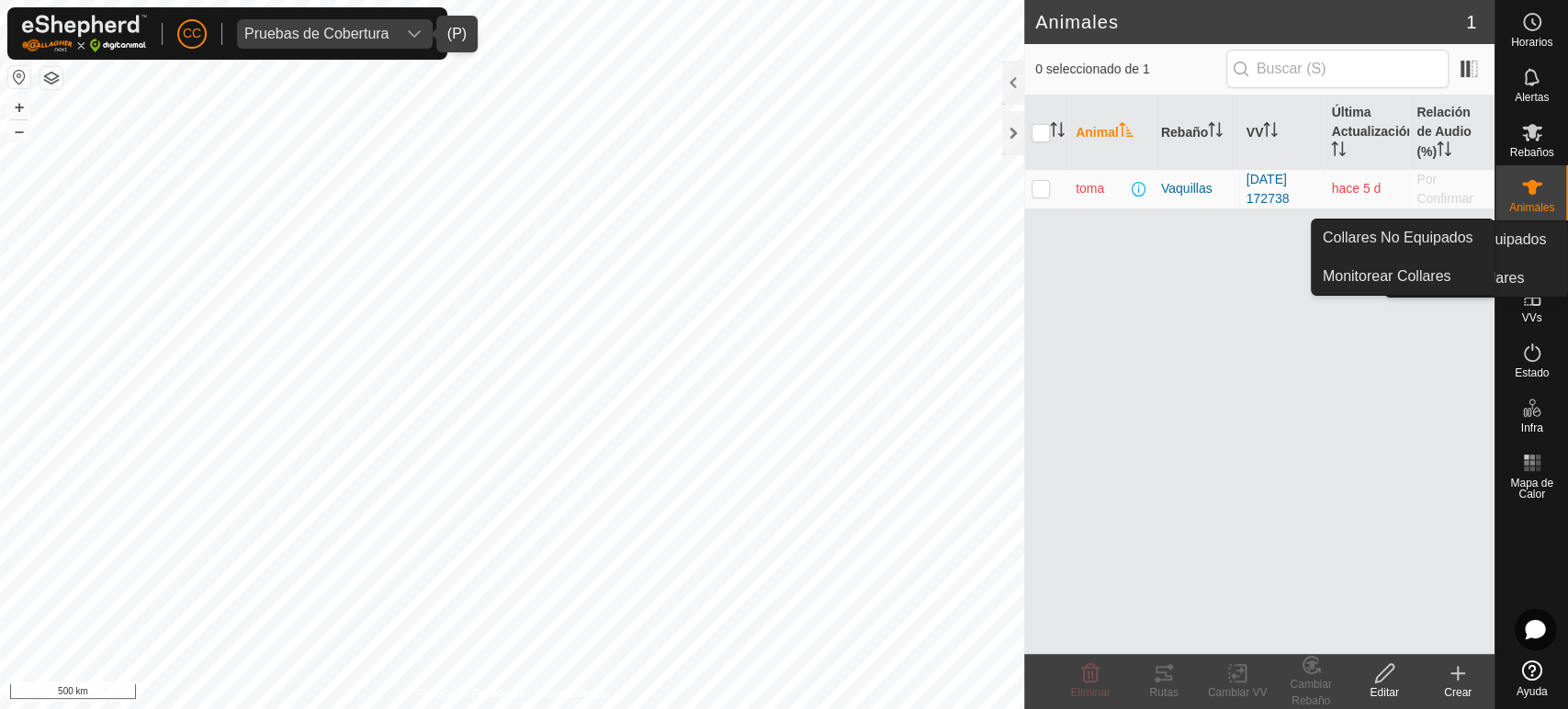 drag, startPoint x: 1526, startPoint y: 220, endPoint x: 1547, endPoint y: 241, distance: 29.698485 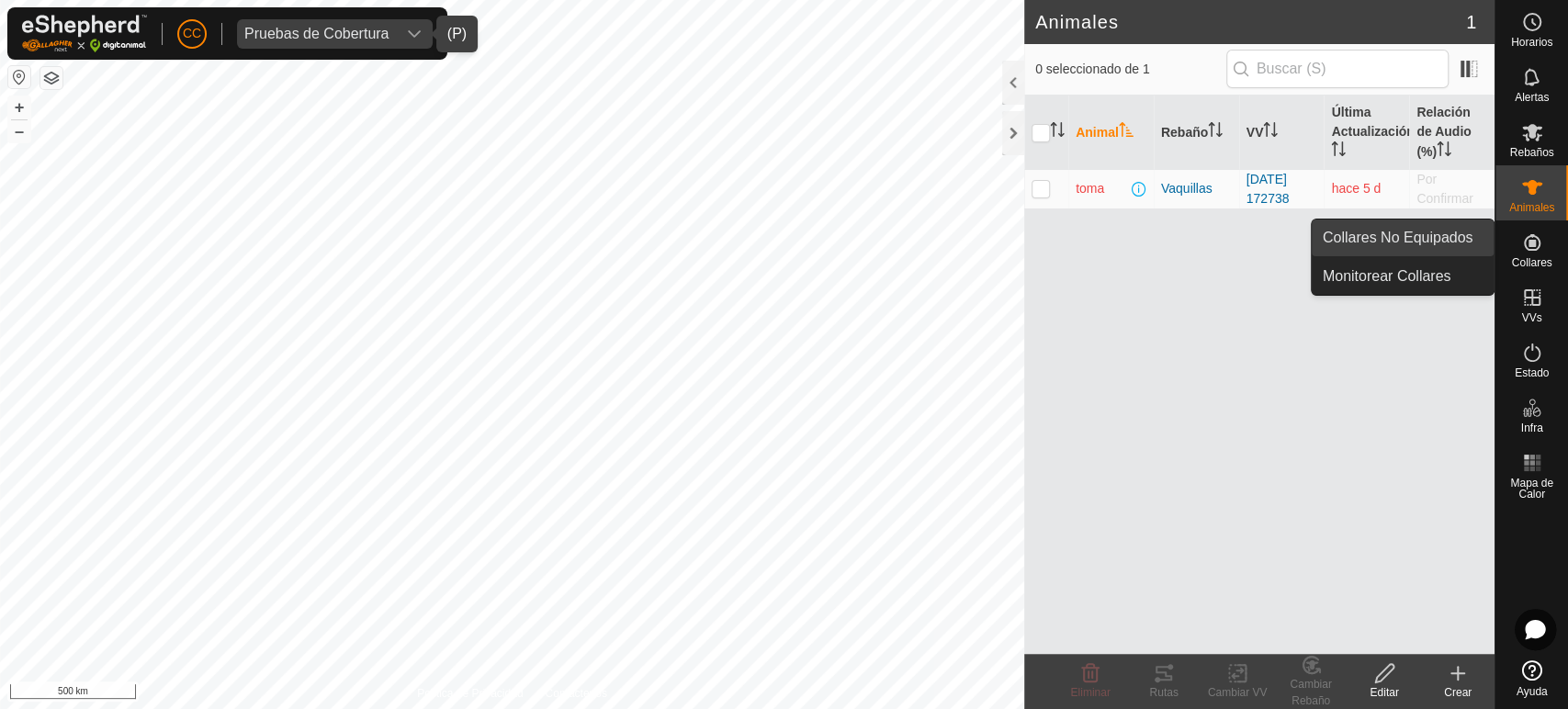 drag, startPoint x: 1452, startPoint y: 225, endPoint x: 1426, endPoint y: 233, distance: 27.202941 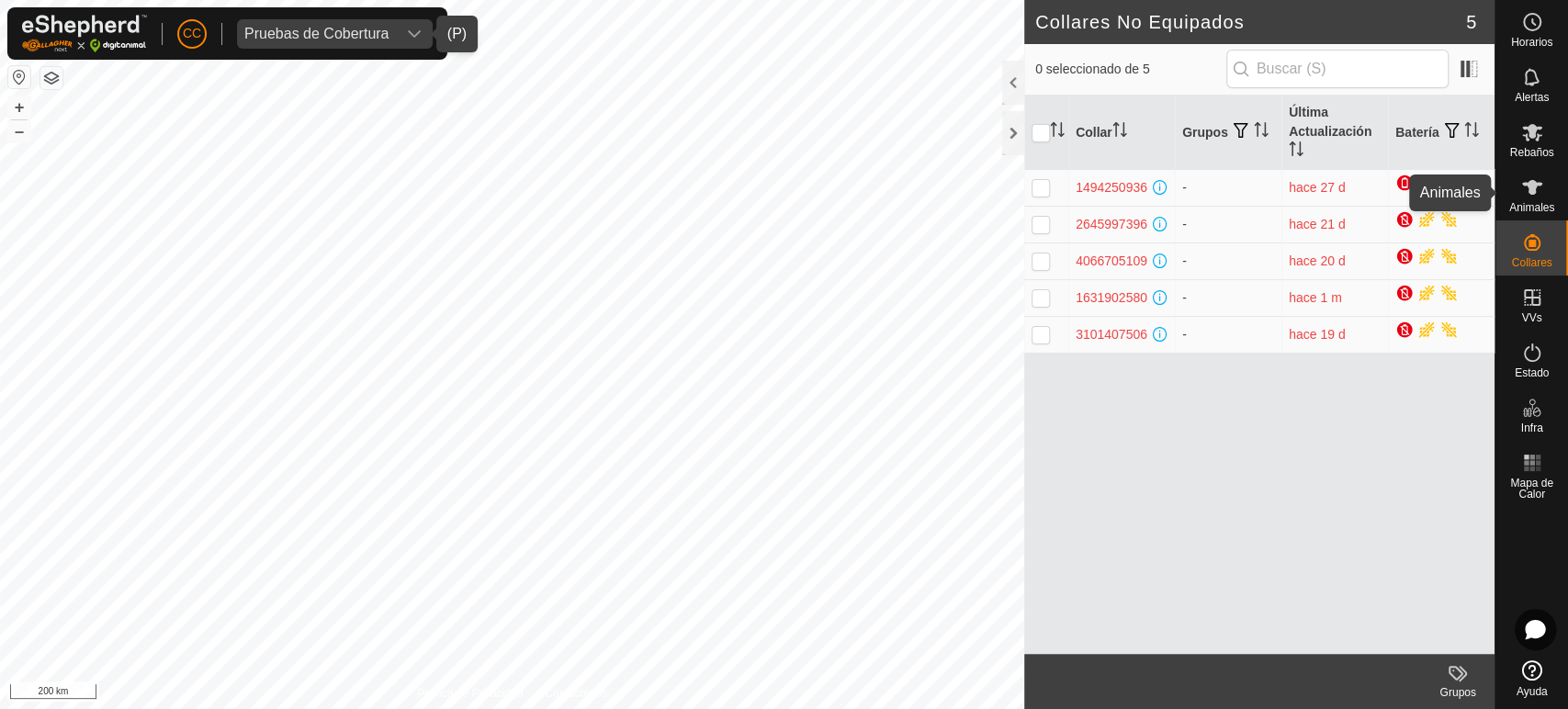 click on "Animales" at bounding box center [1531, 208] 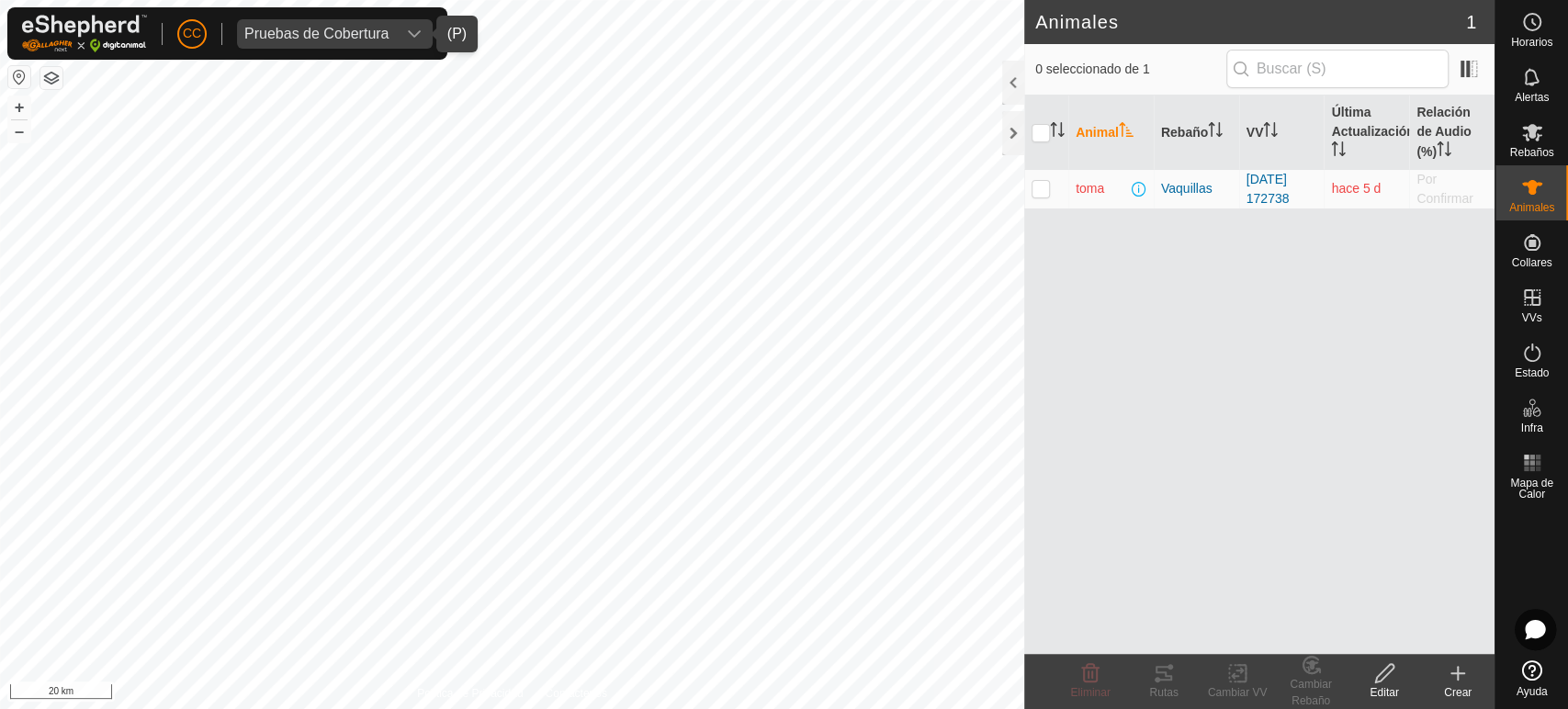 click at bounding box center [1041, 188] 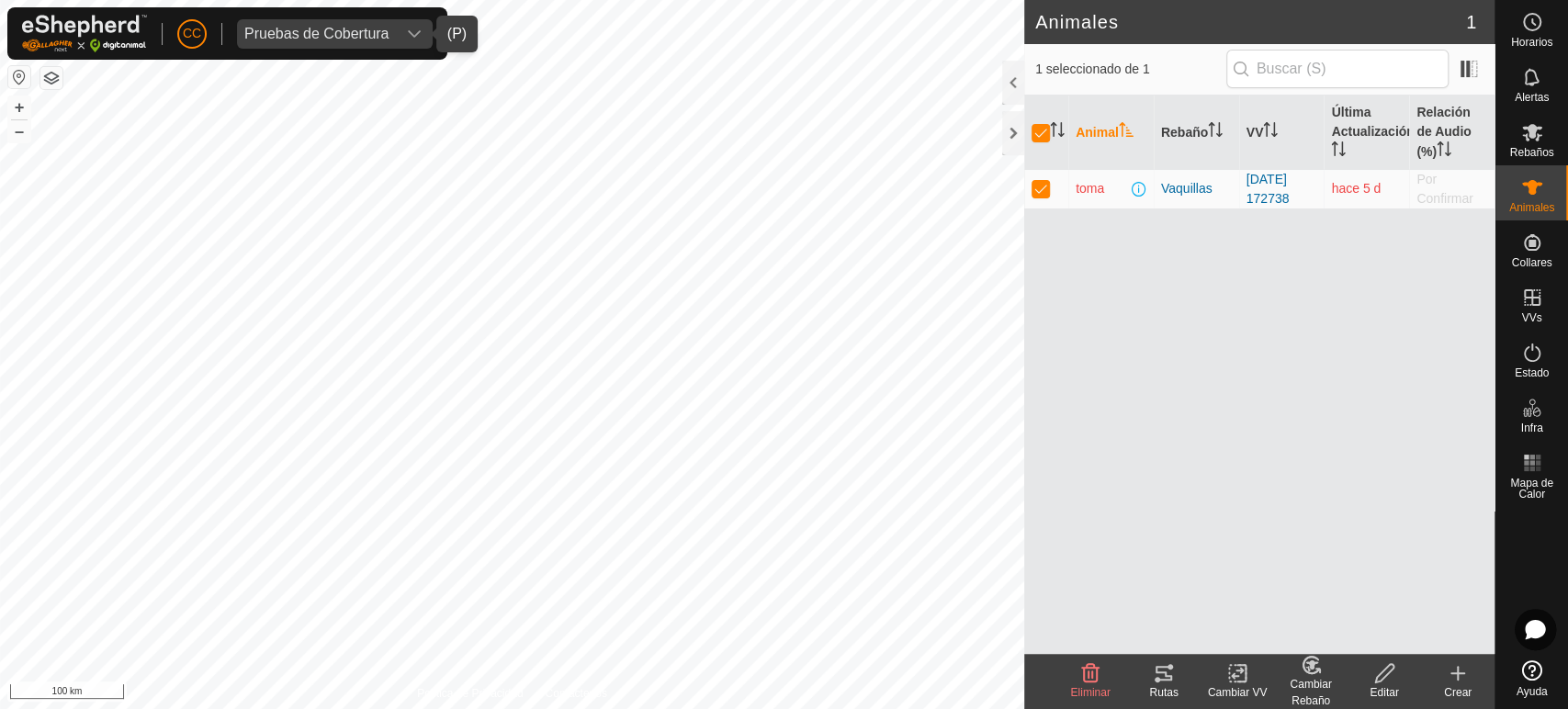 click 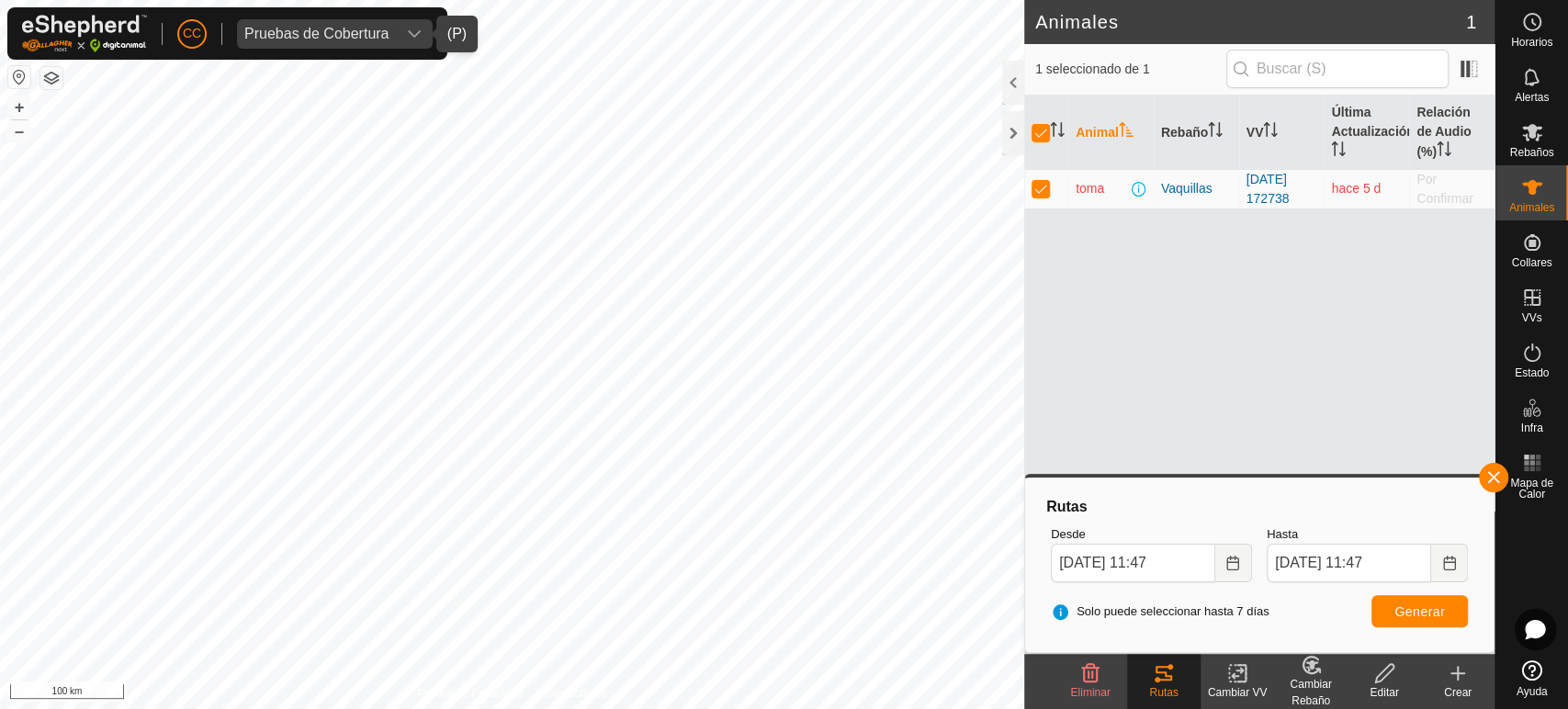 click on "Pruebas de Cobertura" at bounding box center [316, 34] 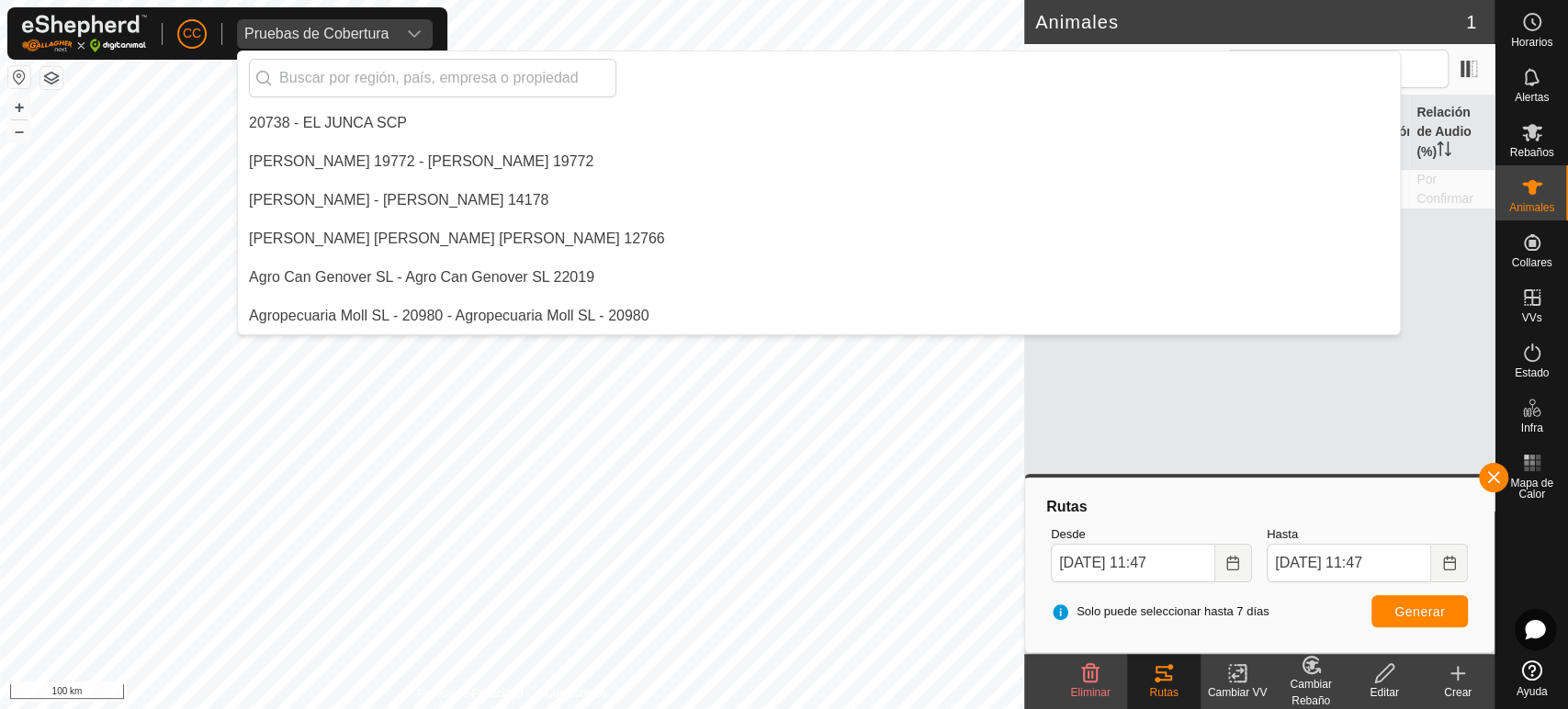 scroll, scrollTop: 7289, scrollLeft: 0, axis: vertical 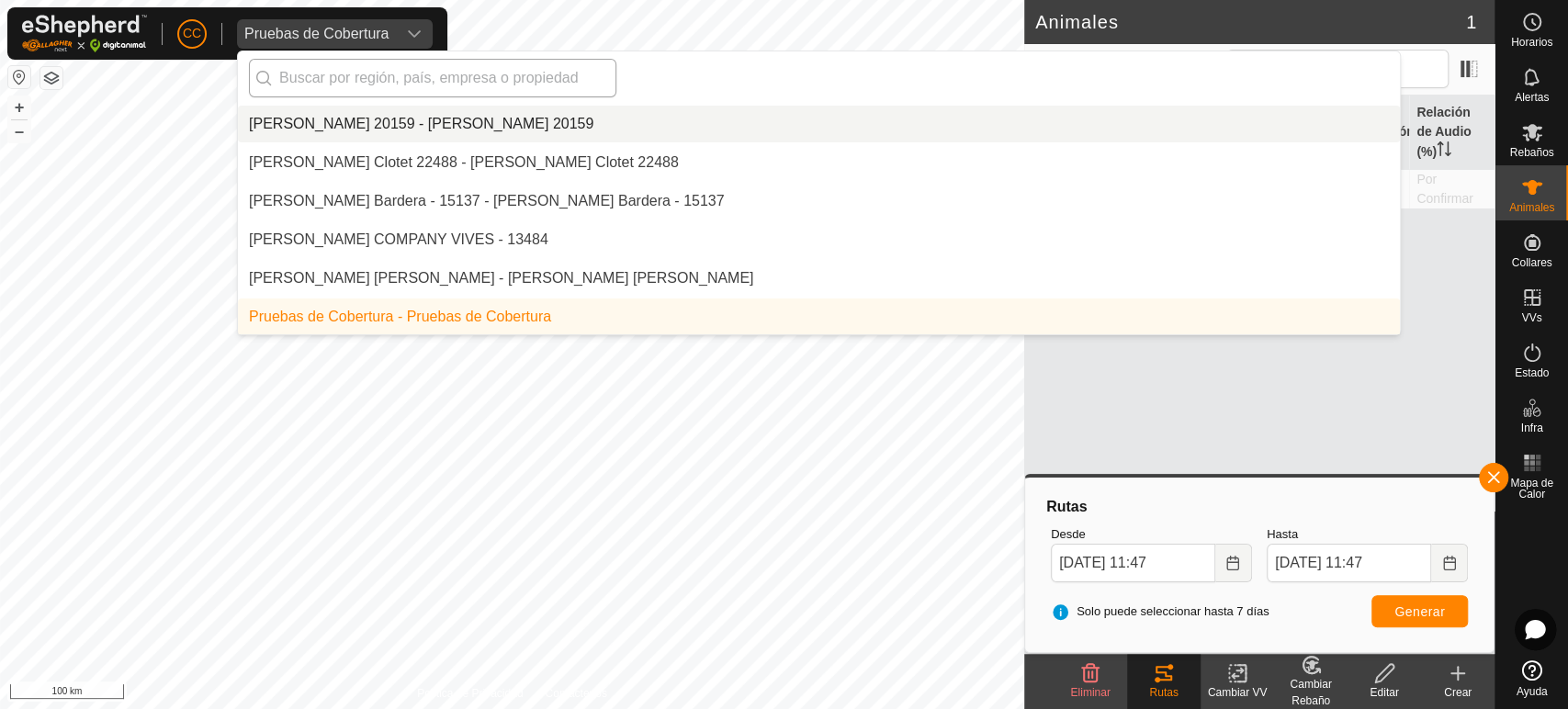 click at bounding box center (433, 78) 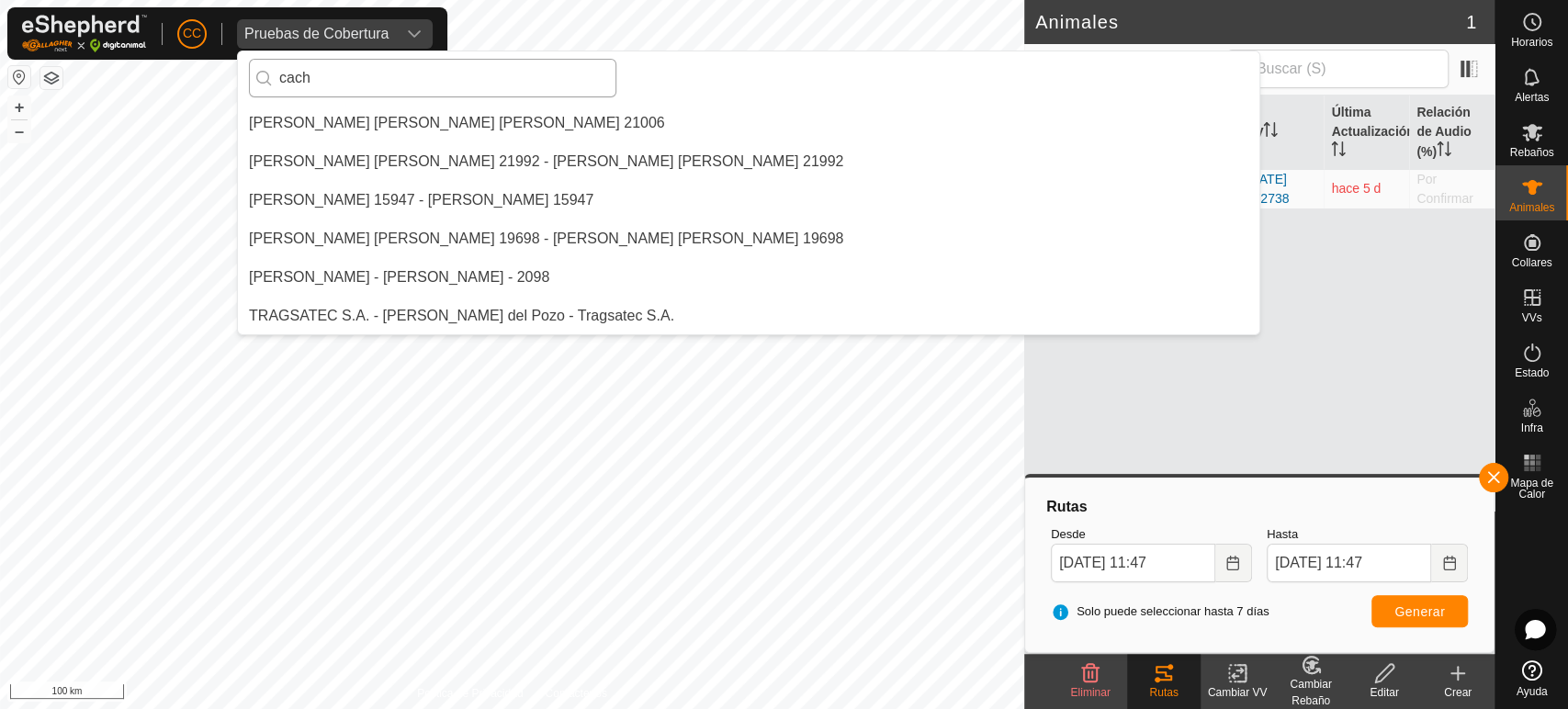 scroll, scrollTop: 0, scrollLeft: 0, axis: both 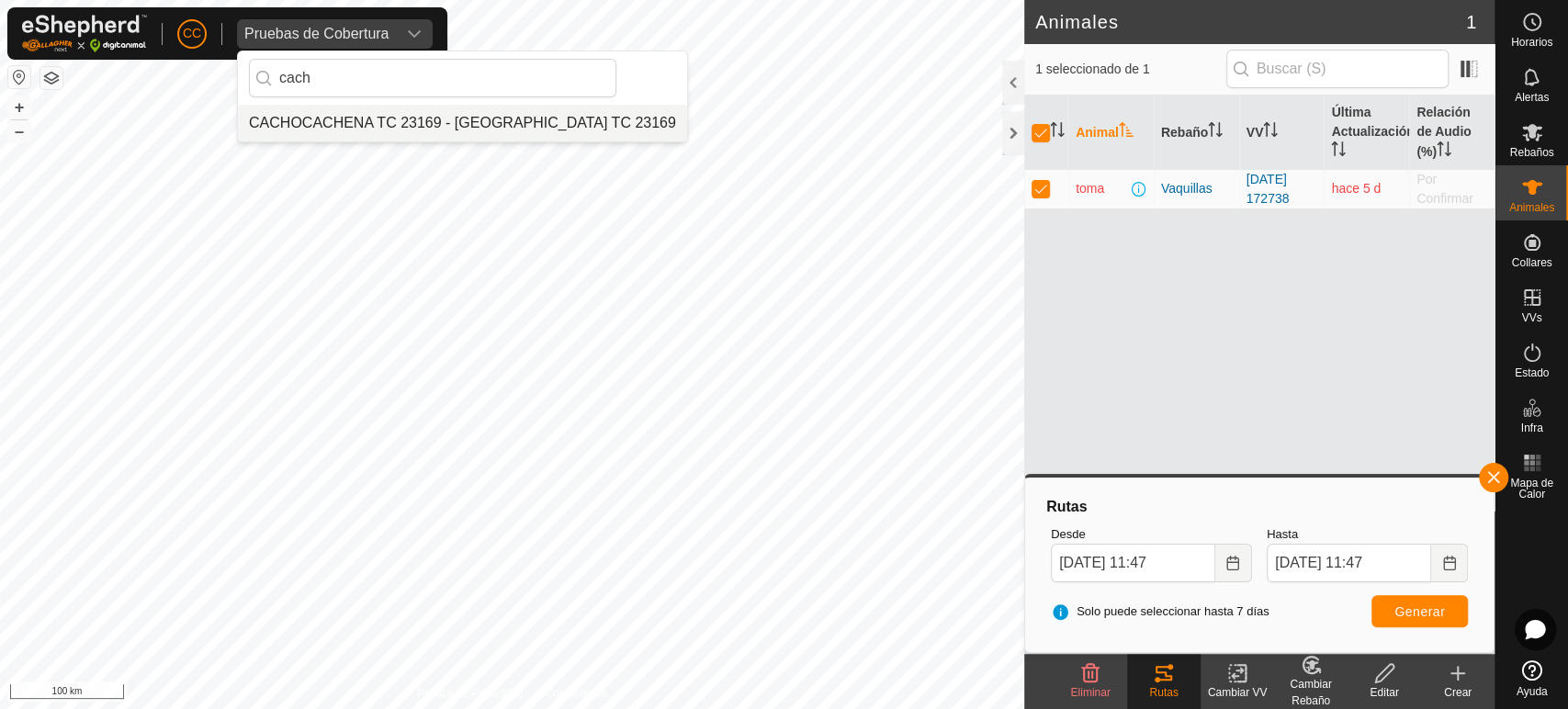 type on "cach" 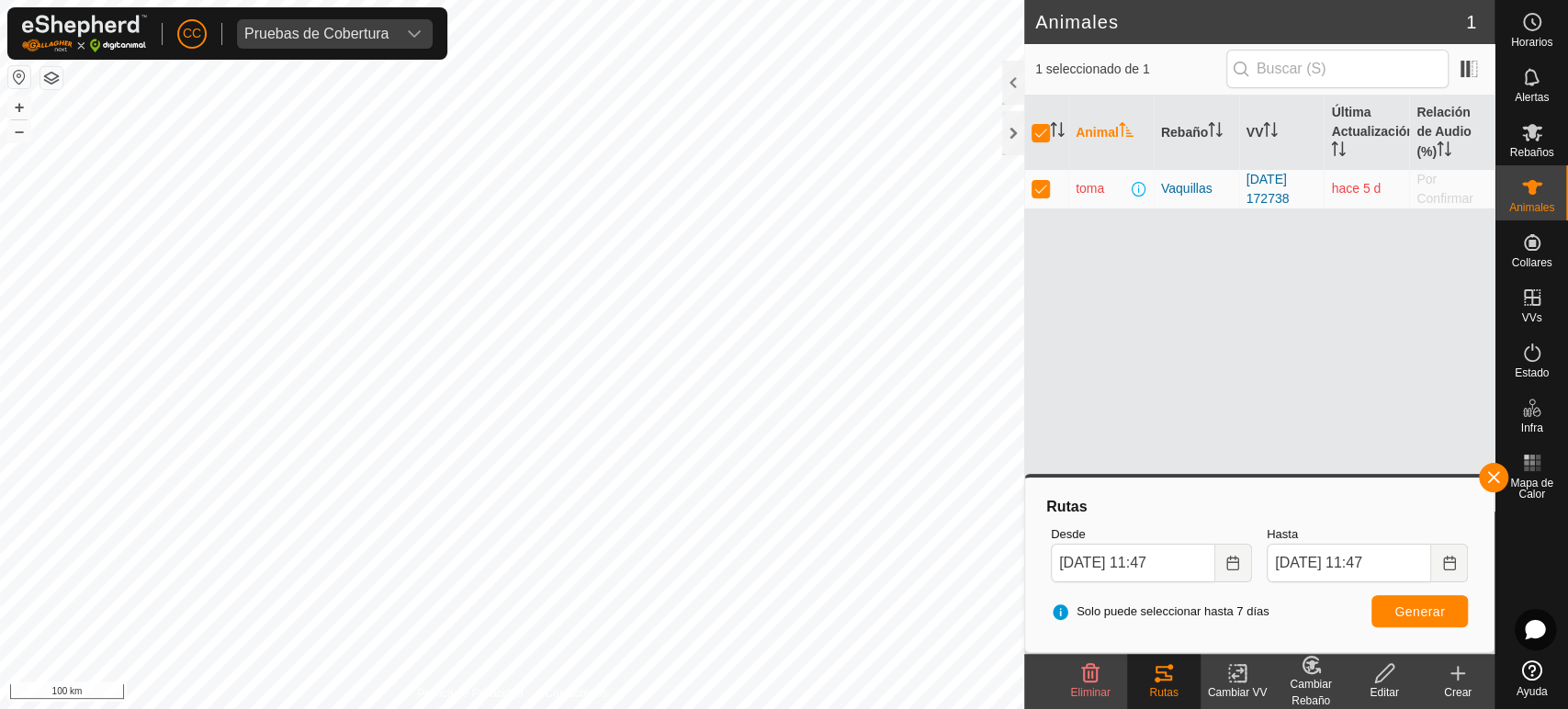 checkbox on "false" 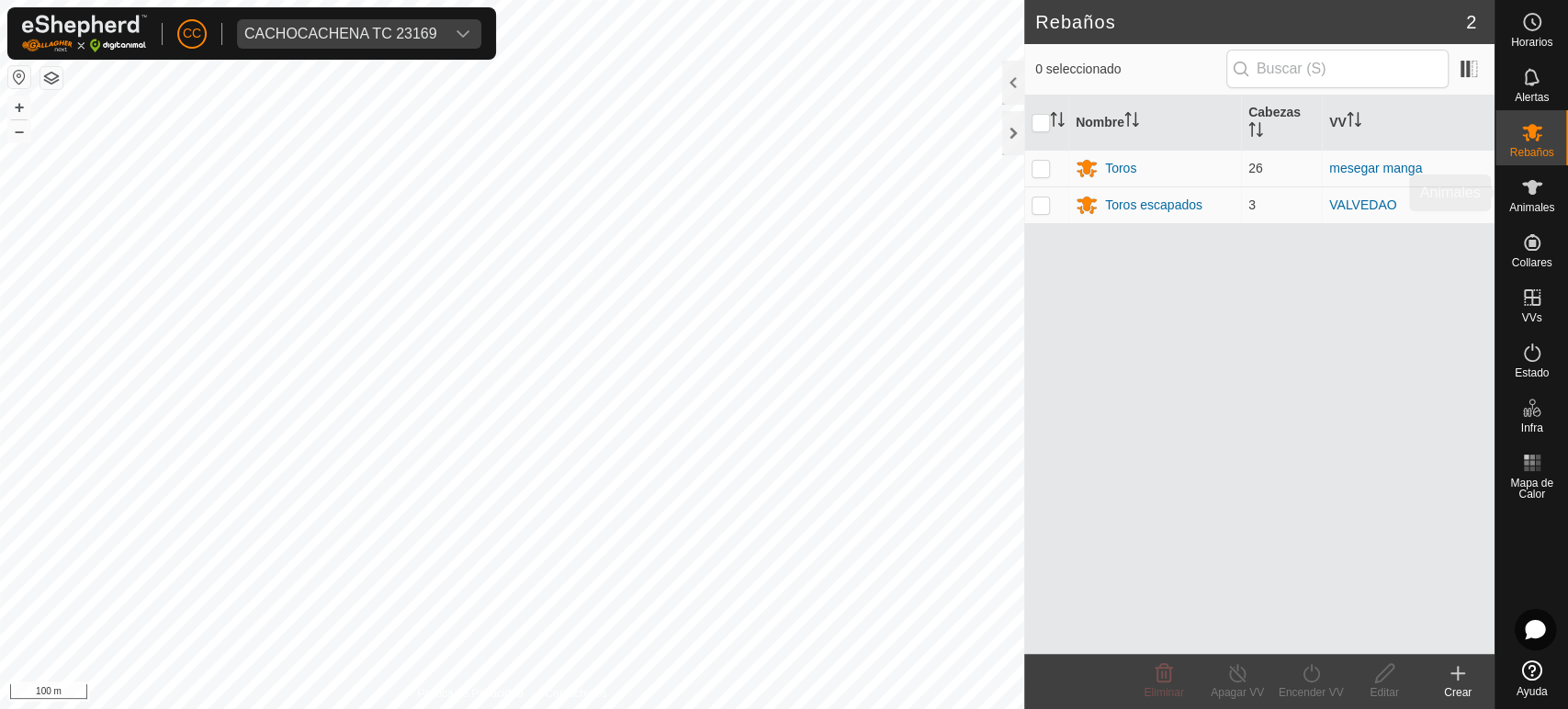 click 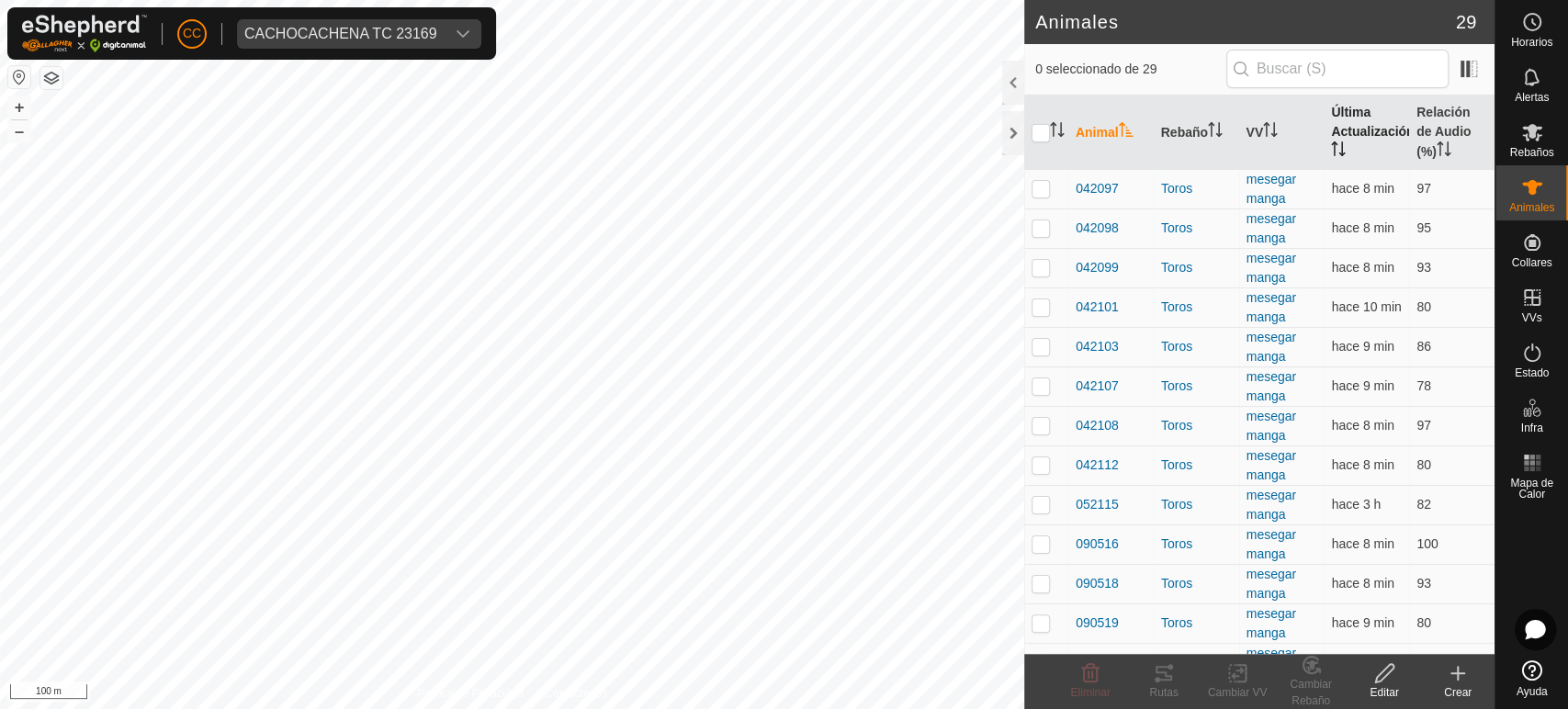 click on "Última Actualización" at bounding box center (1366, 132) 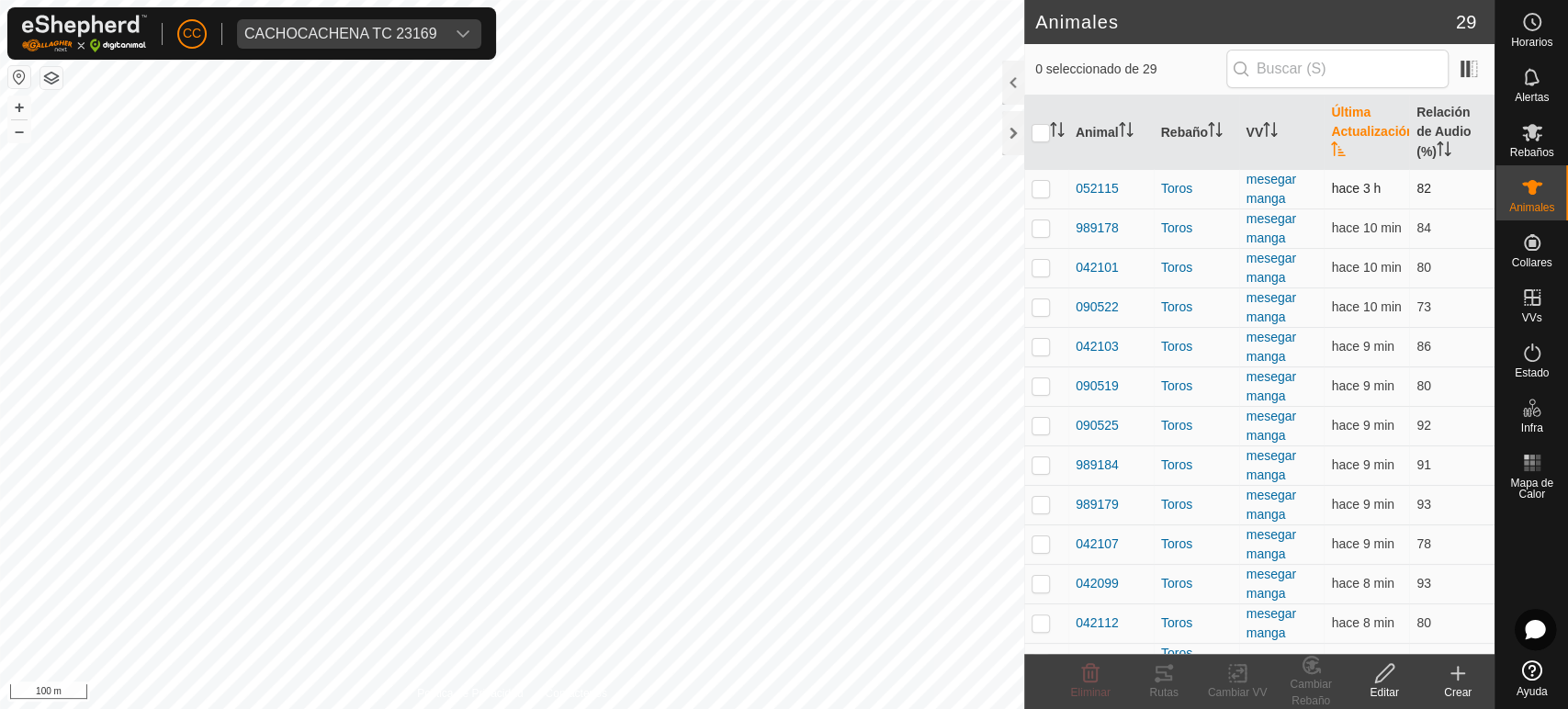 click at bounding box center [1041, 188] 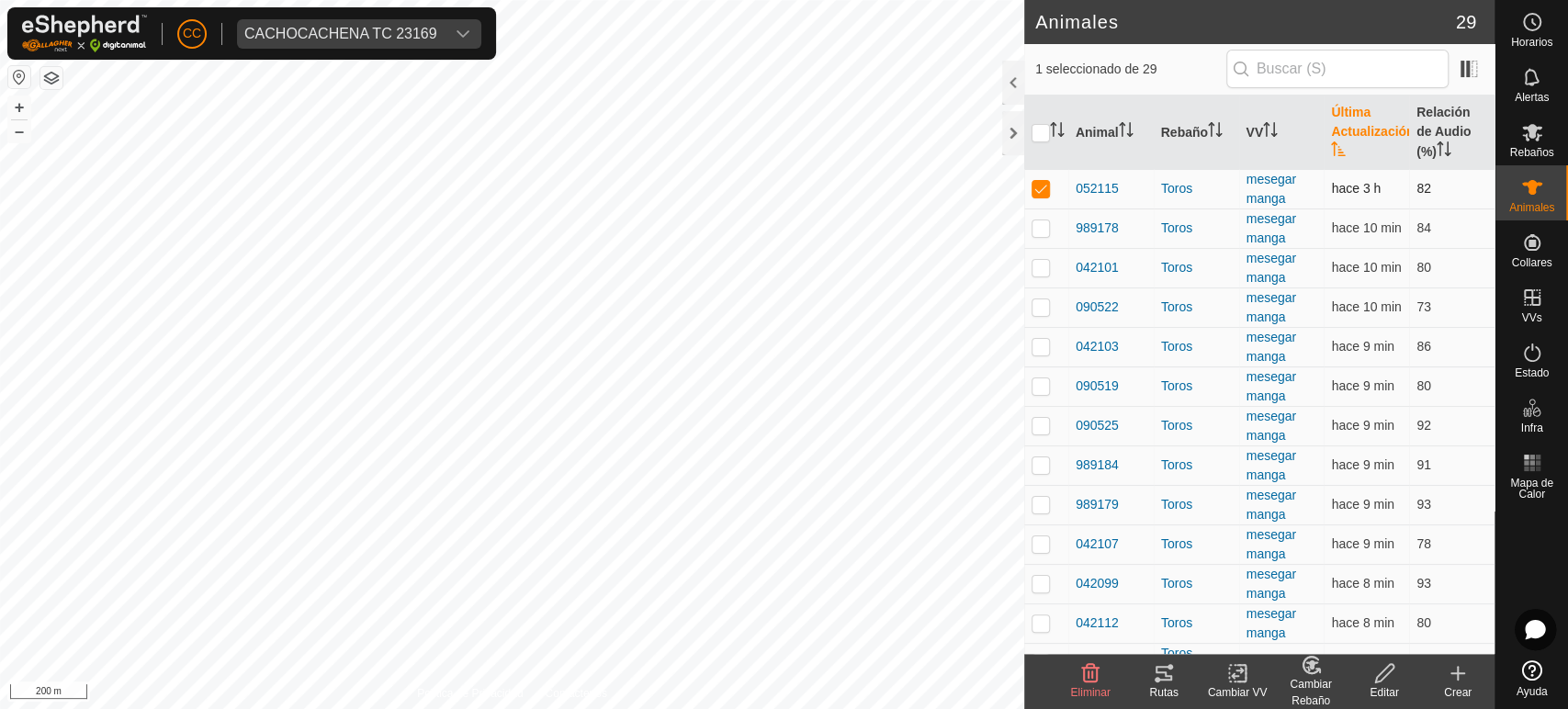 click at bounding box center [1041, 188] 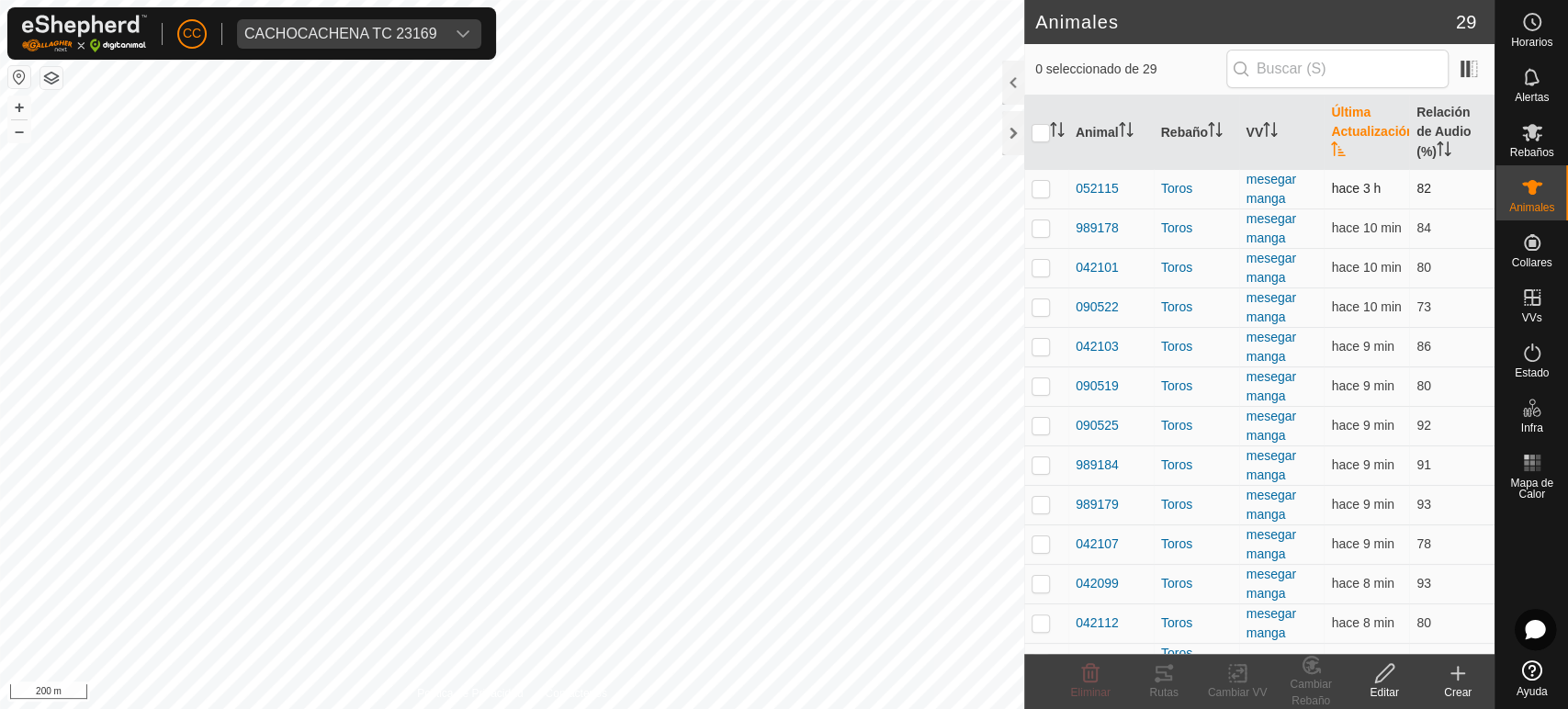 click at bounding box center [1041, 188] 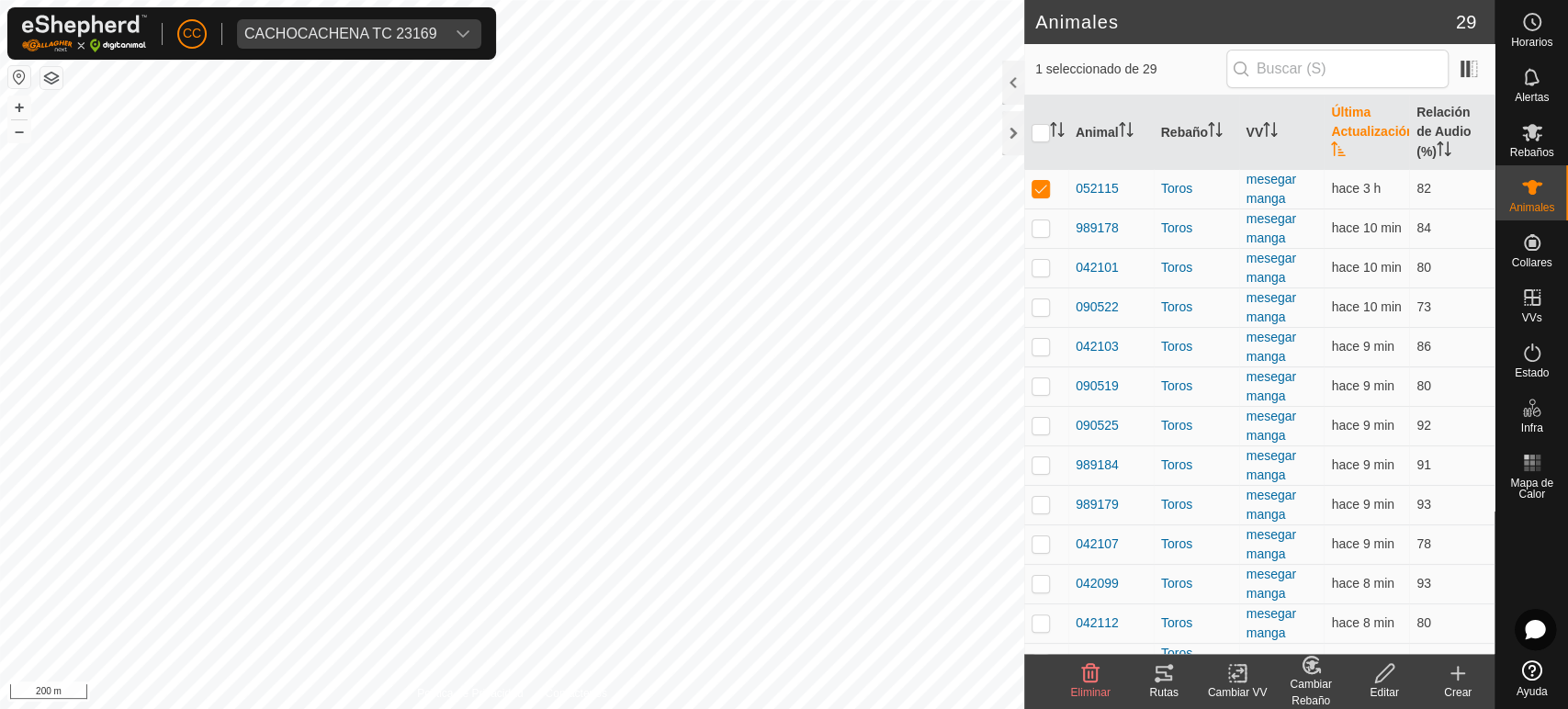 click on "Última Actualización" at bounding box center (1366, 132) 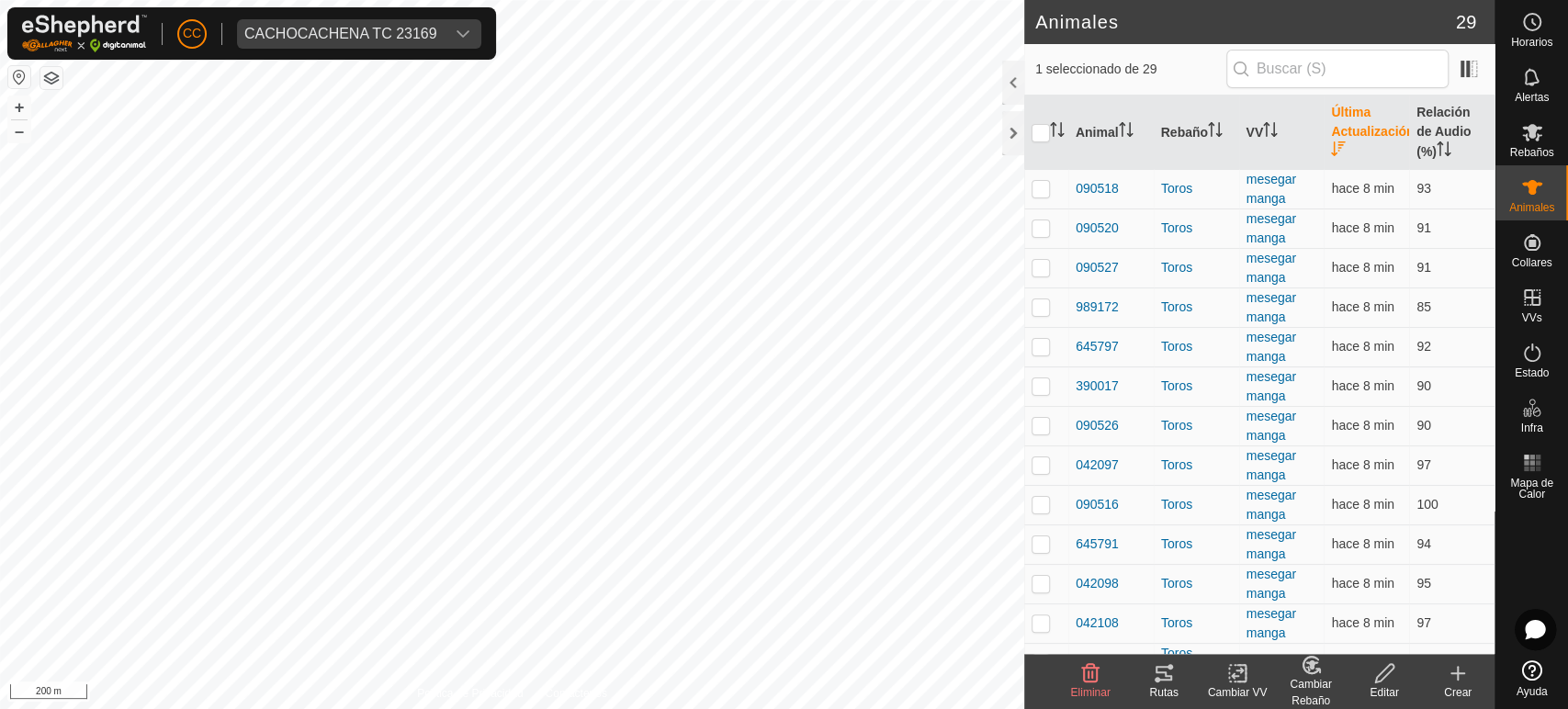 click on "Rutas" 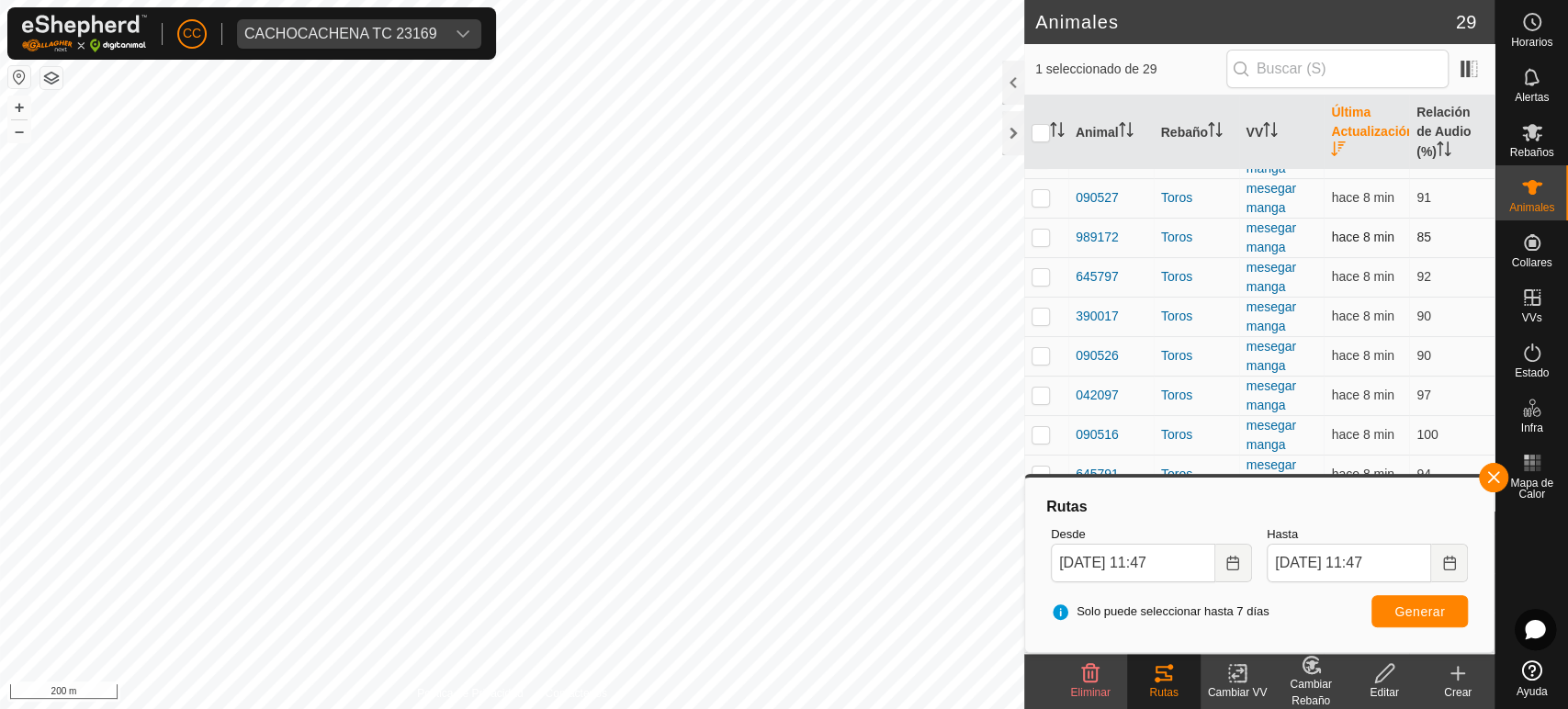 scroll, scrollTop: 0, scrollLeft: 0, axis: both 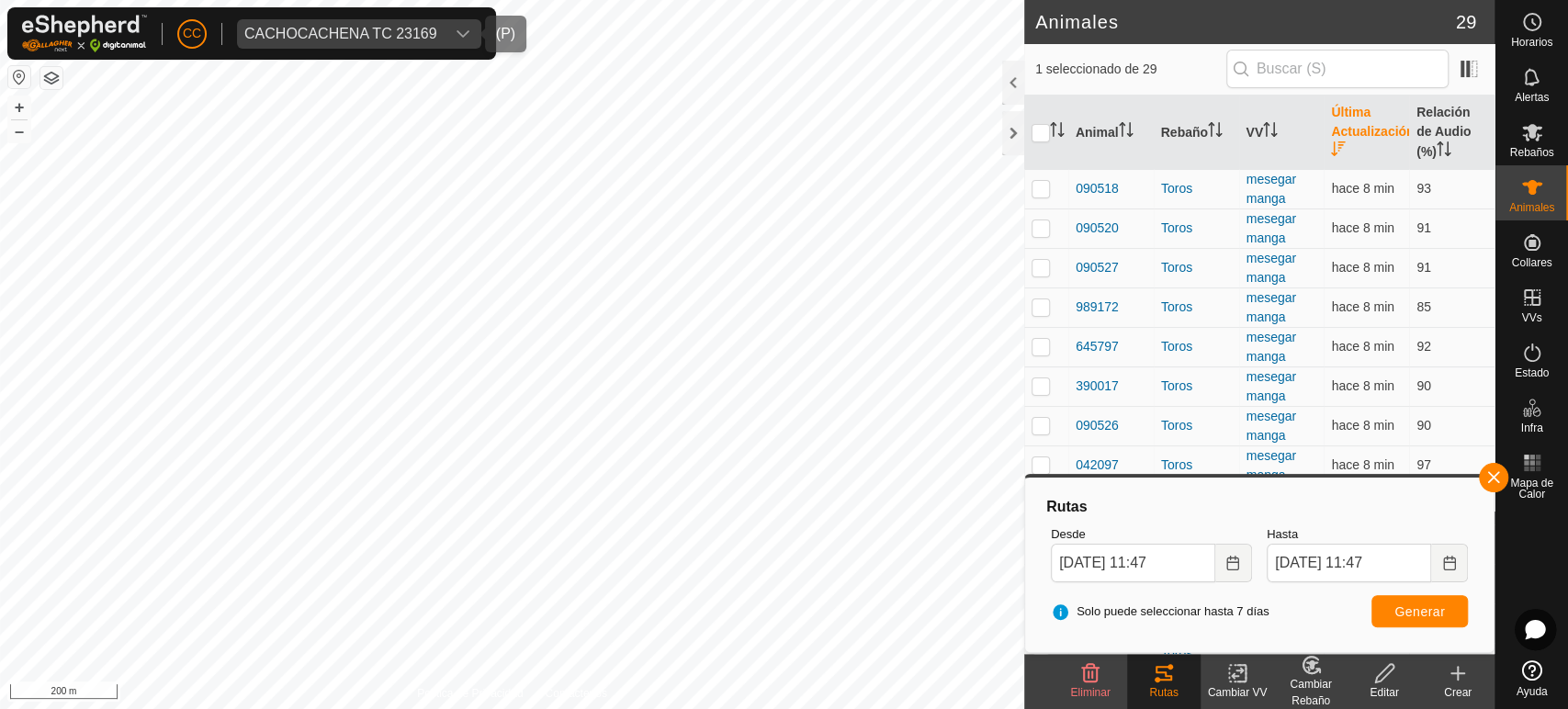 click on "CACHOCACHENA TC 23169" at bounding box center [341, 34] 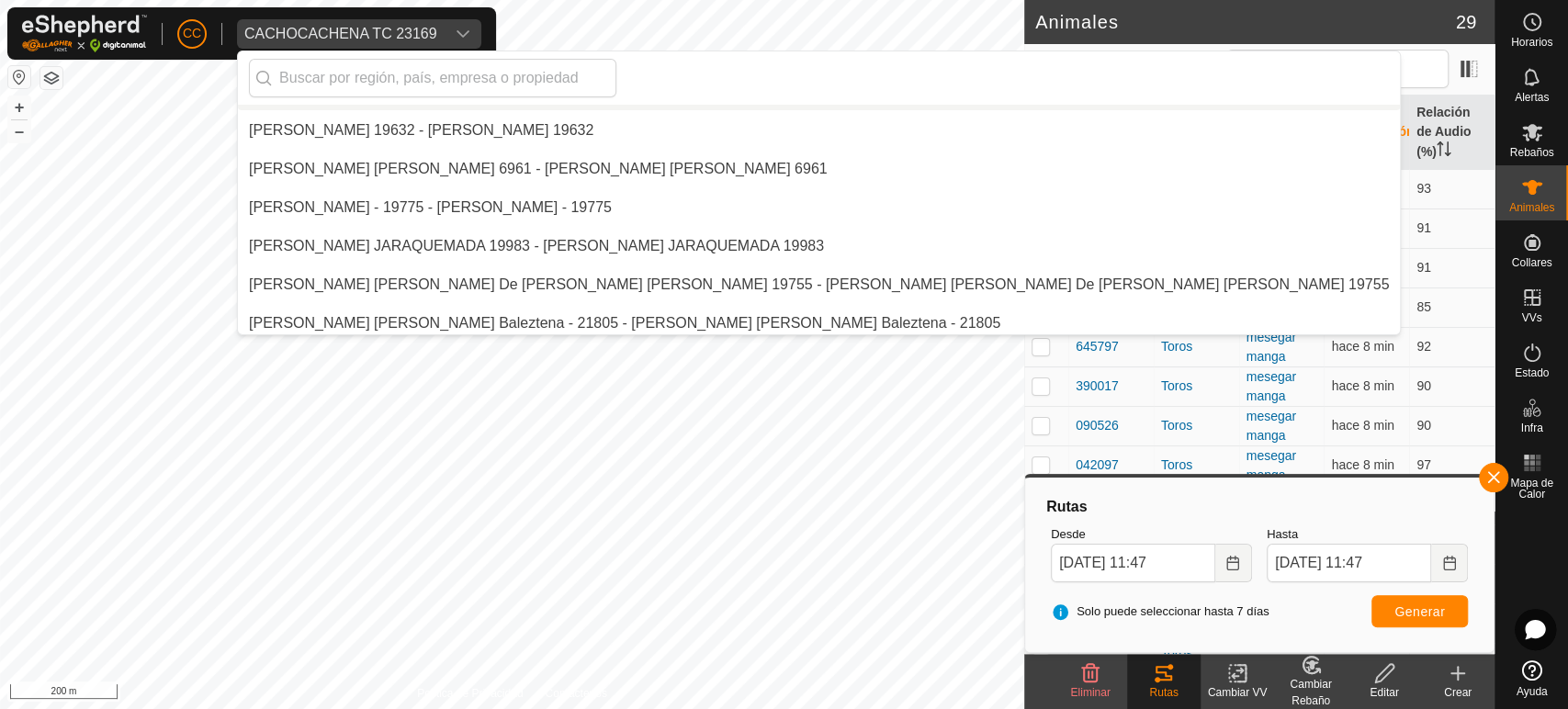 scroll, scrollTop: 733, scrollLeft: 0, axis: vertical 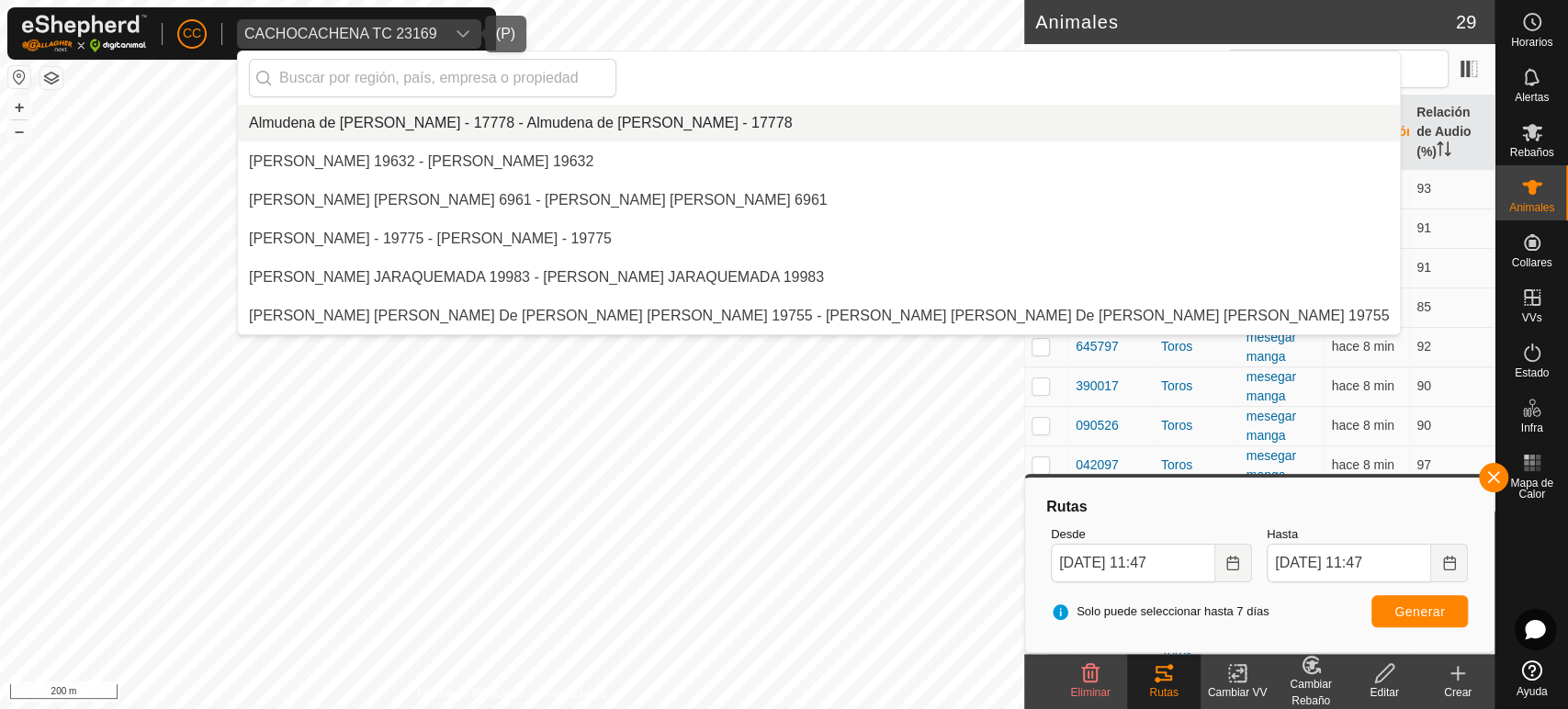 click on "CACHOCACHENA TC 23169" at bounding box center (341, 34) 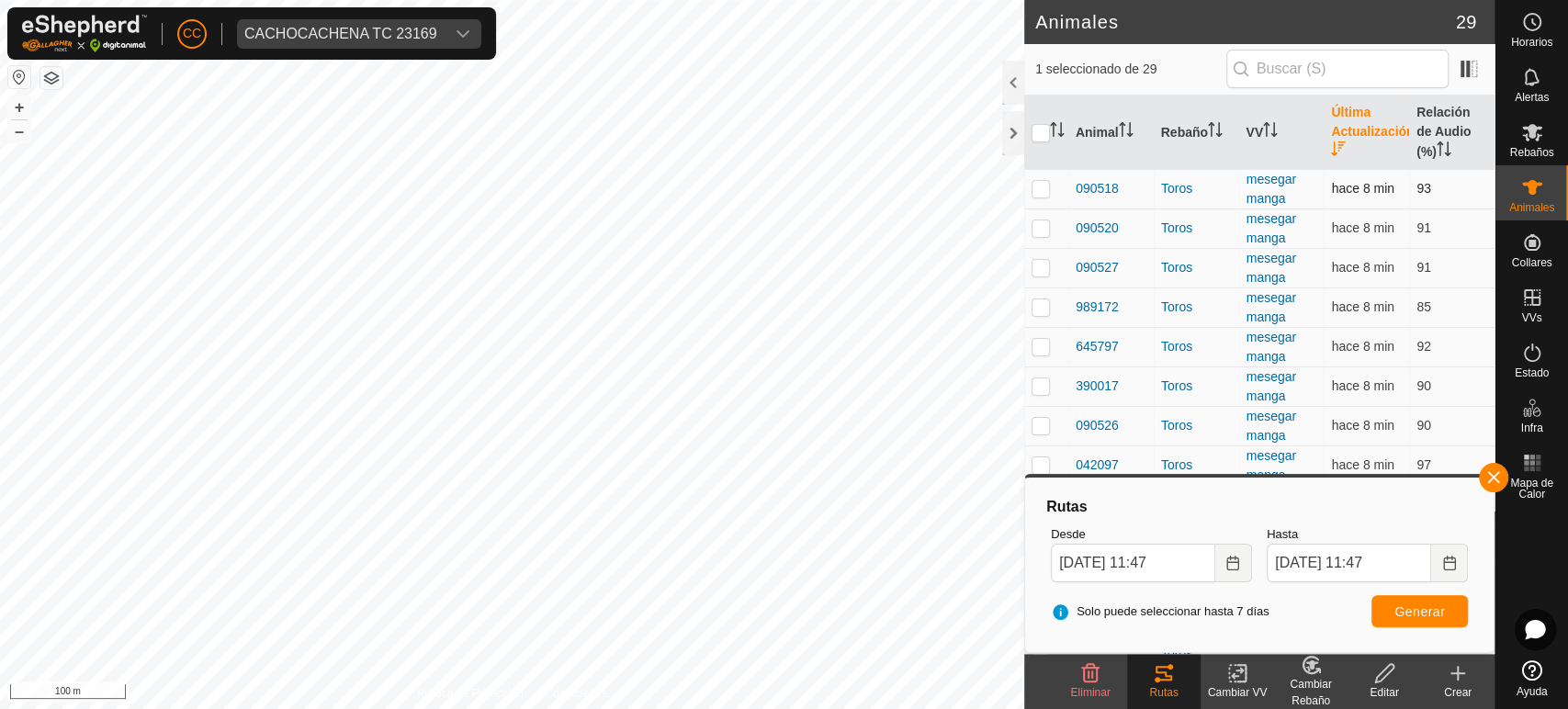 click at bounding box center (1041, 188) 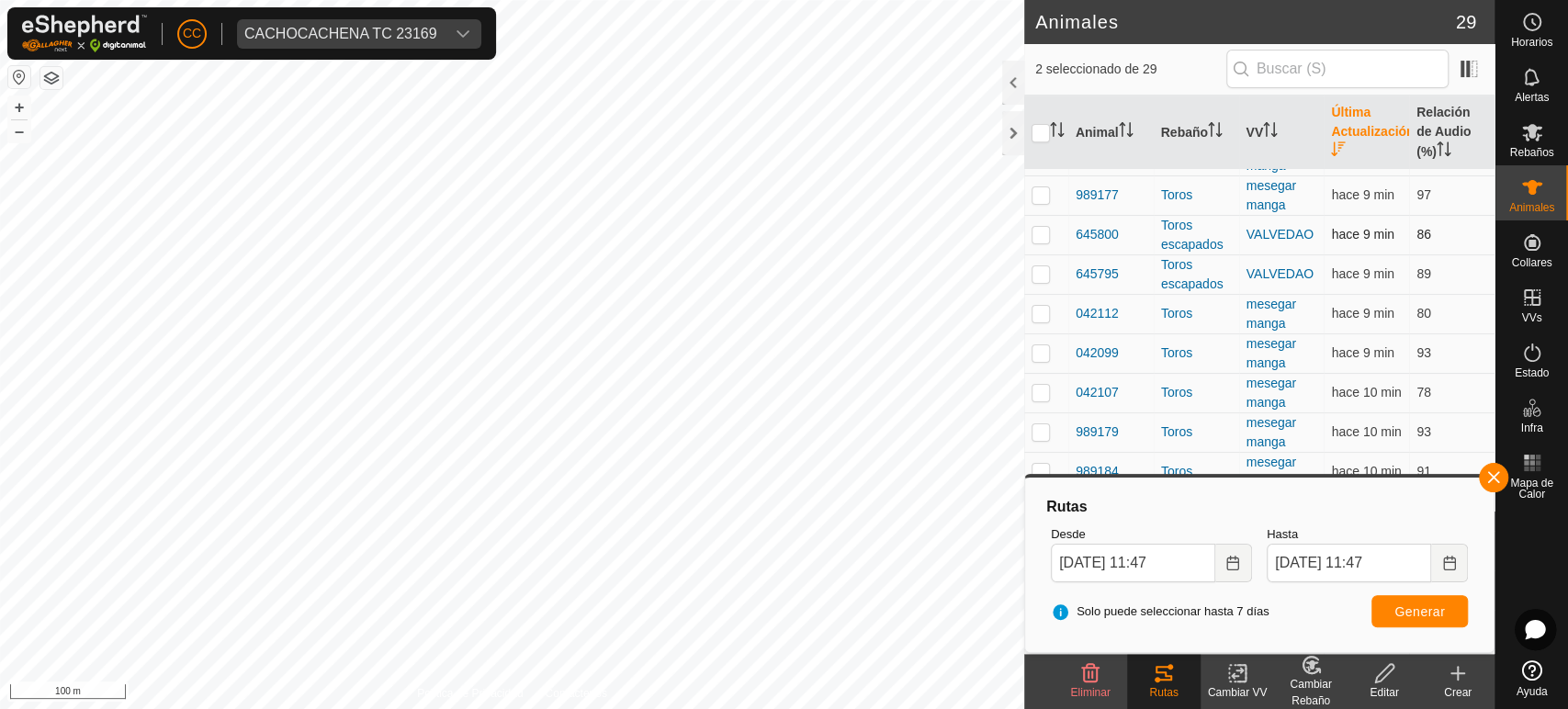 scroll, scrollTop: 657, scrollLeft: 0, axis: vertical 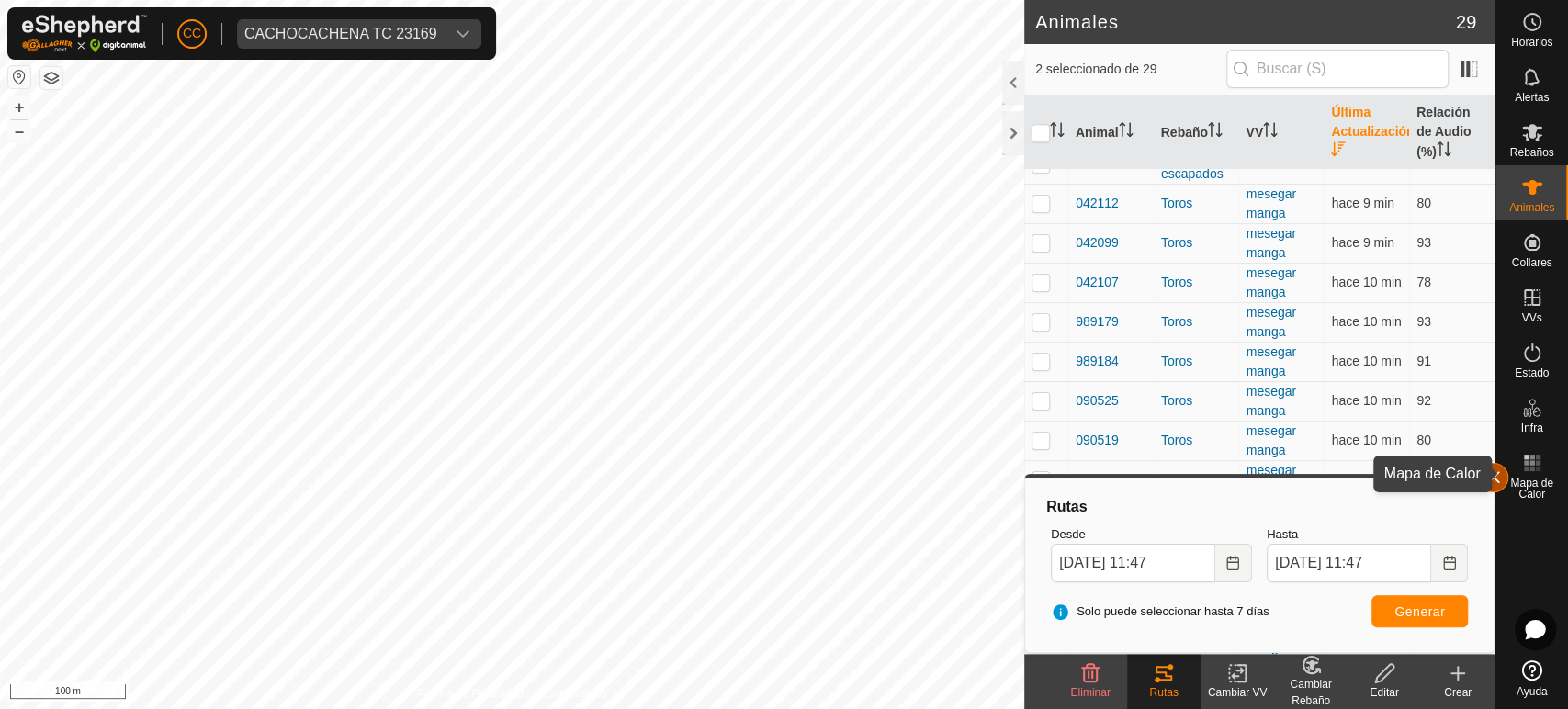click at bounding box center (1494, 478) 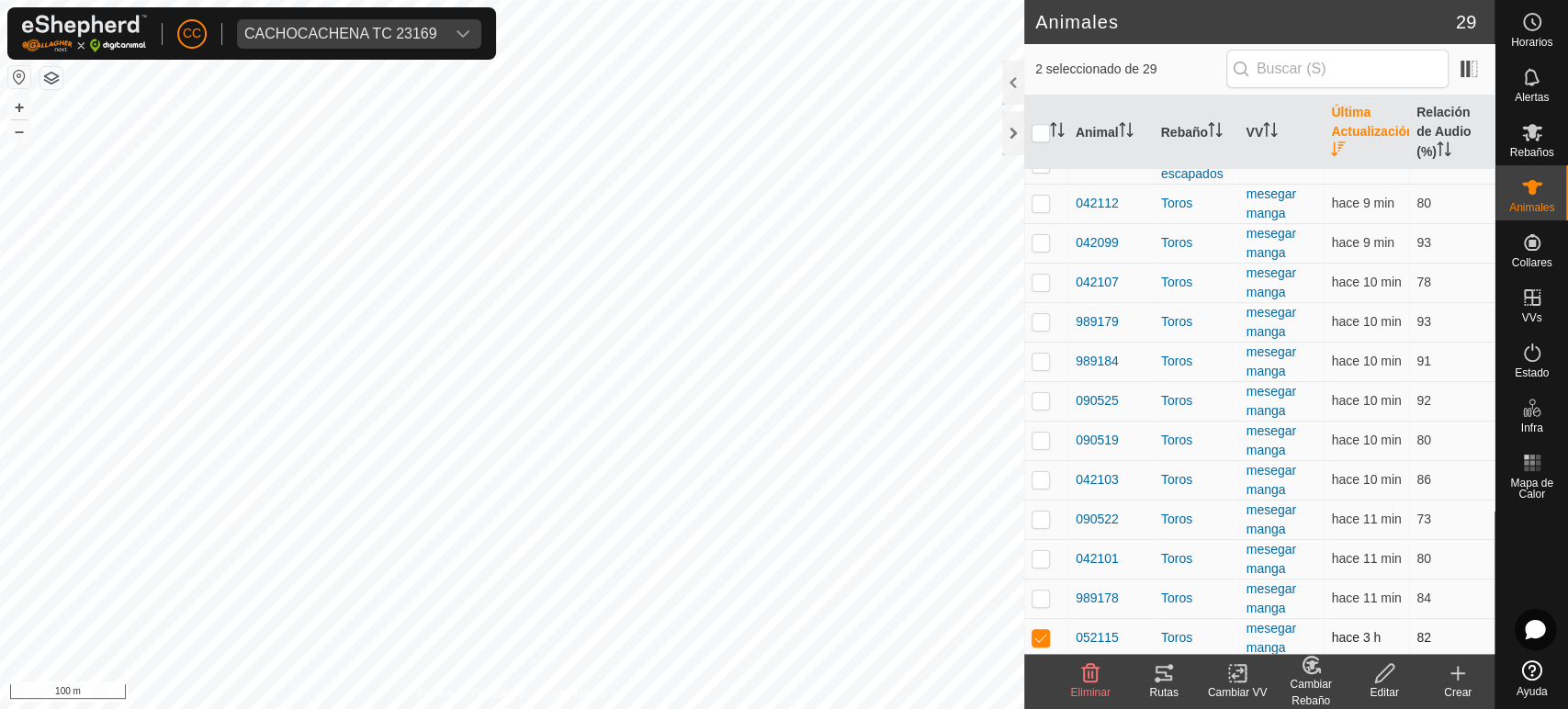click at bounding box center [1041, 637] 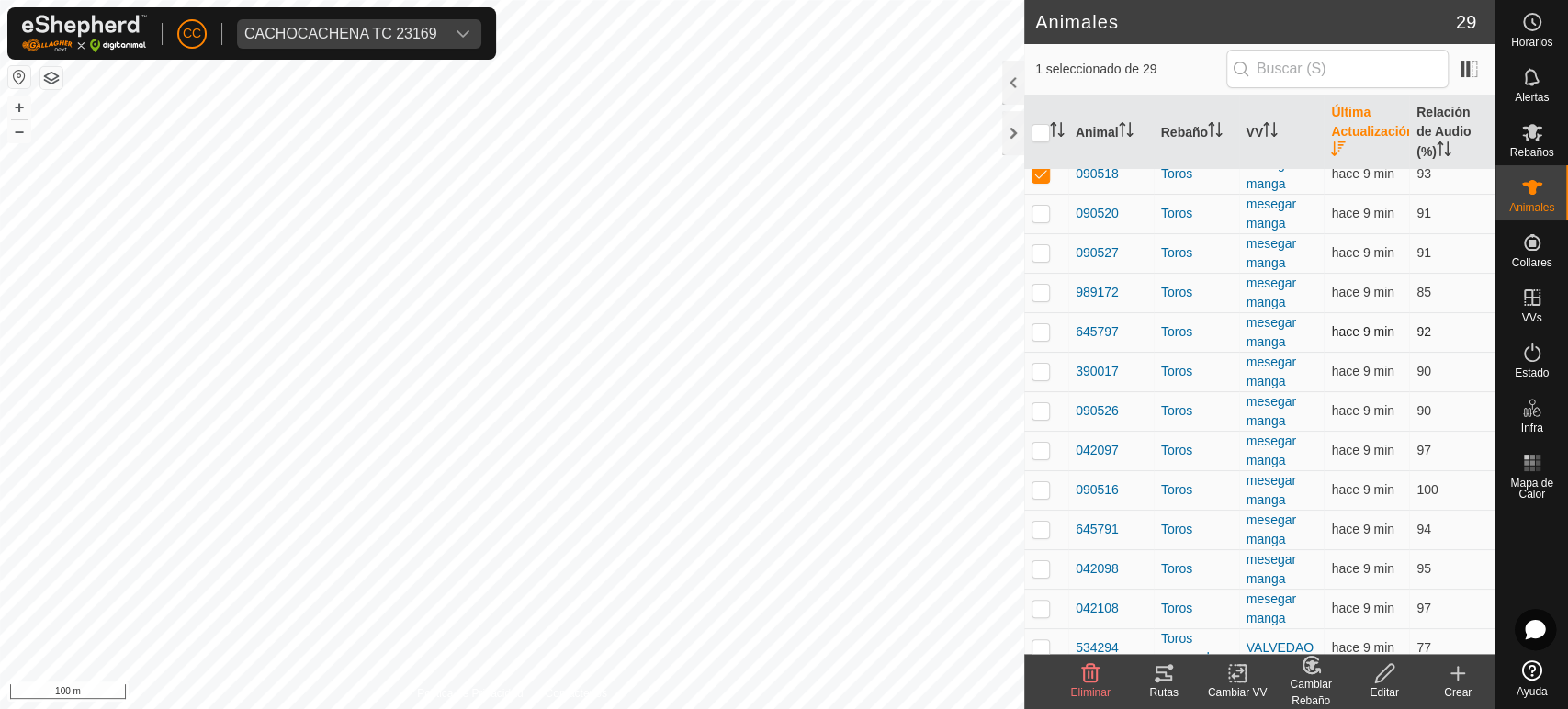 scroll, scrollTop: 0, scrollLeft: 0, axis: both 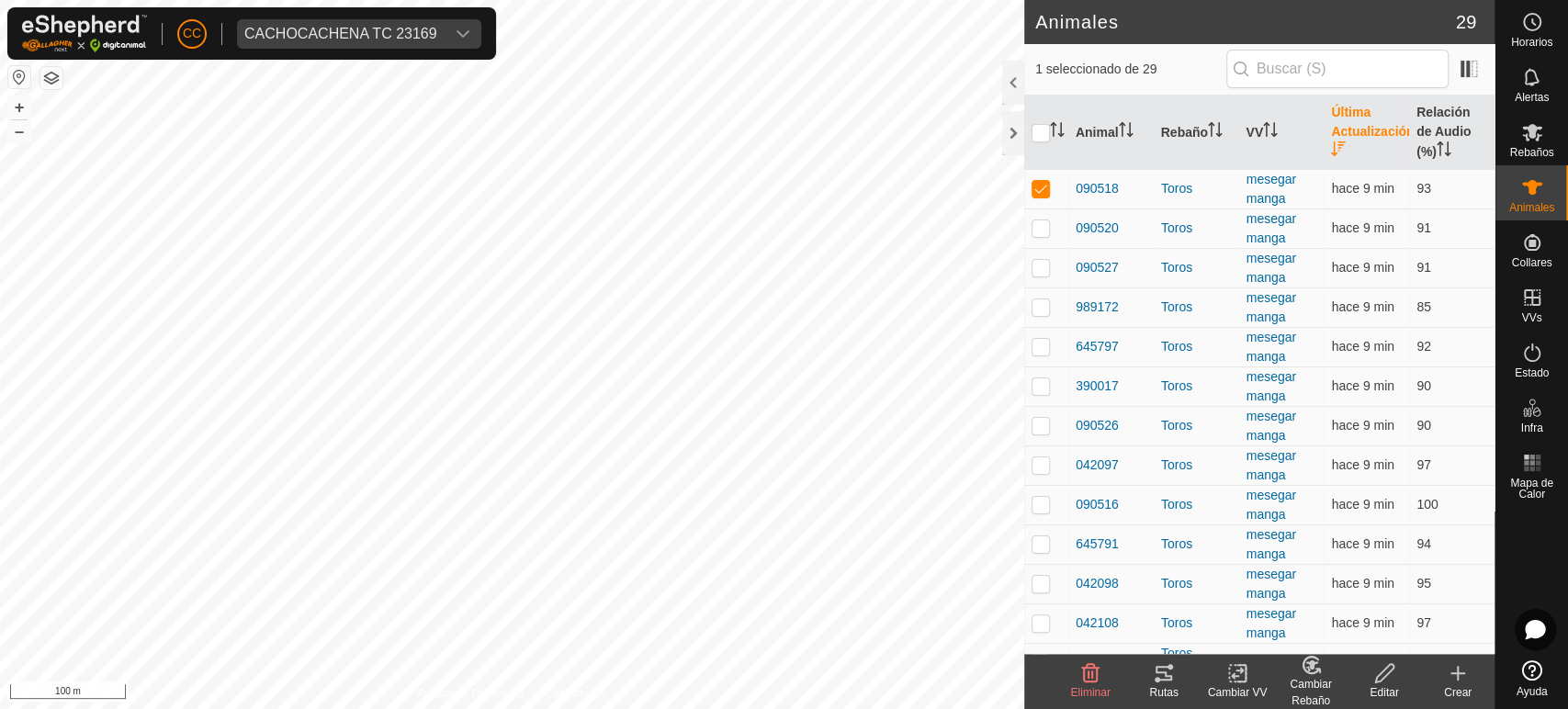 click on "Rutas" 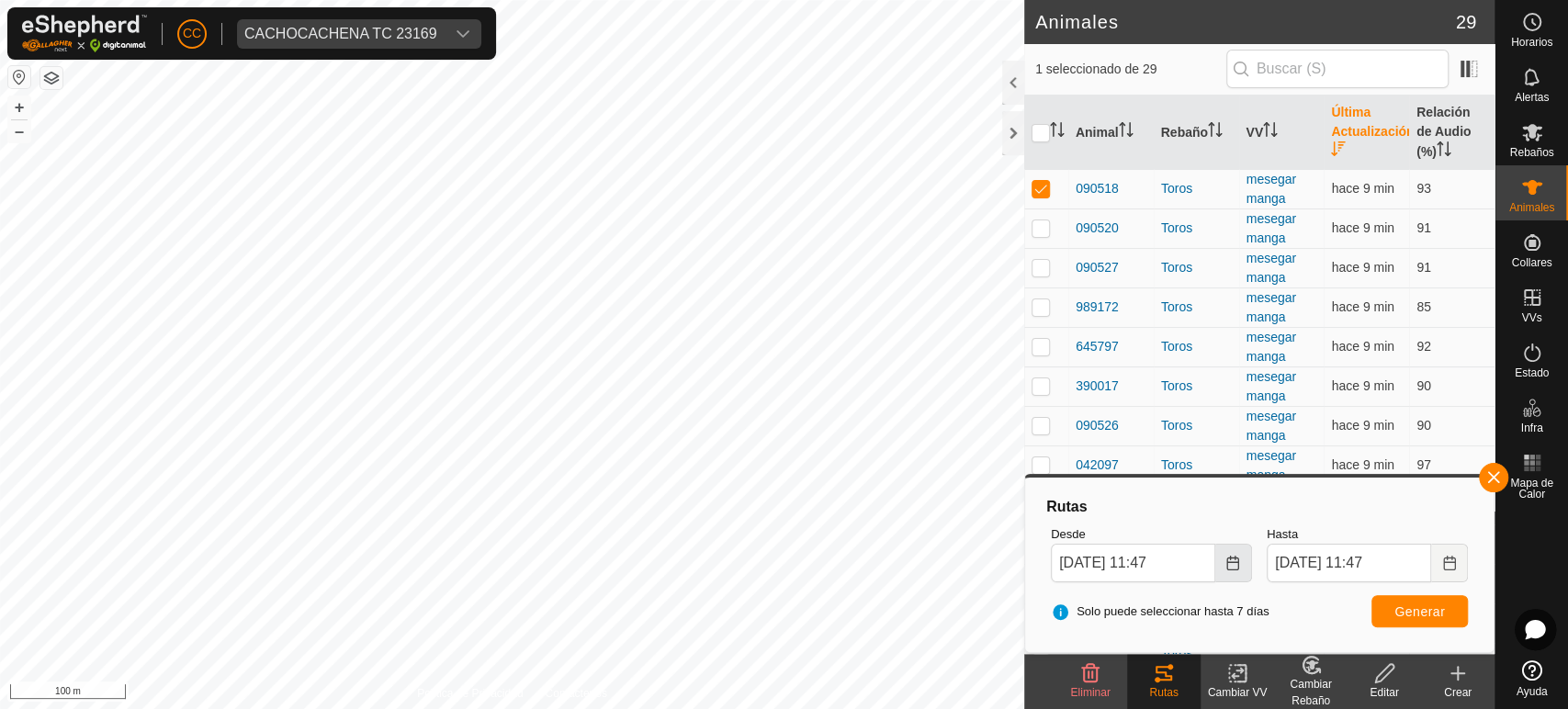 click at bounding box center [1234, 563] 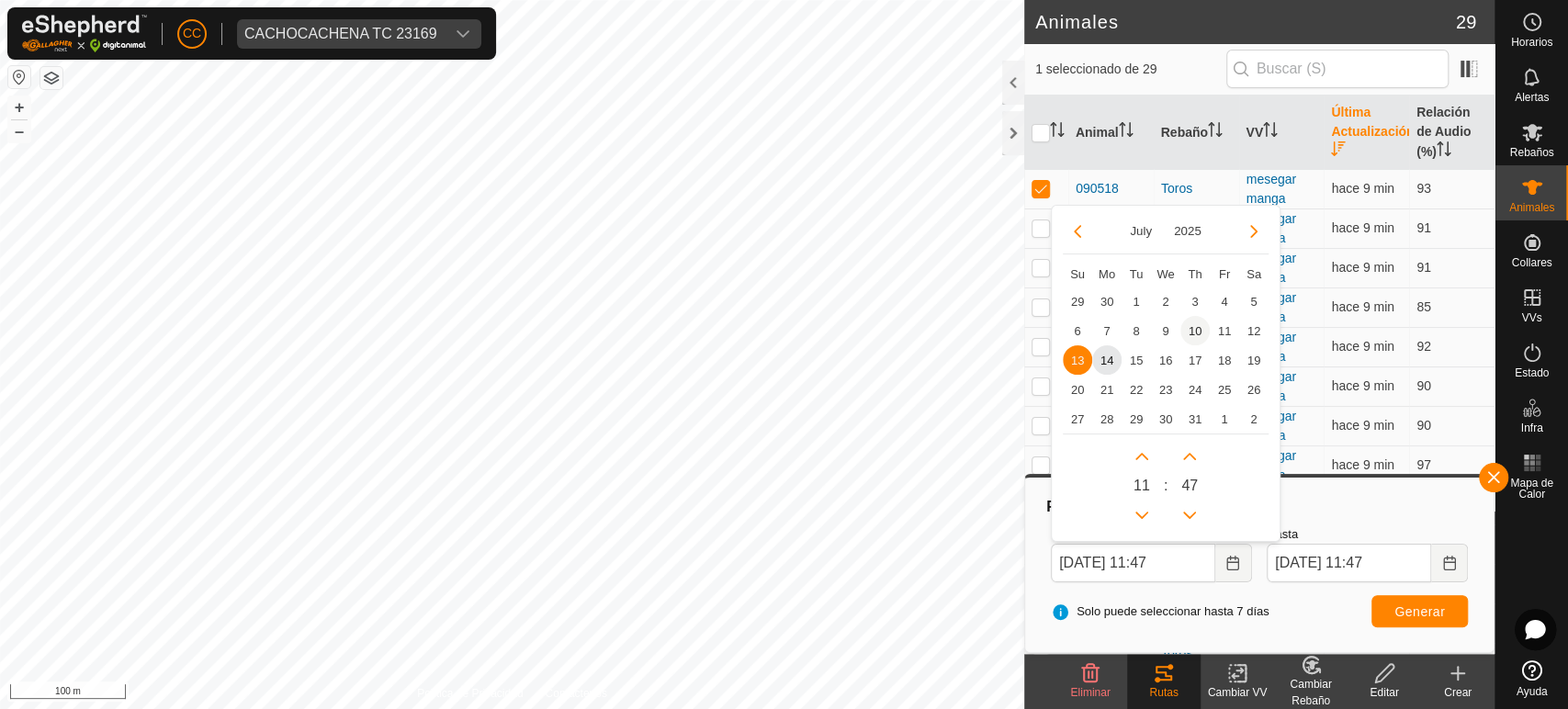 click on "10" at bounding box center (1195, 331) 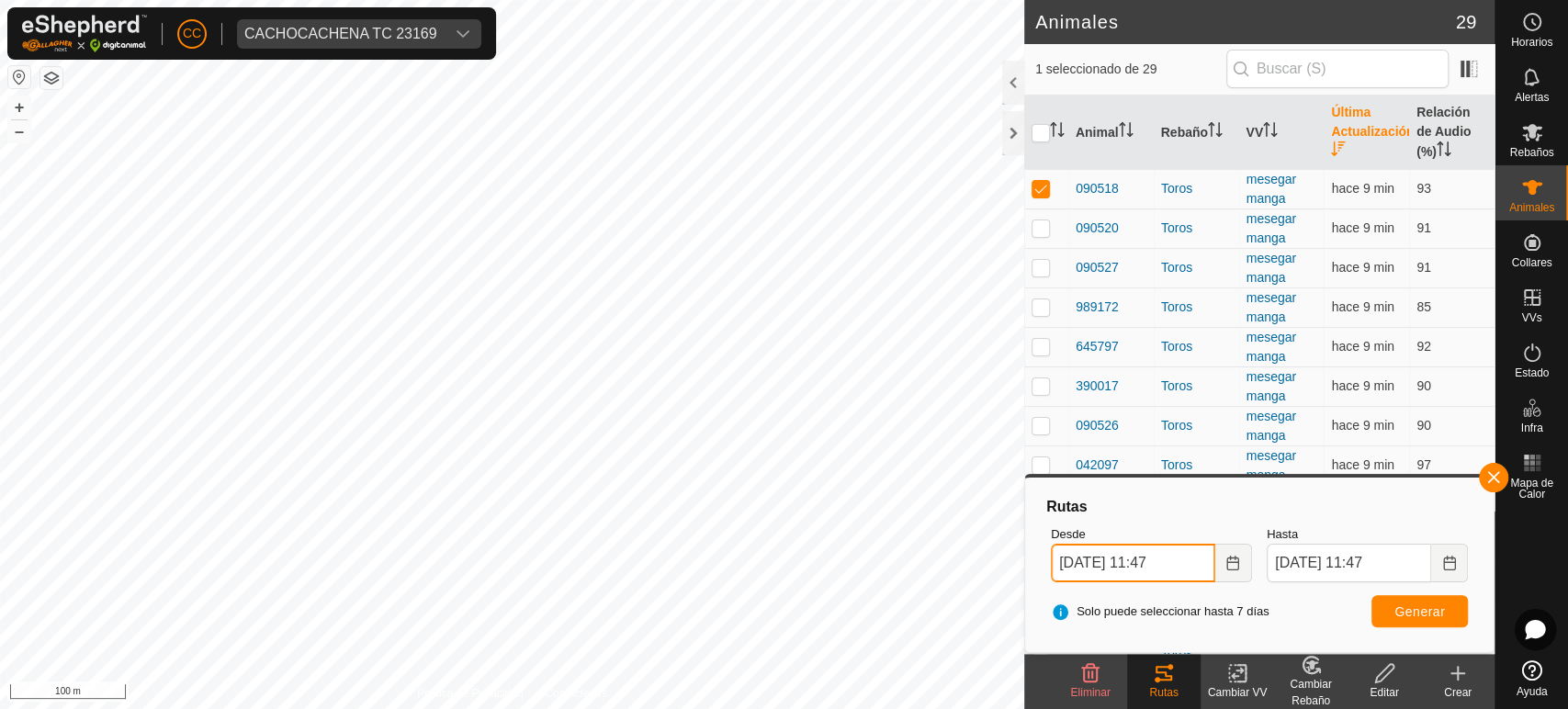 drag, startPoint x: 1180, startPoint y: 560, endPoint x: 1141, endPoint y: 564, distance: 39.204592 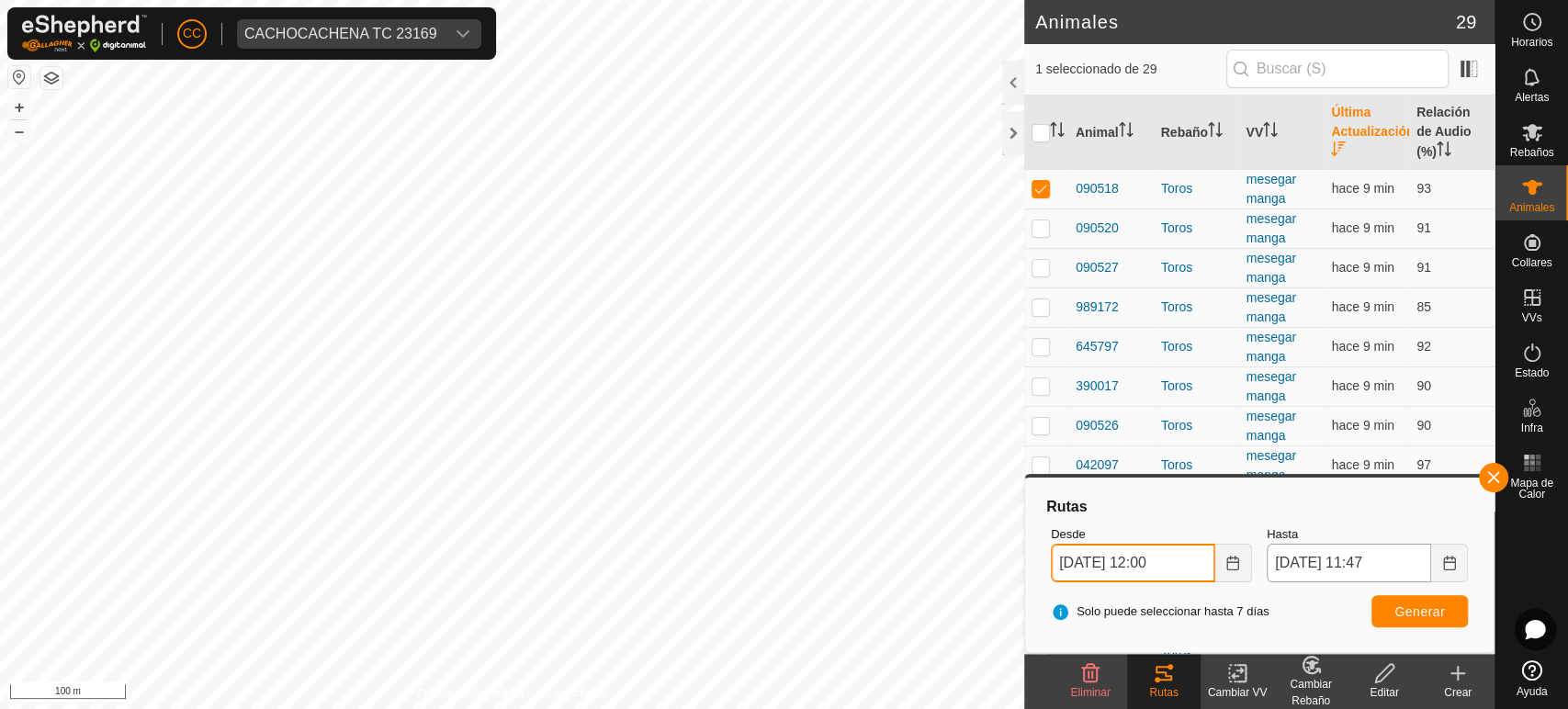 type on "[DATE] 12:00" 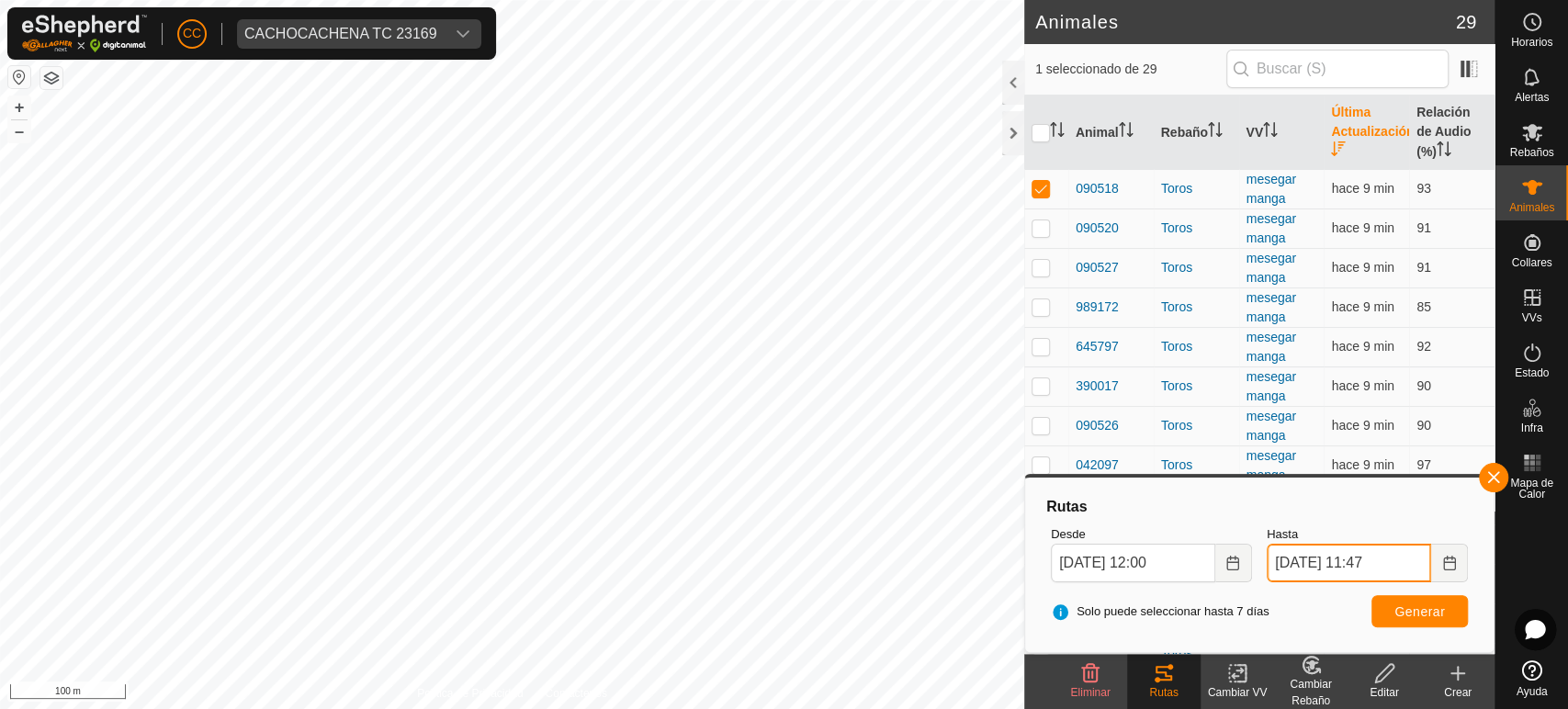 click on "[DATE] 11:47" at bounding box center (1348, 563) 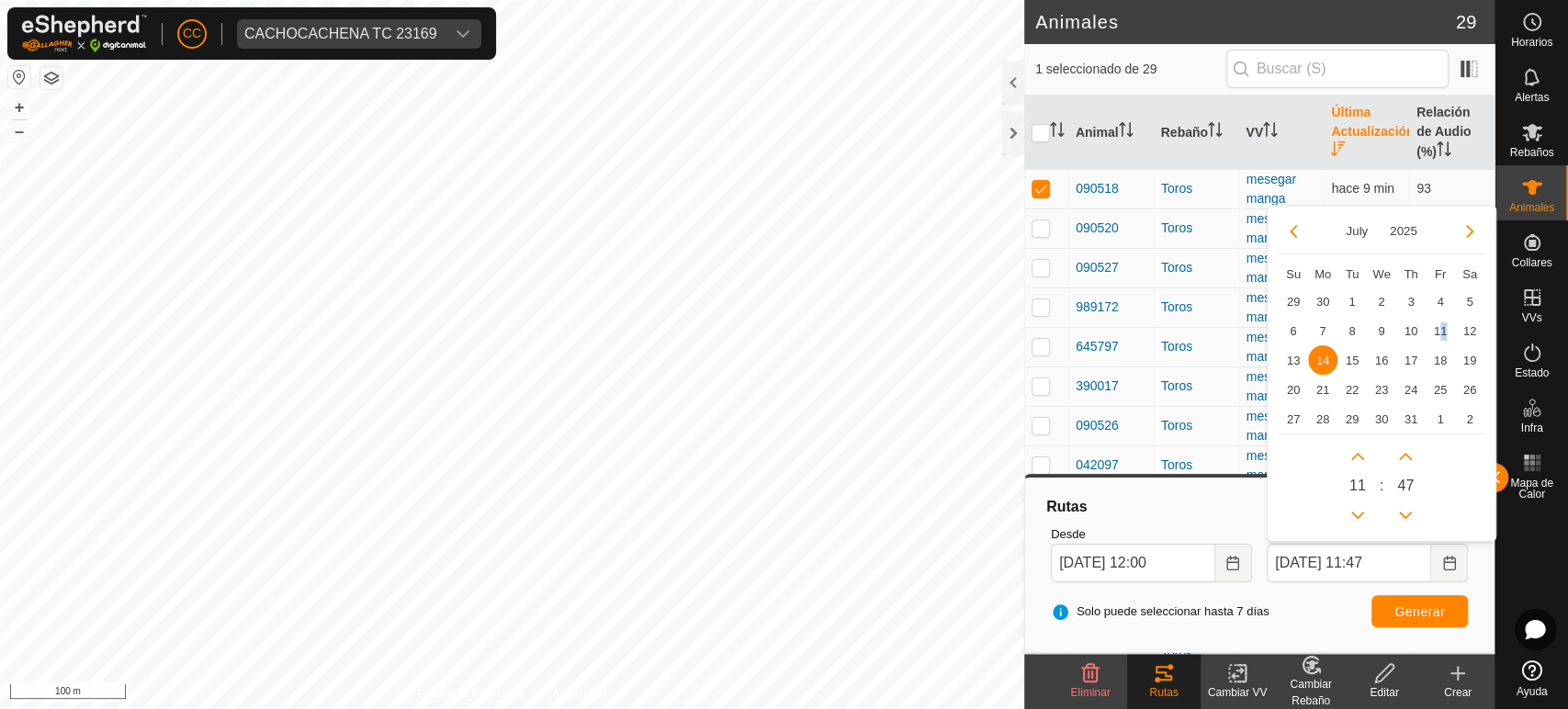 drag, startPoint x: 1438, startPoint y: 329, endPoint x: 1450, endPoint y: 346, distance: 20.808652 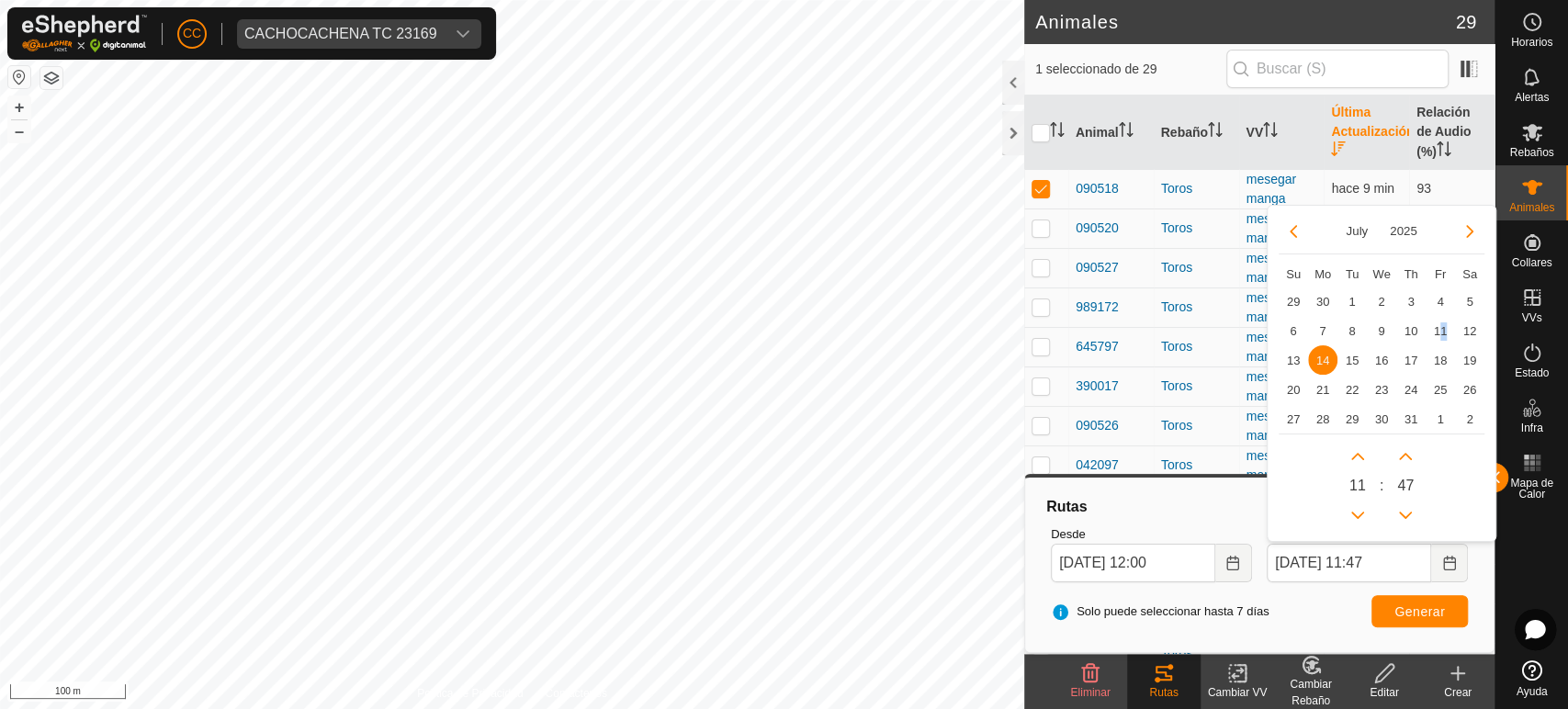 click on "11" at bounding box center [1440, 331] 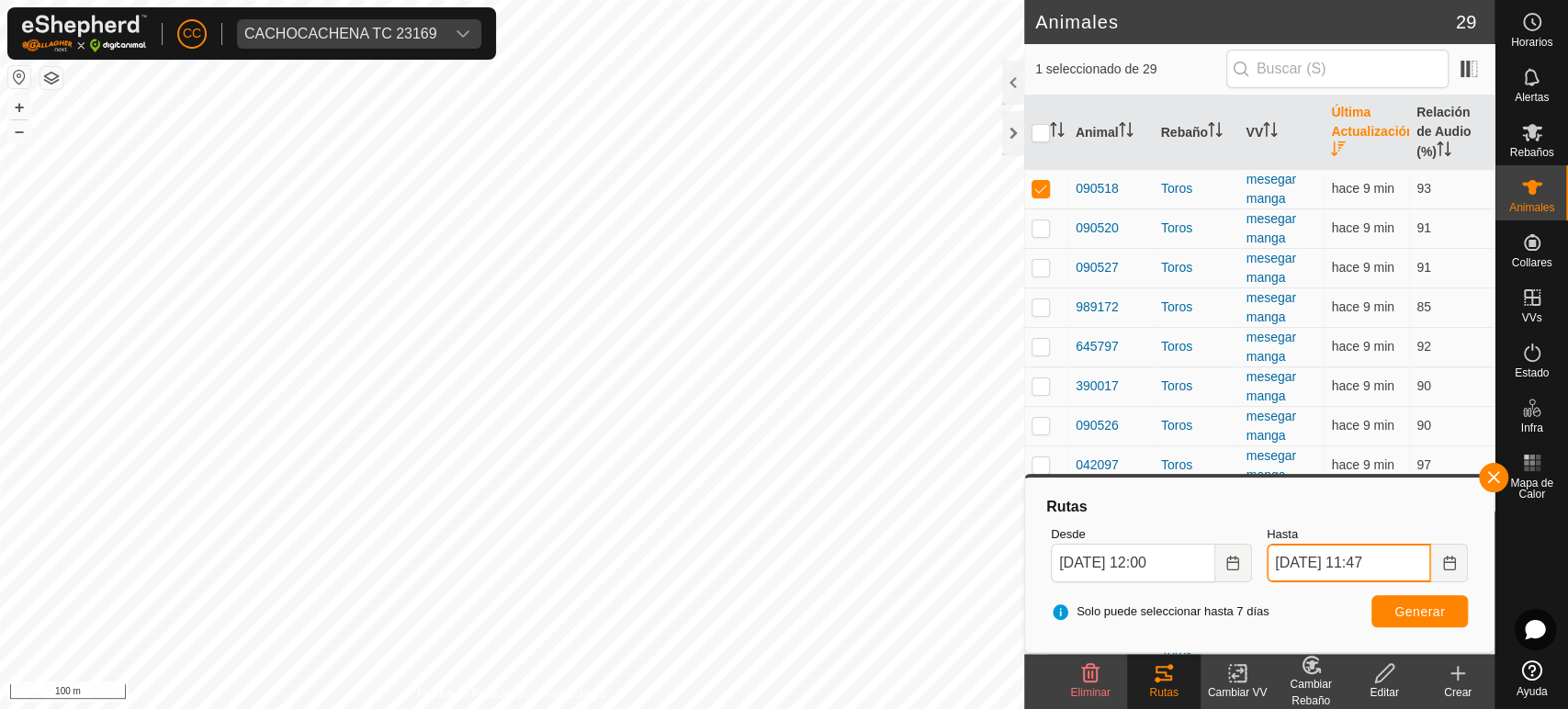 drag, startPoint x: 1357, startPoint y: 552, endPoint x: 1392, endPoint y: 557, distance: 35.355339 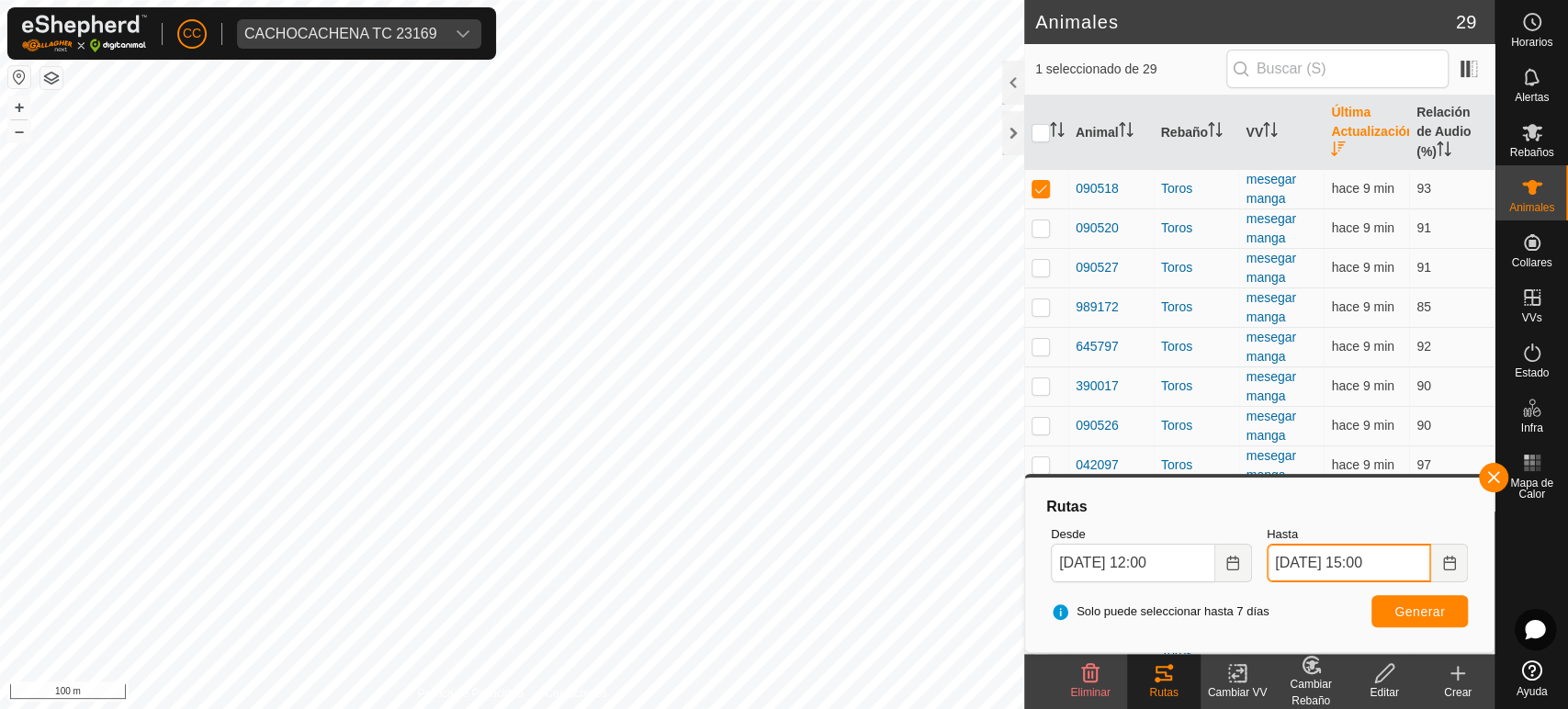 type on "[DATE] 15:00" 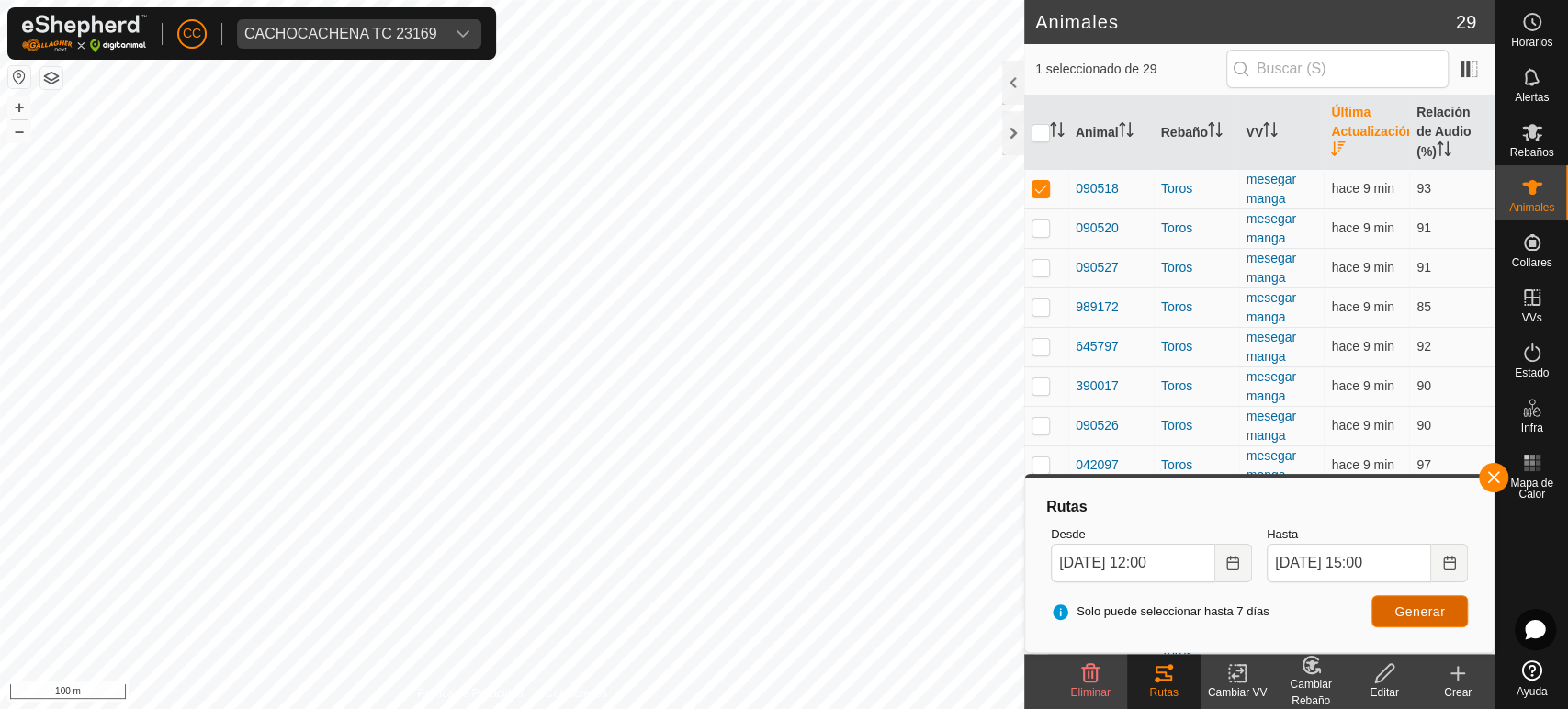click on "Generar" at bounding box center (1419, 612) 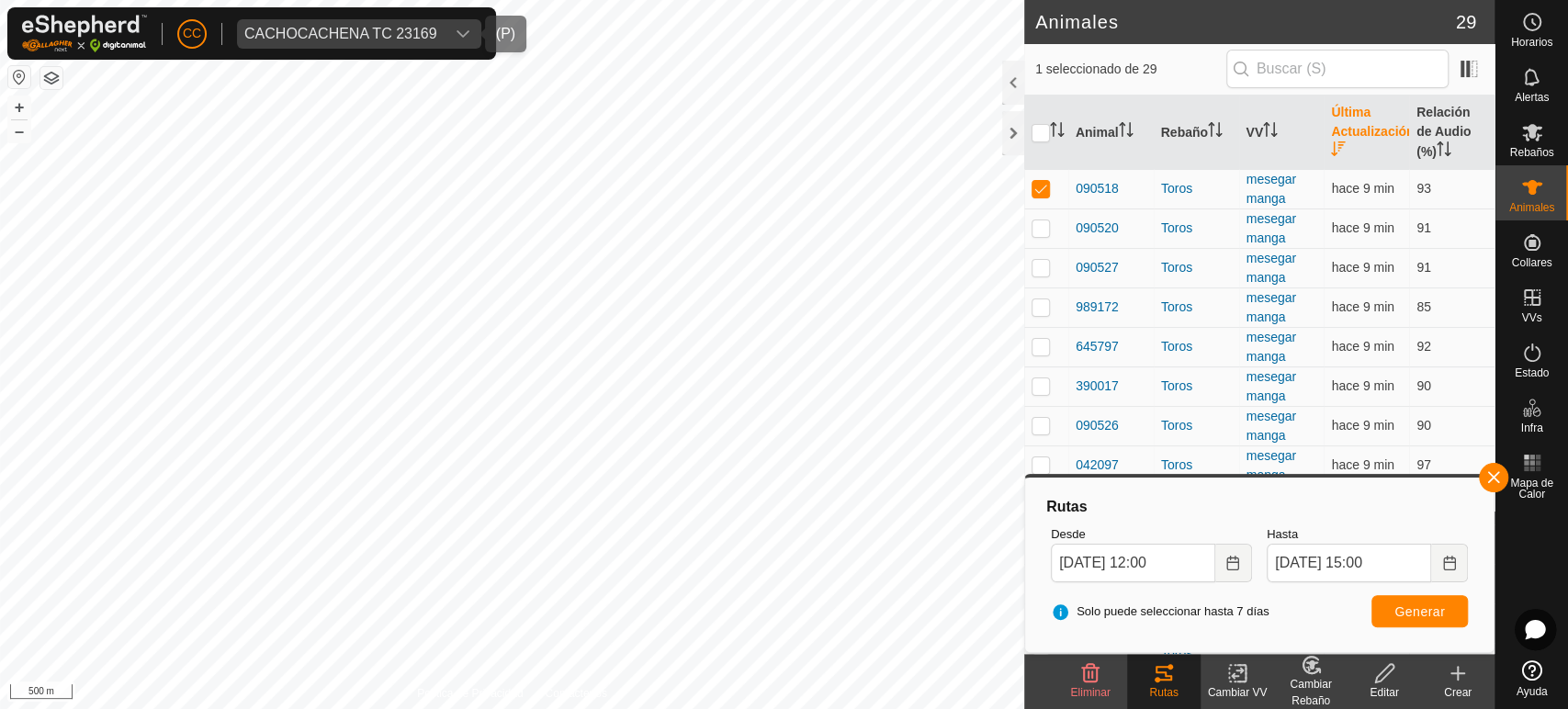 drag, startPoint x: 424, startPoint y: 28, endPoint x: 421, endPoint y: 43, distance: 15.297059 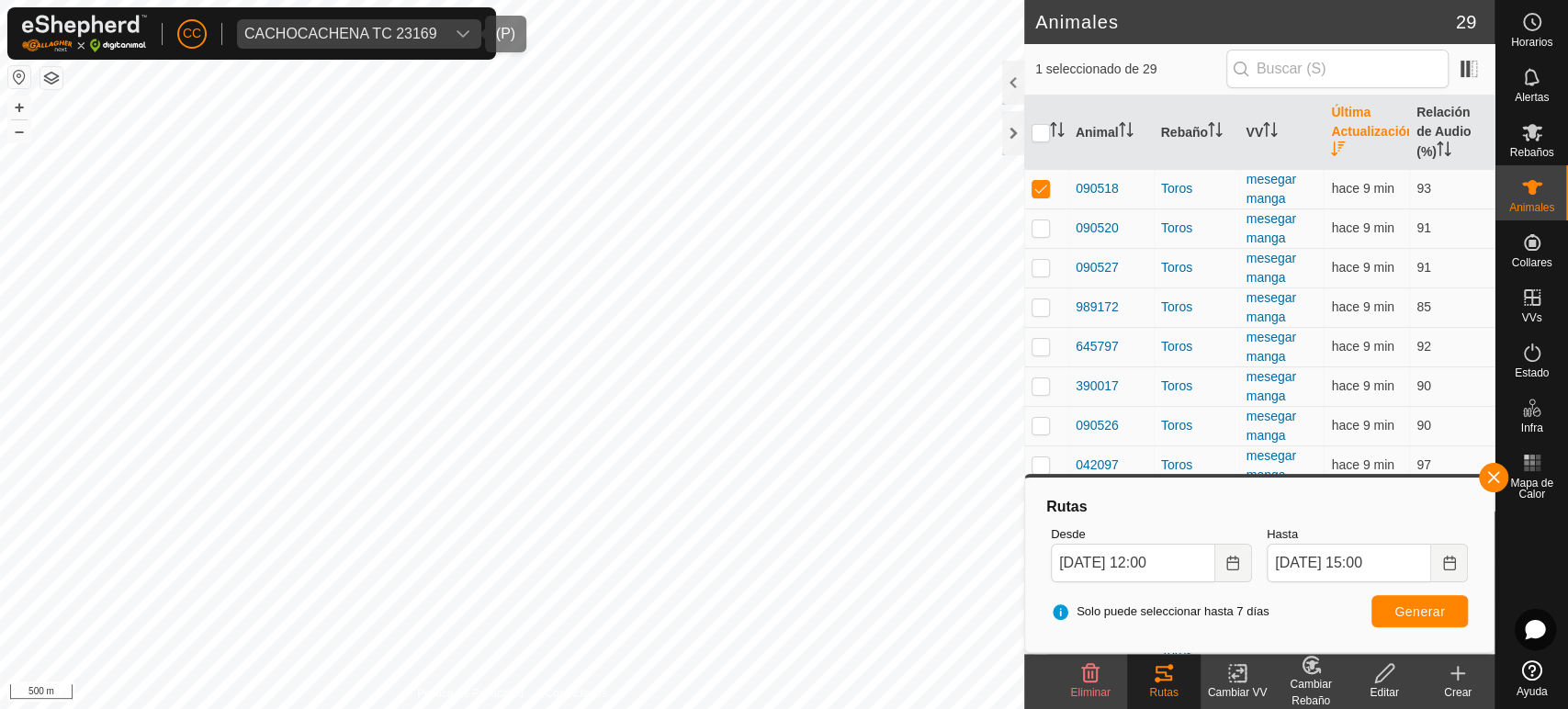 click on "CACHOCACHENA TC 23169" at bounding box center [341, 34] 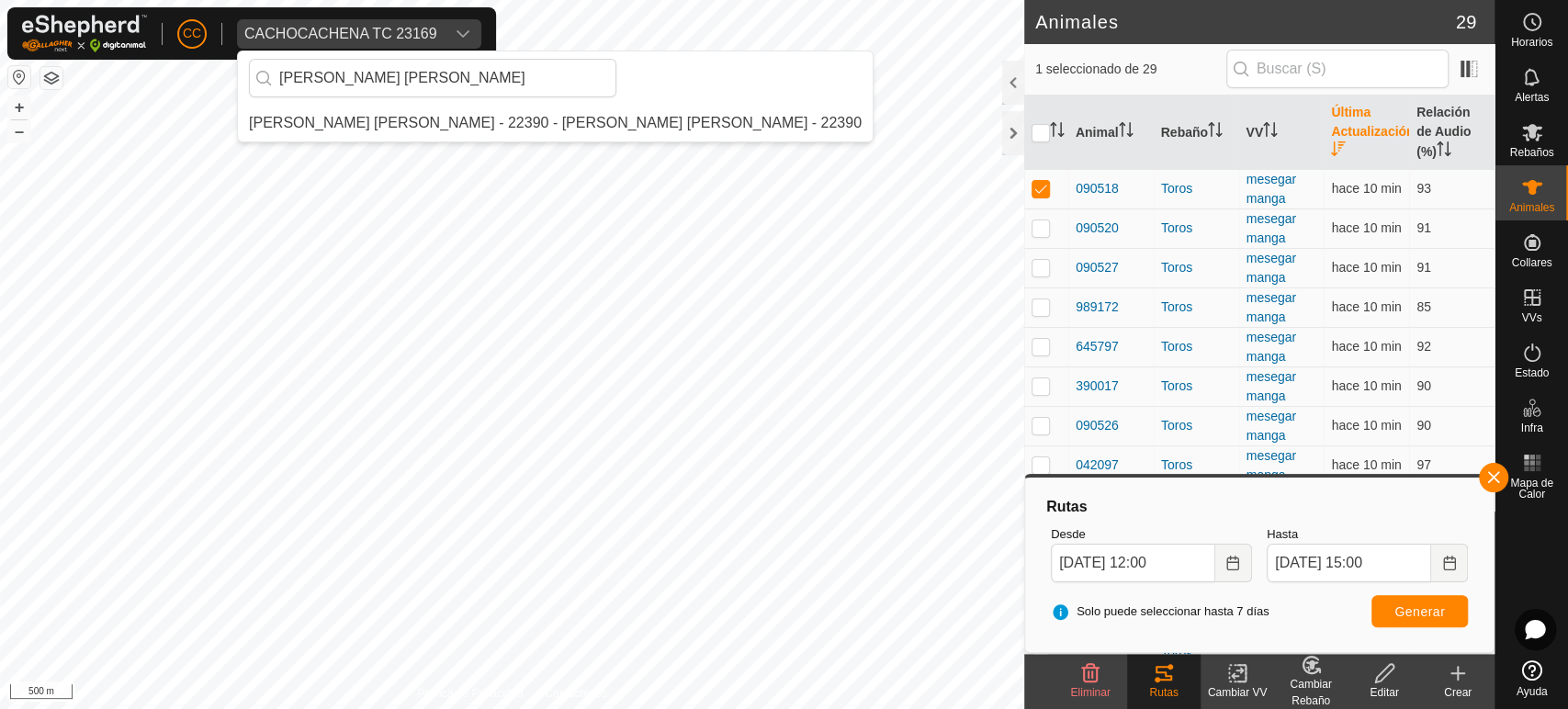 scroll, scrollTop: 0, scrollLeft: 0, axis: both 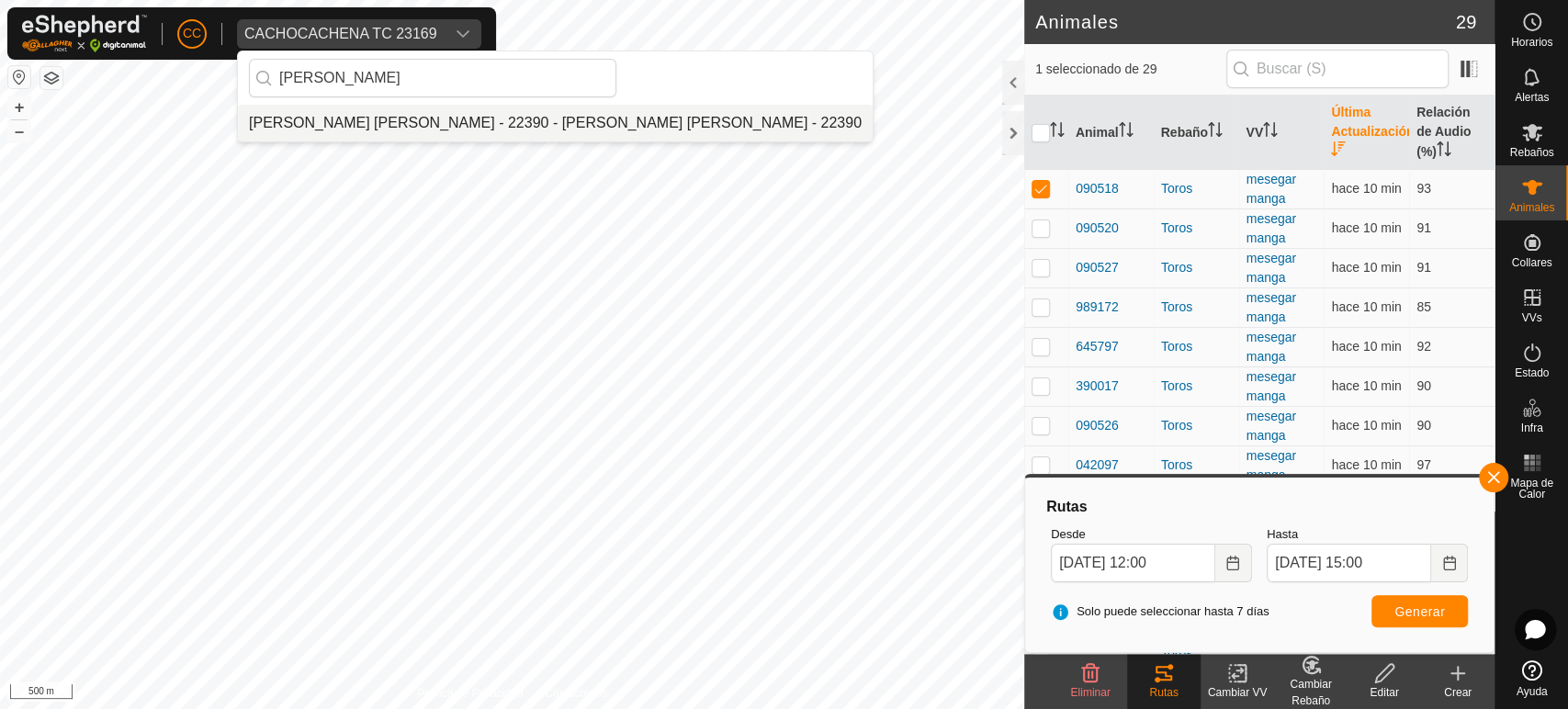 type on "[PERSON_NAME]" 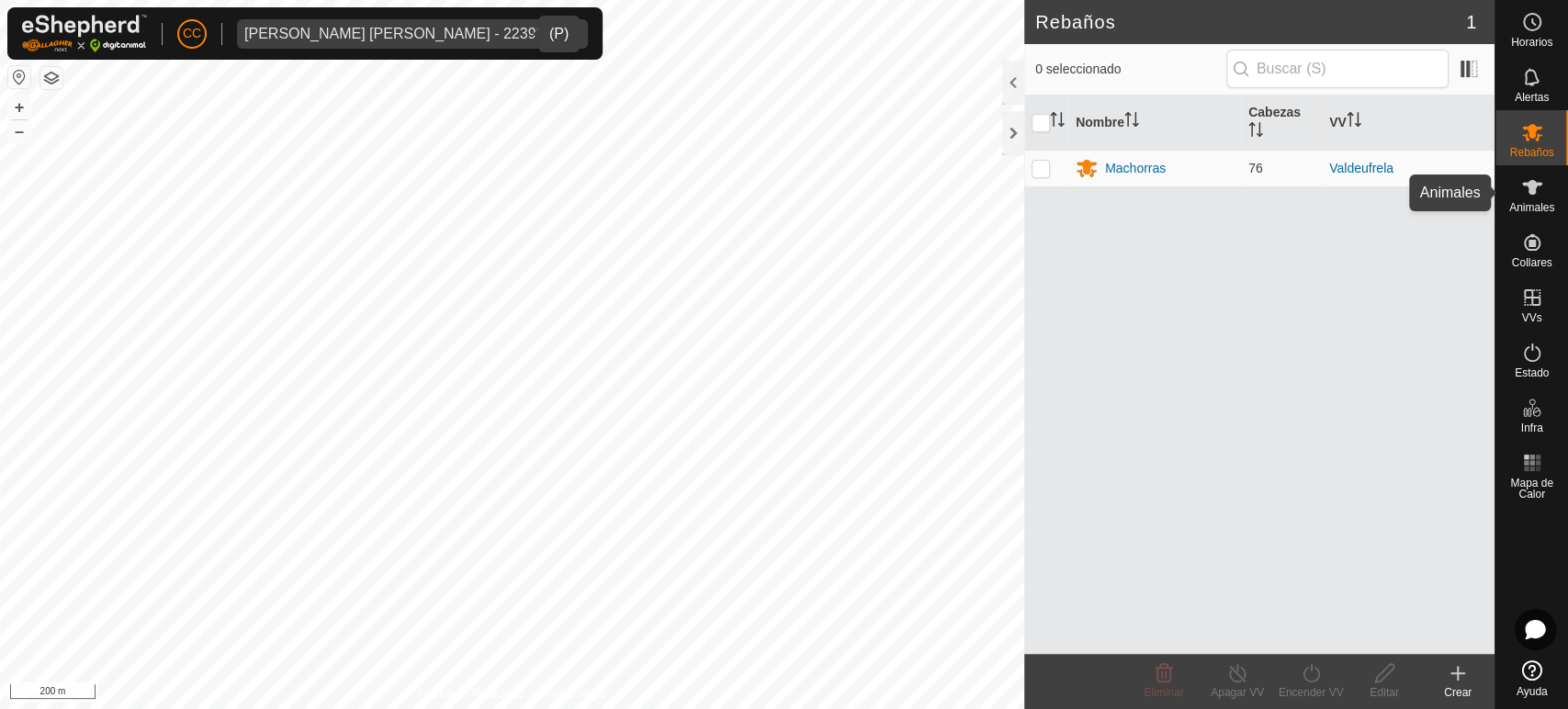 click at bounding box center [1532, 187] 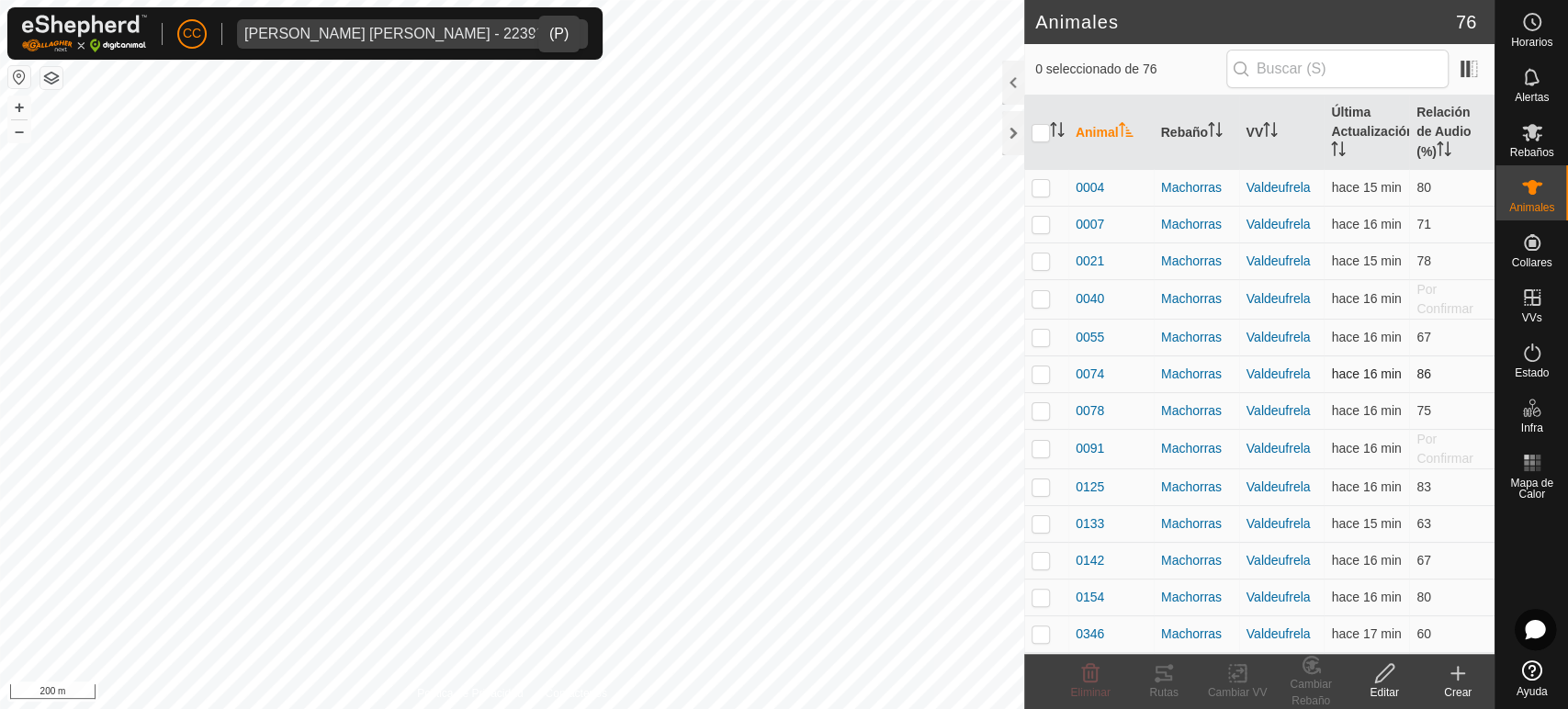 click at bounding box center [1046, 374] 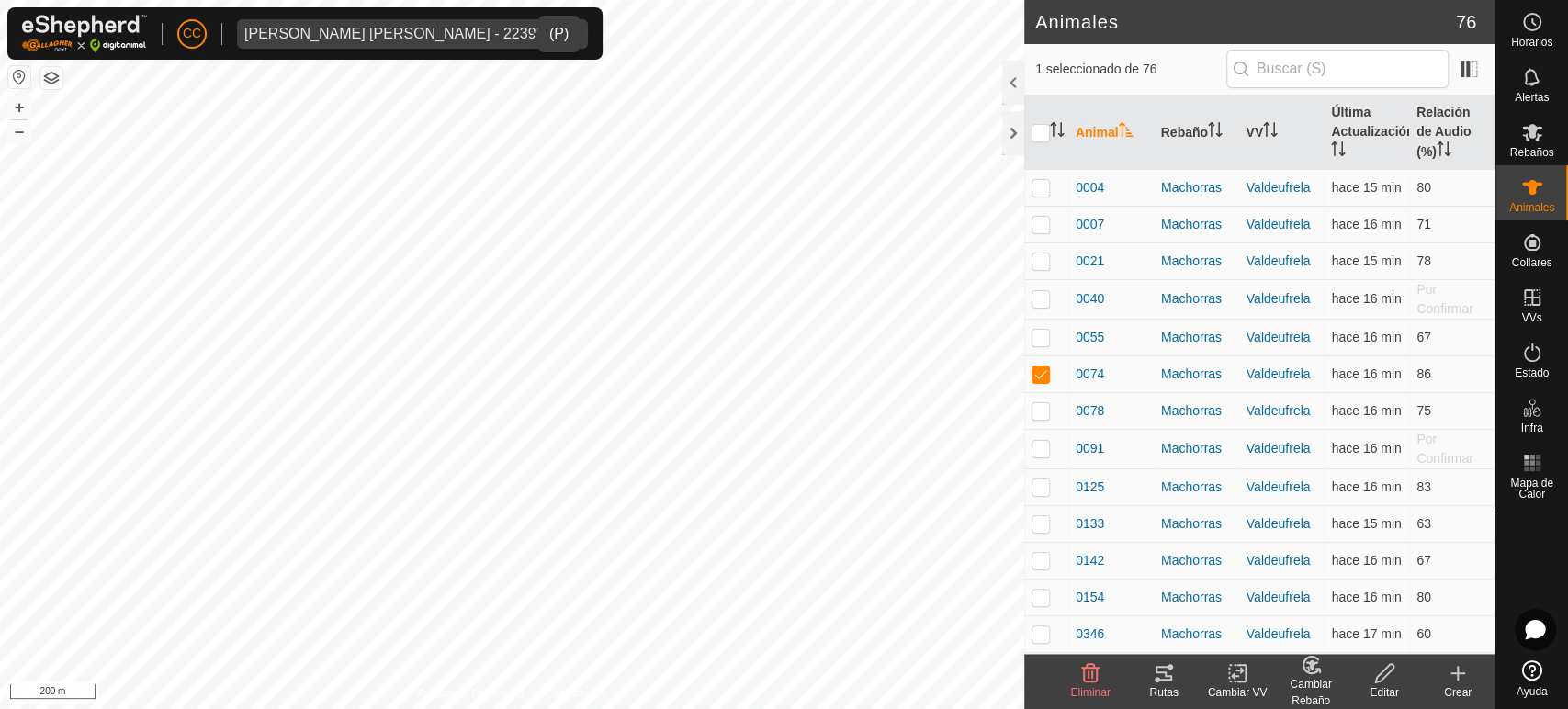 click 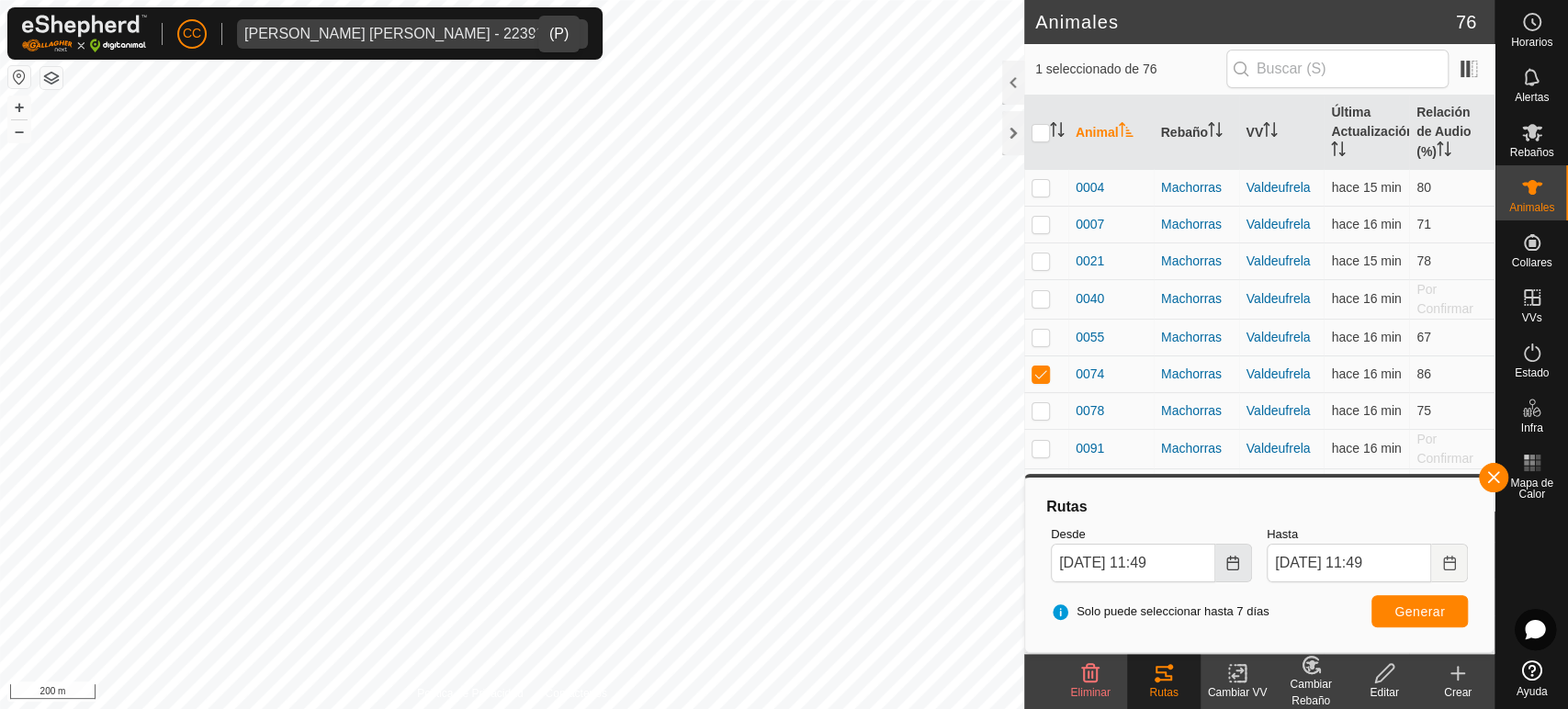 click at bounding box center (1234, 563) 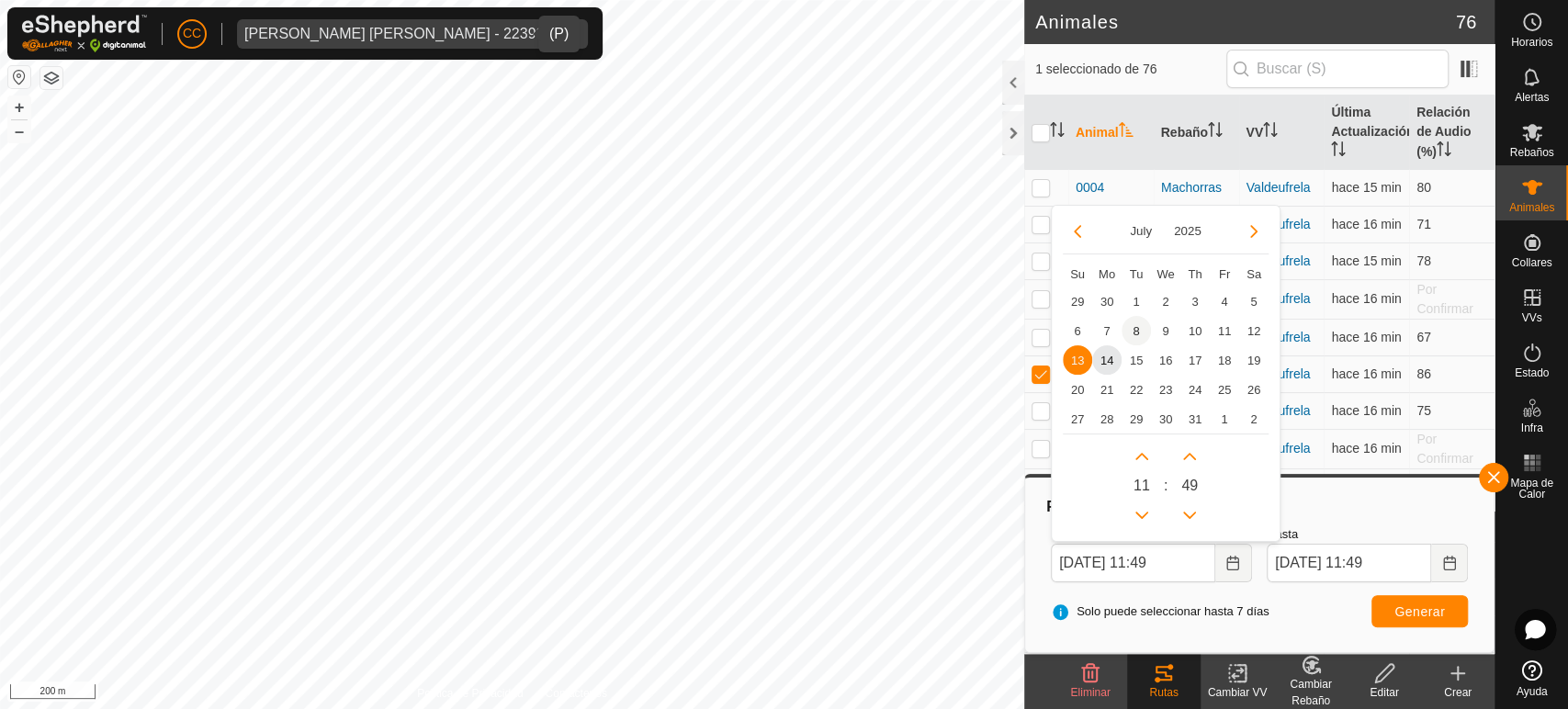 click on "8" at bounding box center [1136, 331] 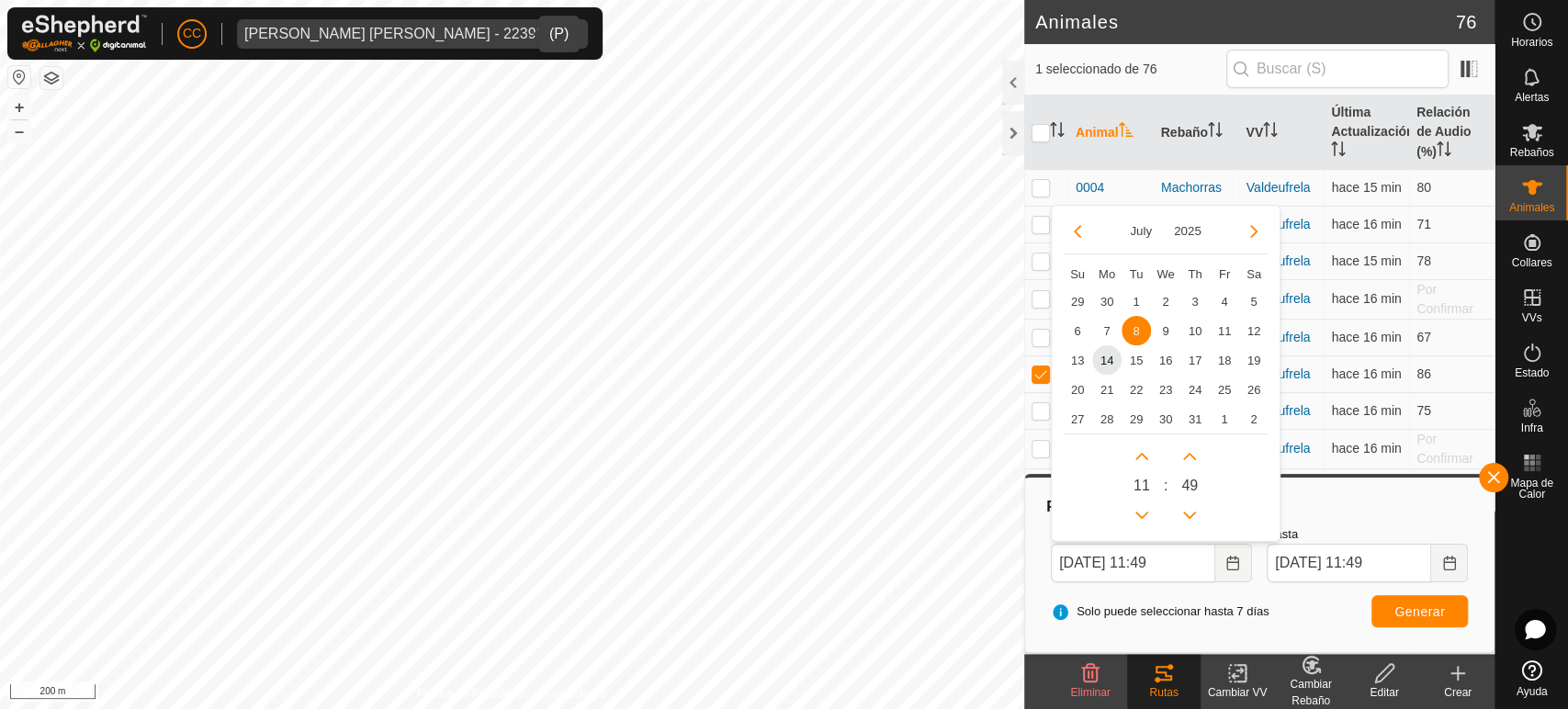 type on "[DATE] 11:49" 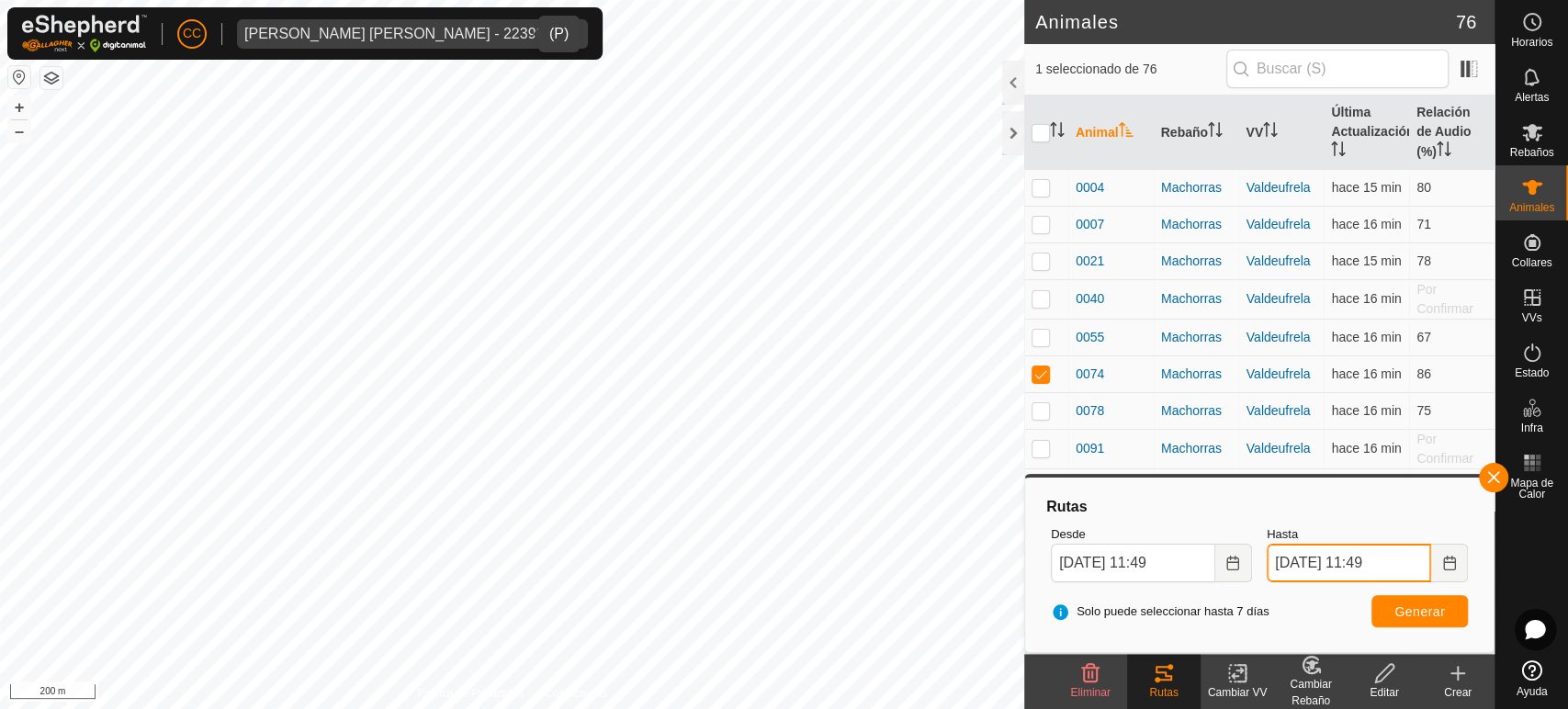 click on "[DATE] 11:49" at bounding box center [1348, 563] 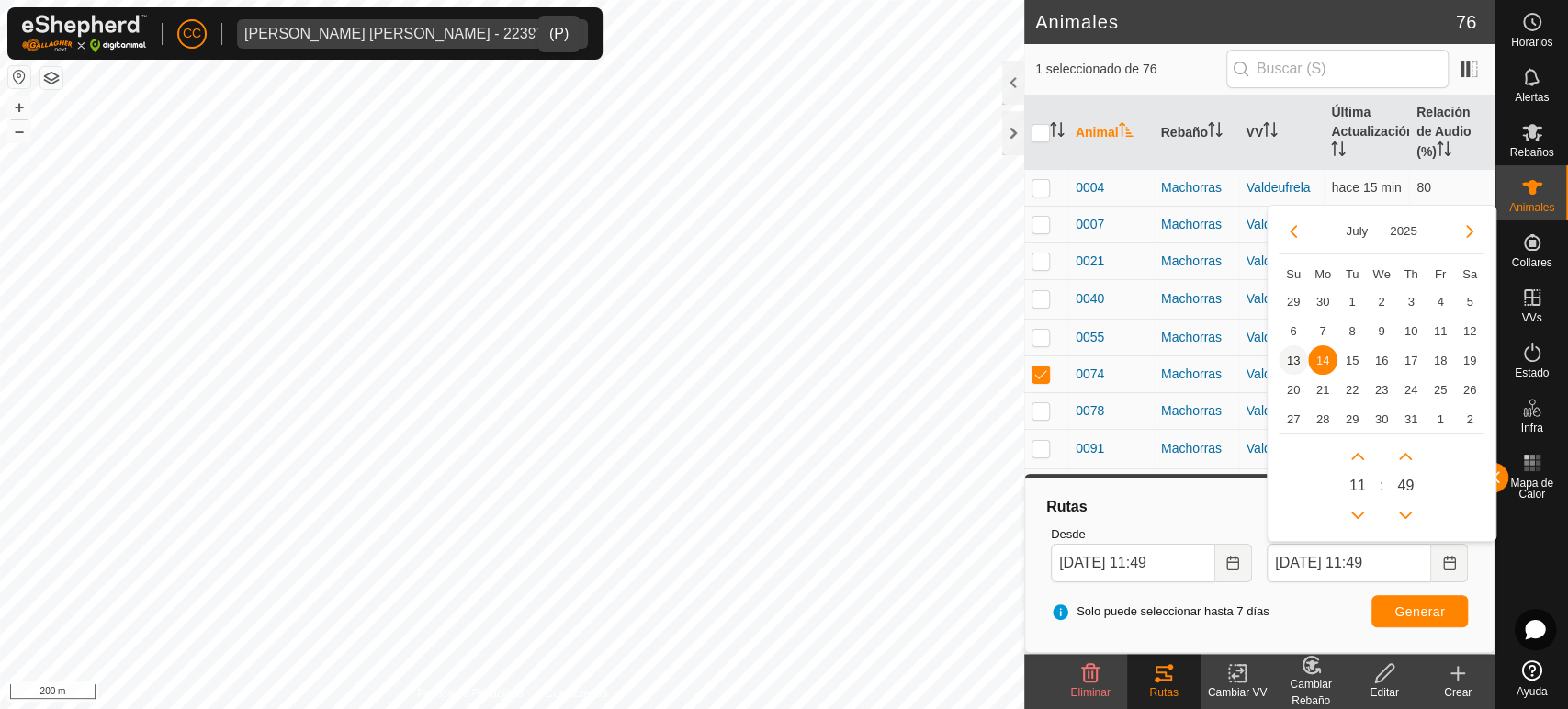click on "13" at bounding box center (1293, 360) 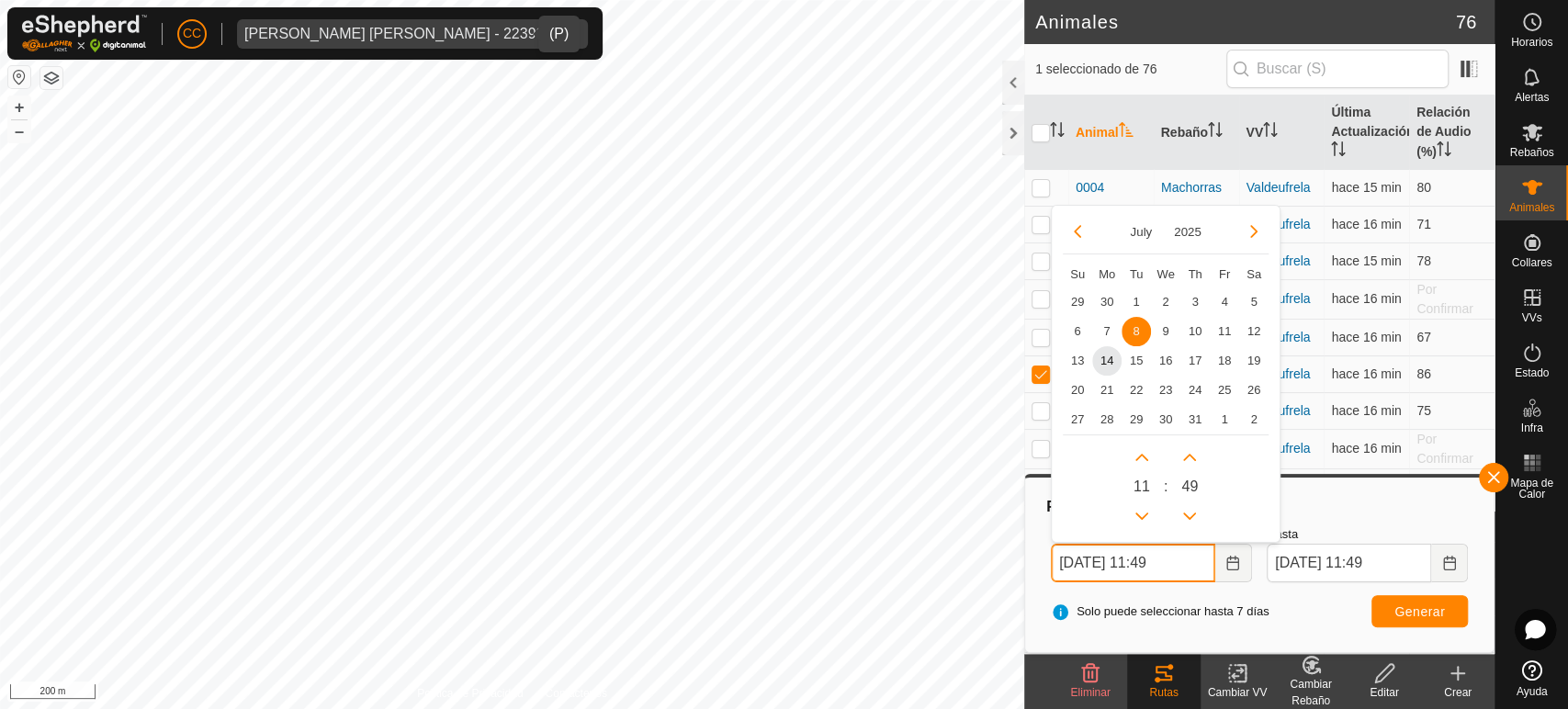 click on "[DATE] 11:49" at bounding box center (1133, 563) 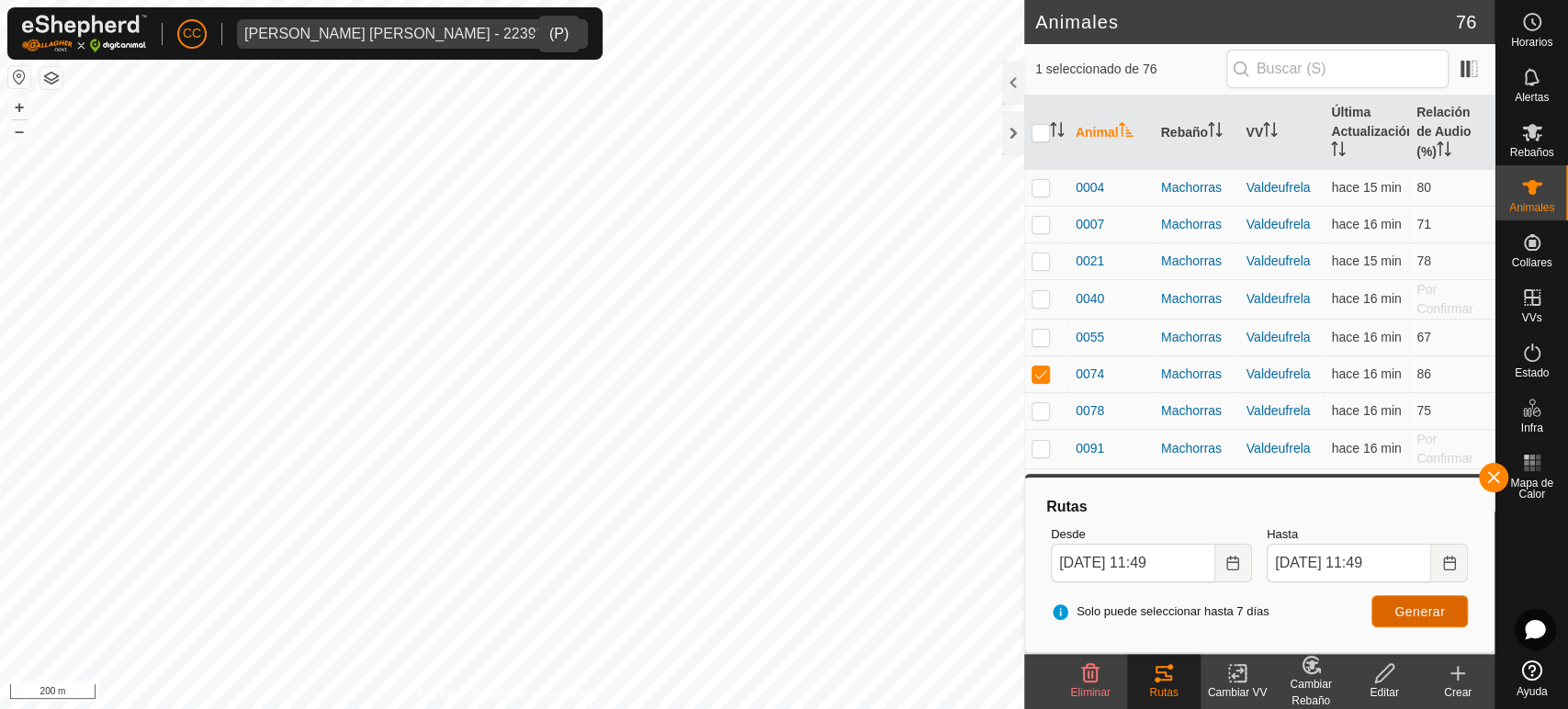 click on "Generar" at bounding box center [1419, 611] 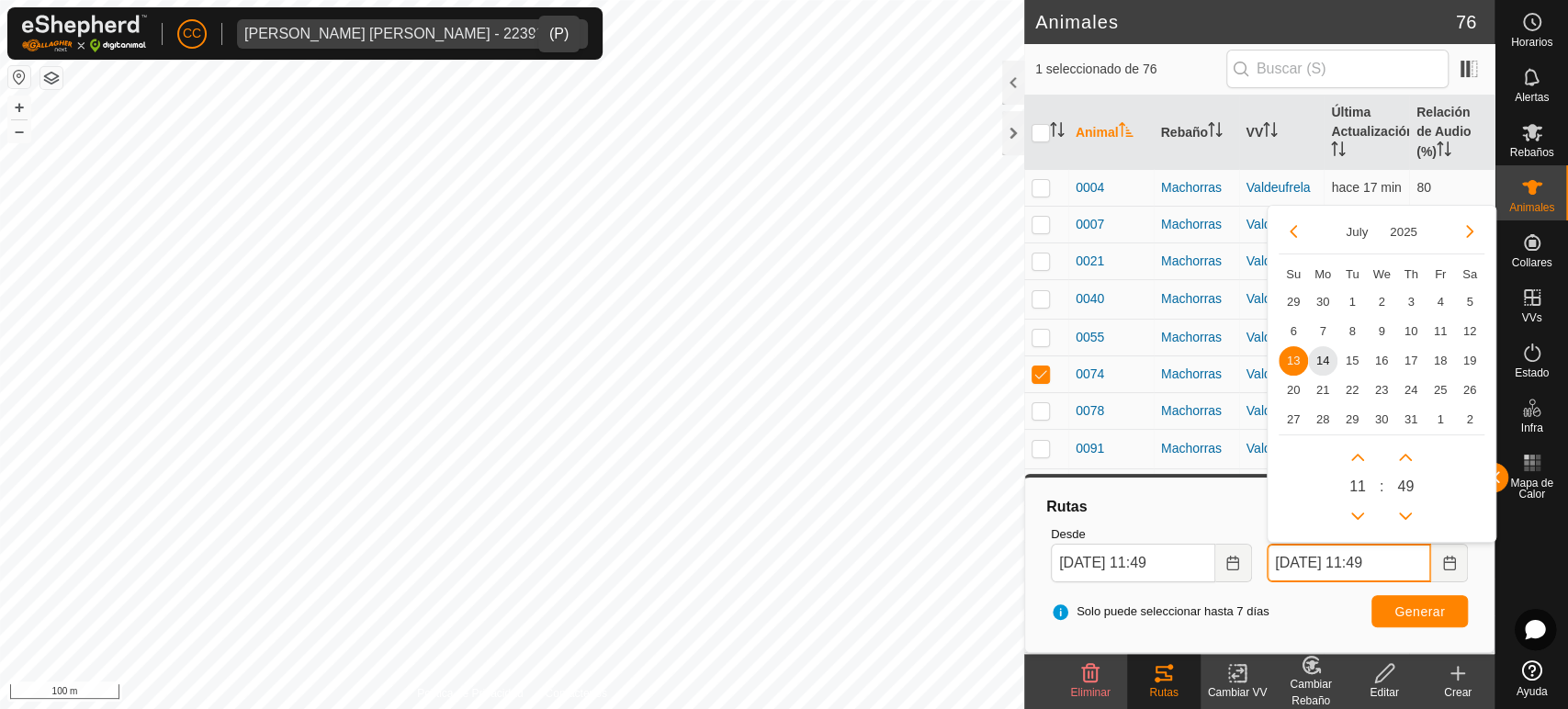 click on "[DATE] 11:49" at bounding box center [1348, 563] 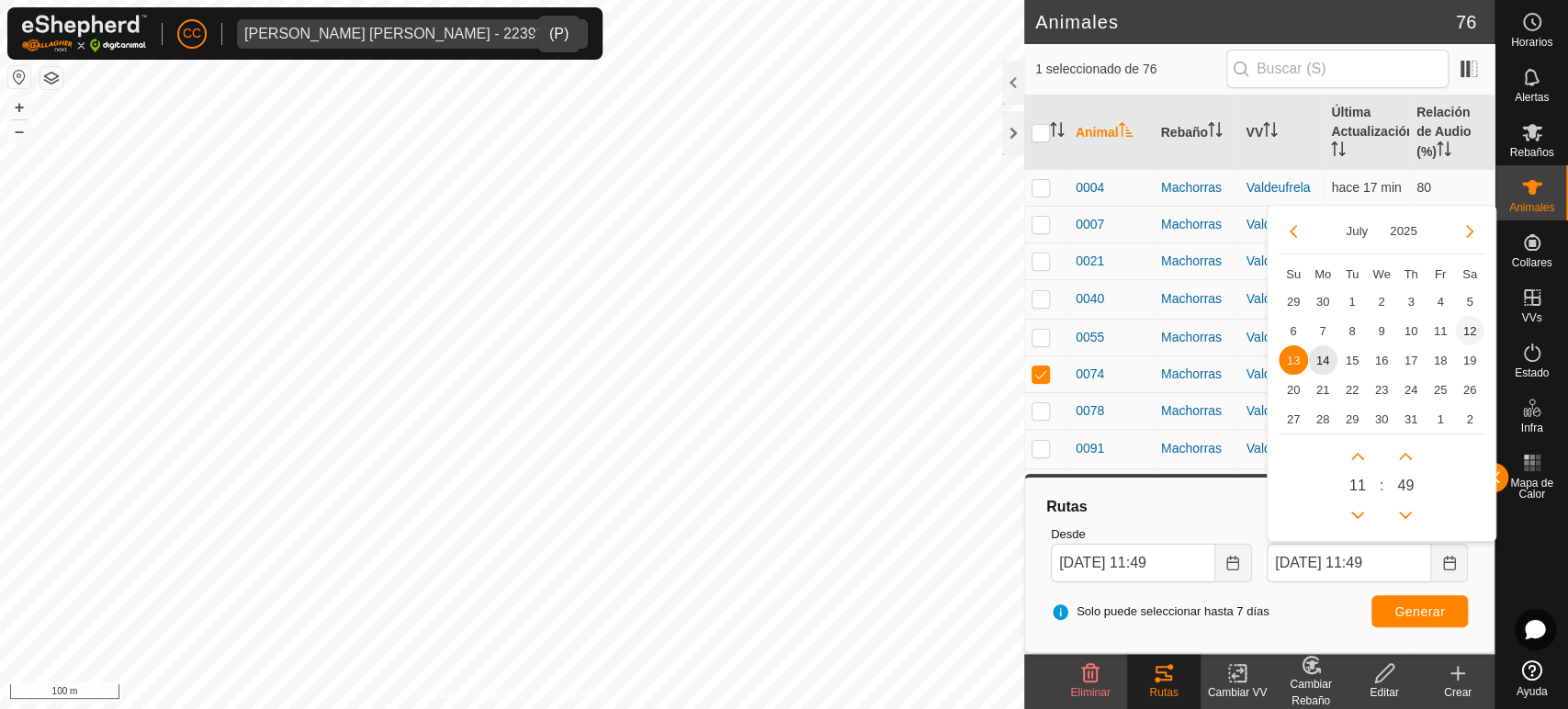 drag, startPoint x: 1439, startPoint y: 330, endPoint x: 1461, endPoint y: 337, distance: 23.086793 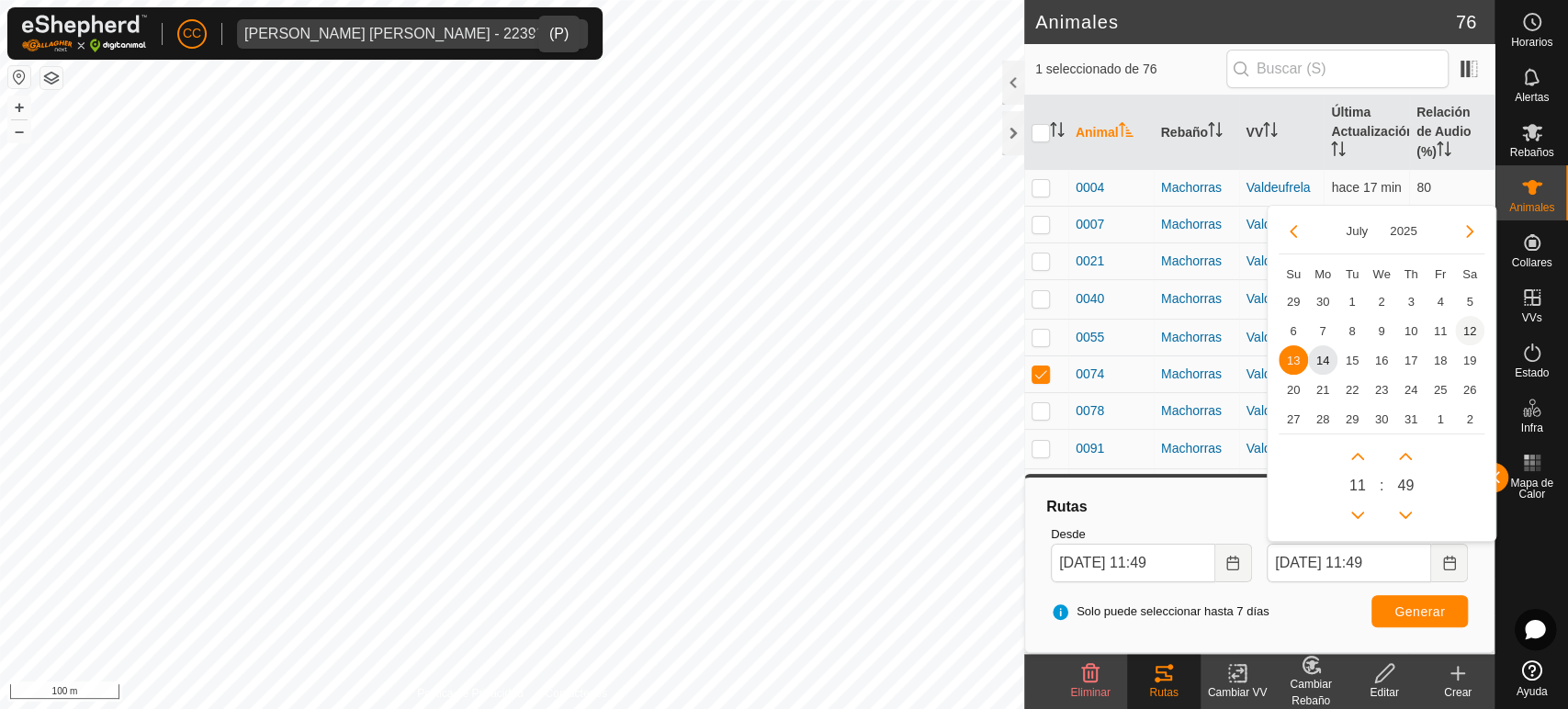 click on "11" at bounding box center (1440, 331) 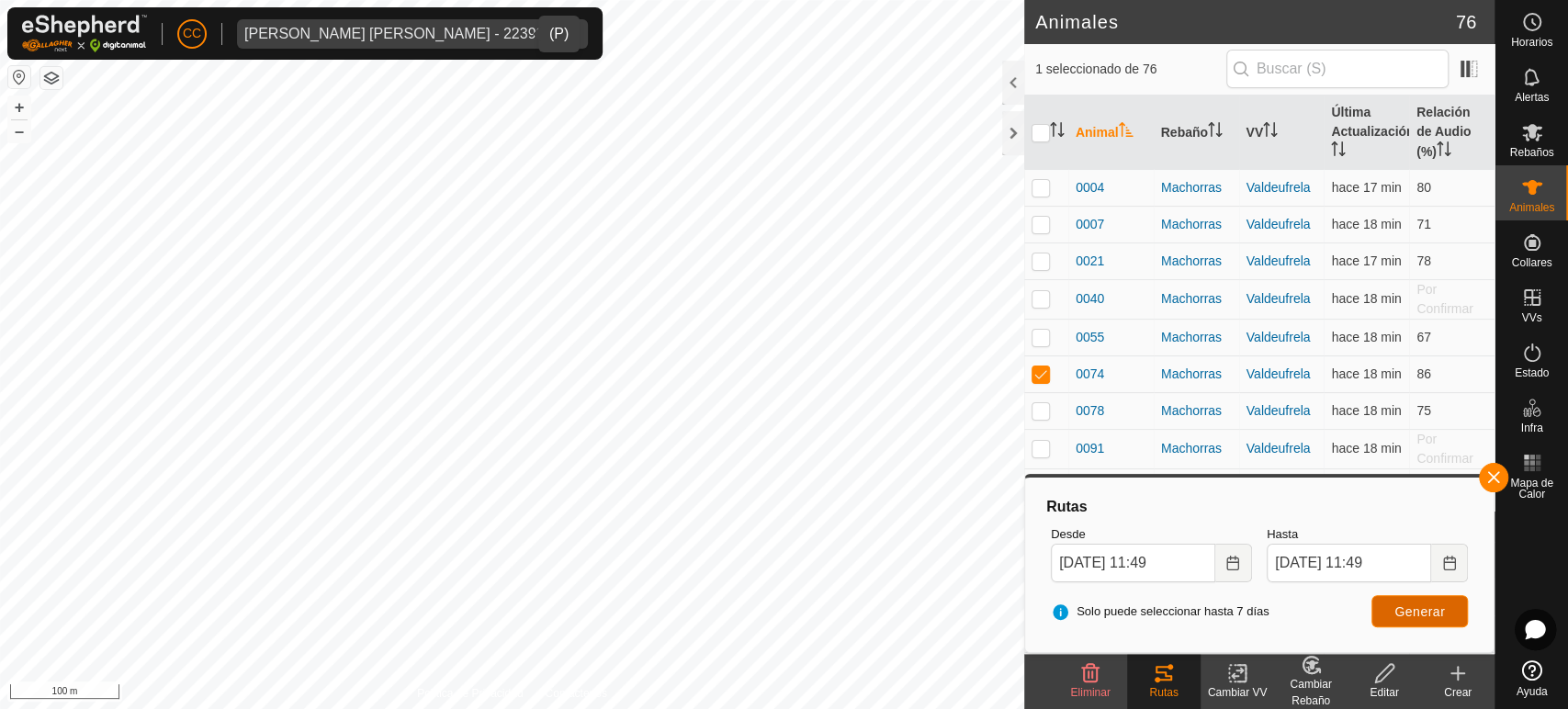 click on "Generar" at bounding box center (1419, 612) 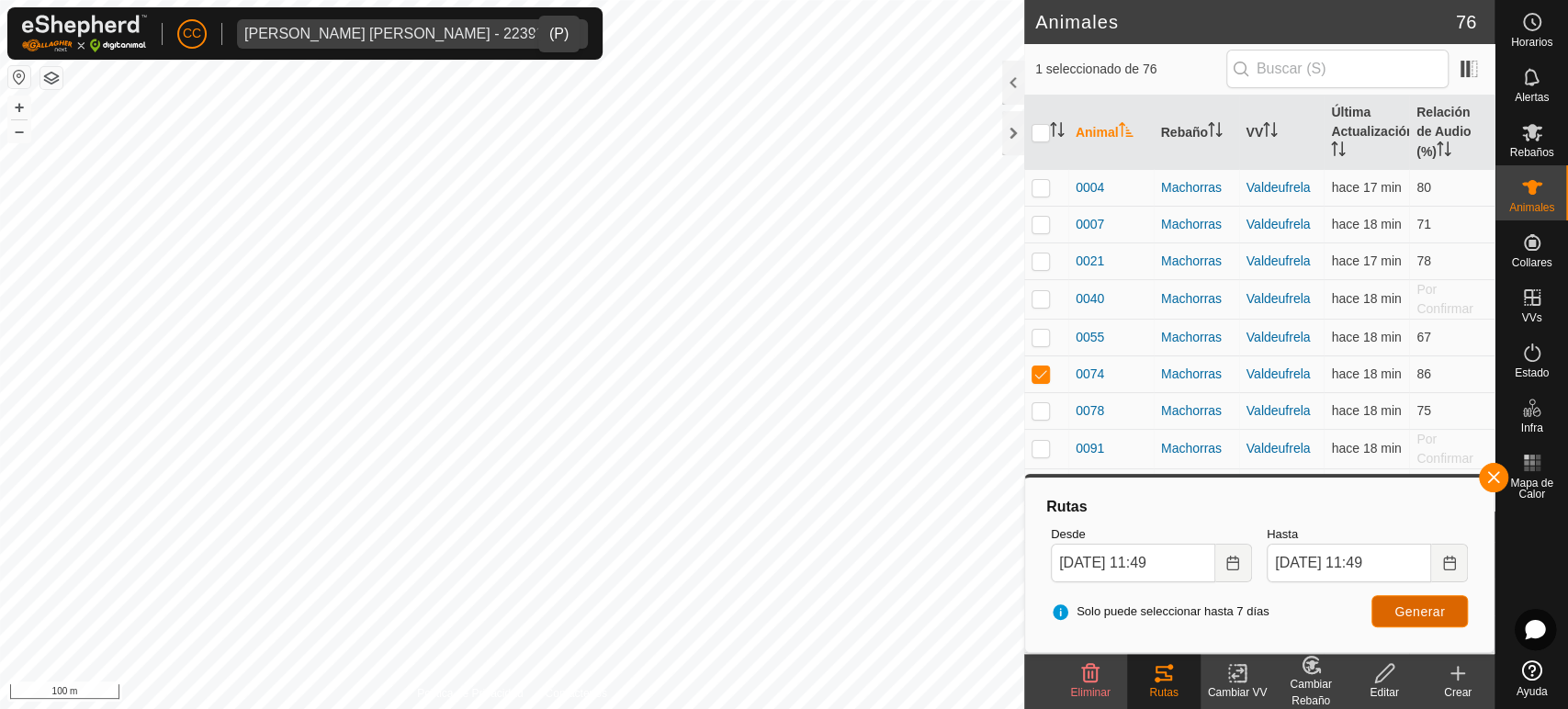 click on "Generar" at bounding box center (1419, 612) 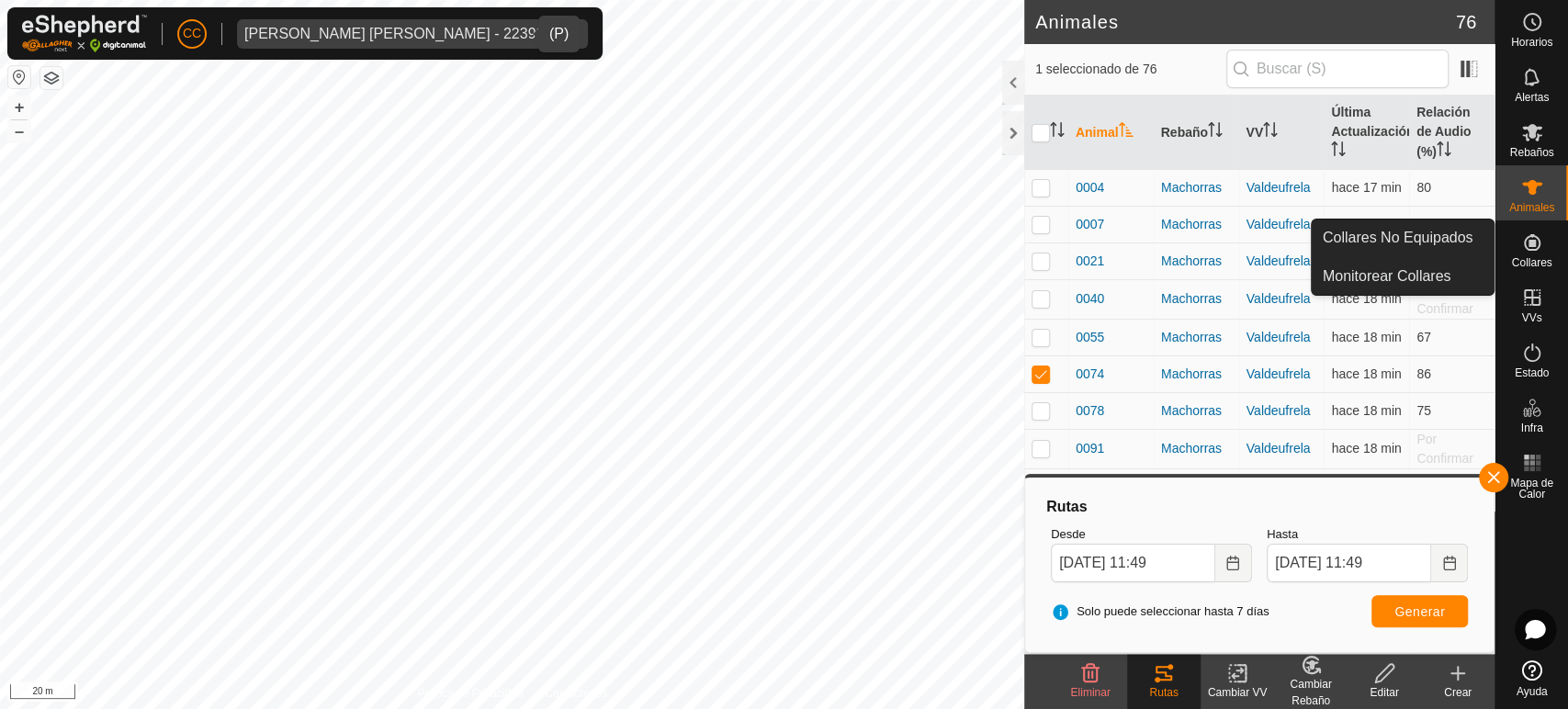 click 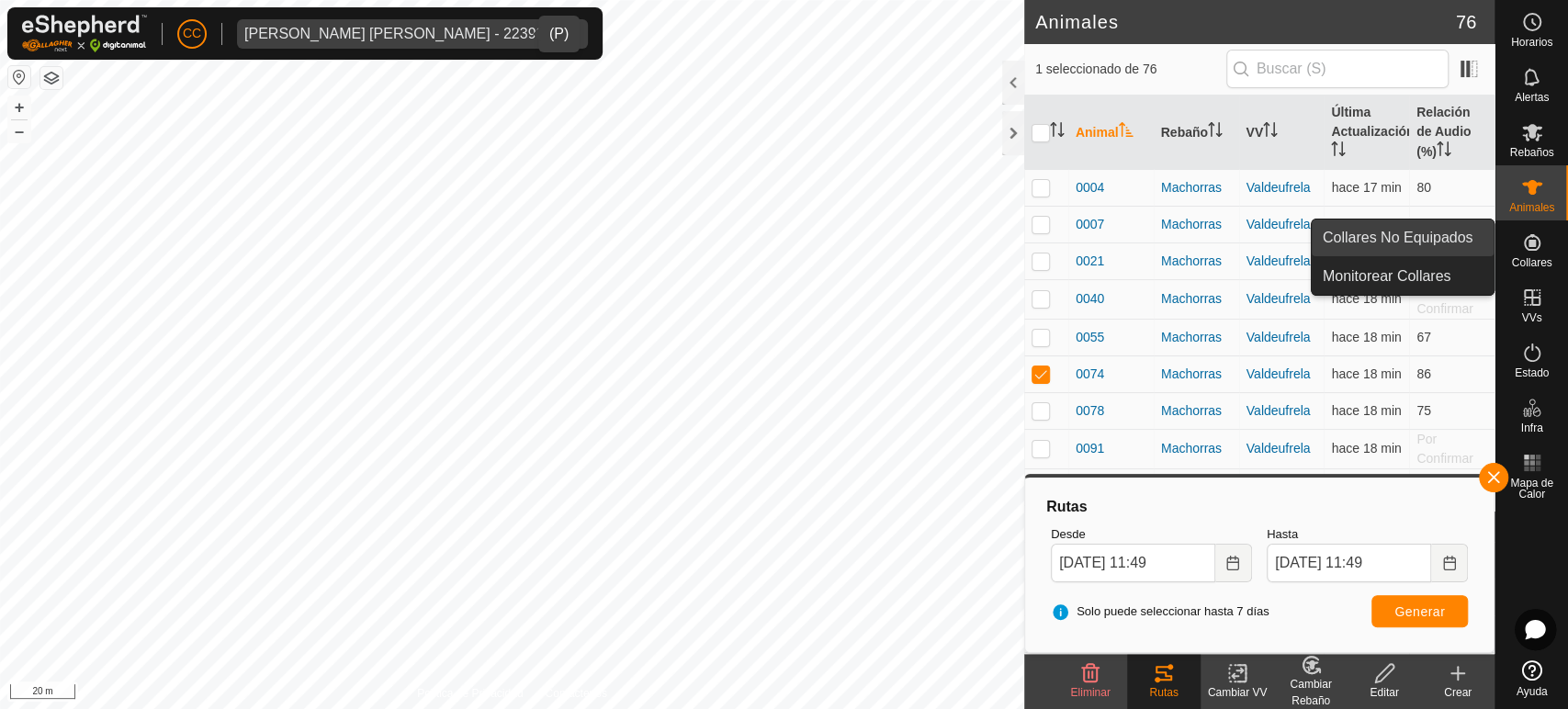 click on "Collares No Equipados" at bounding box center [1403, 238] 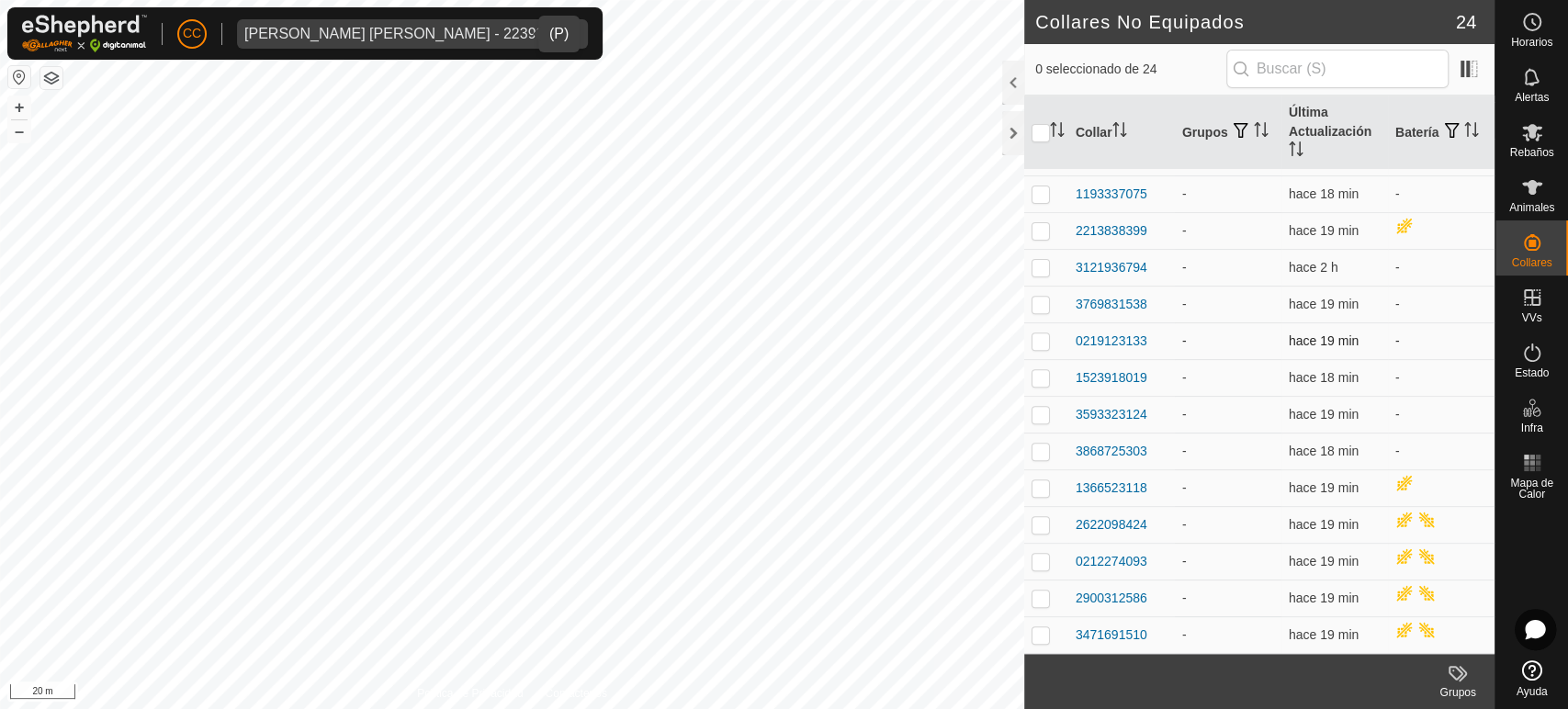 scroll, scrollTop: 0, scrollLeft: 0, axis: both 